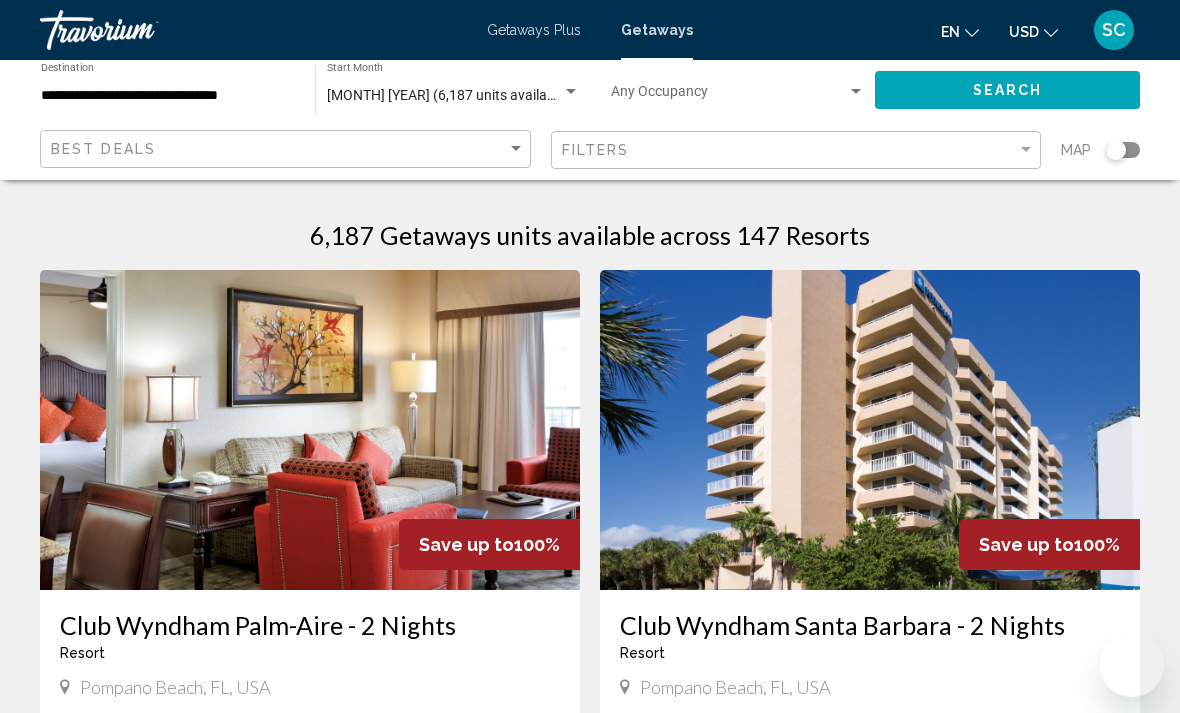 scroll, scrollTop: 267, scrollLeft: 0, axis: vertical 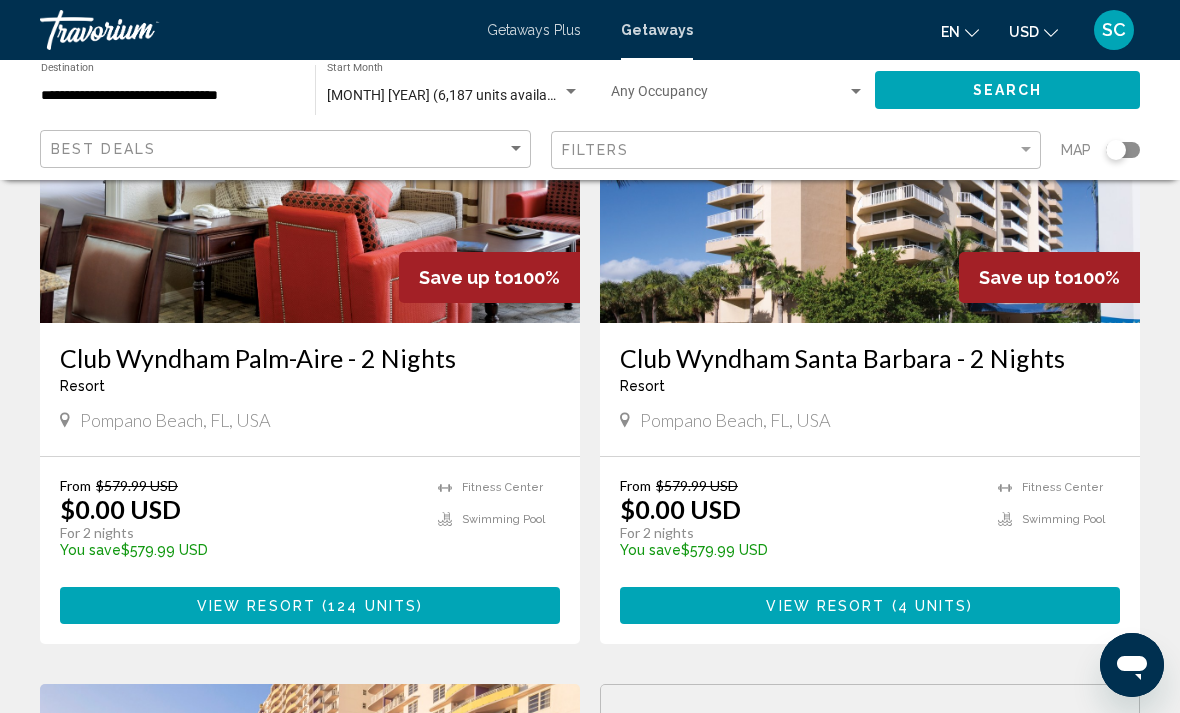 click on "Club Wyndham Santa Barbara - 2 Nights" at bounding box center (870, 358) 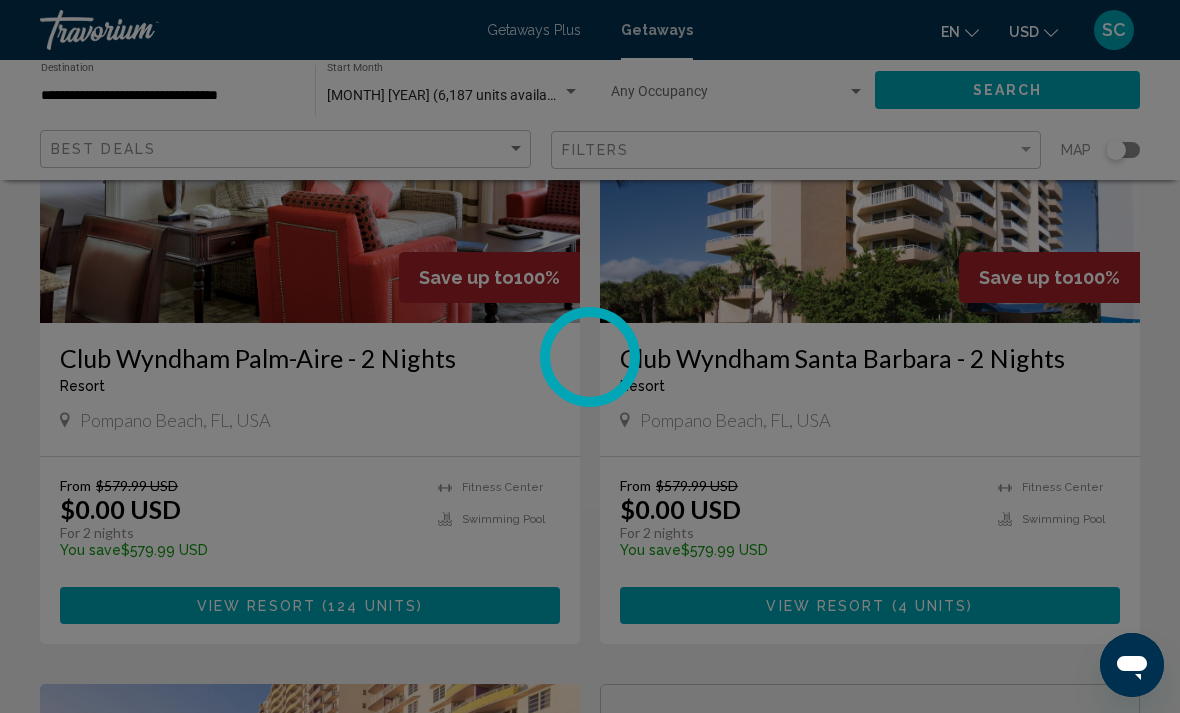 scroll, scrollTop: 0, scrollLeft: 0, axis: both 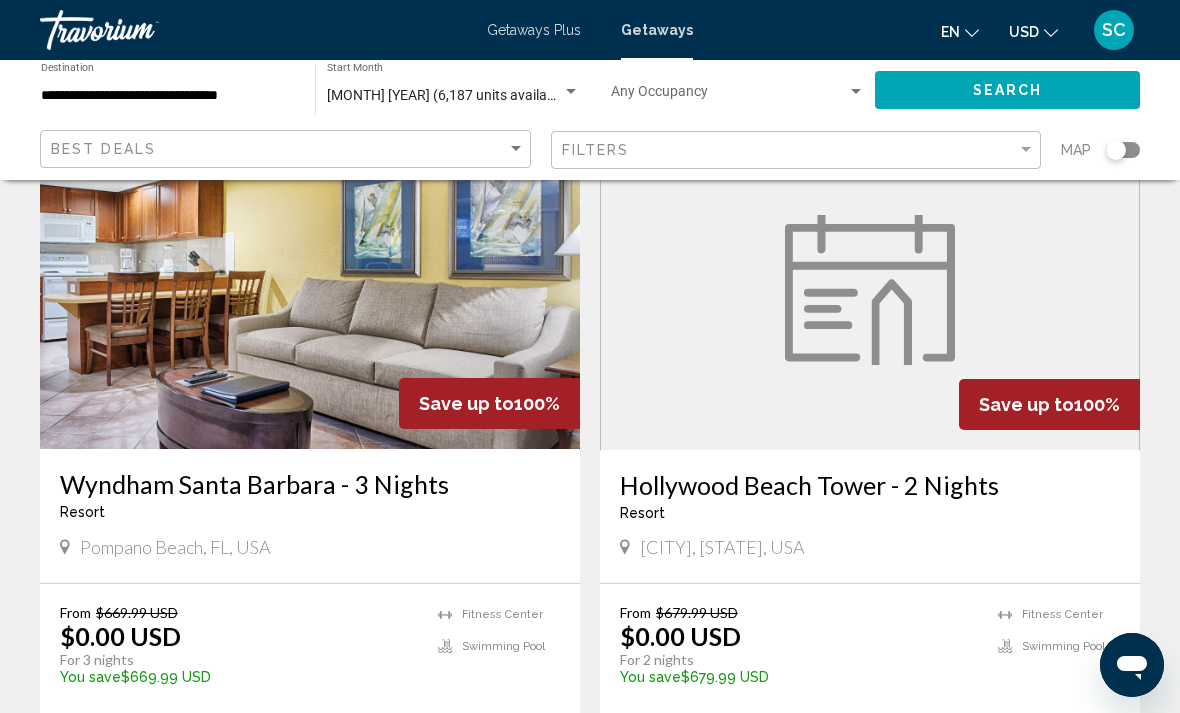 click on "Hollywood Beach Tower - 2 Nights  Resort  -  This is an adults only resort
Hollywood, FL, USA" at bounding box center (870, 516) 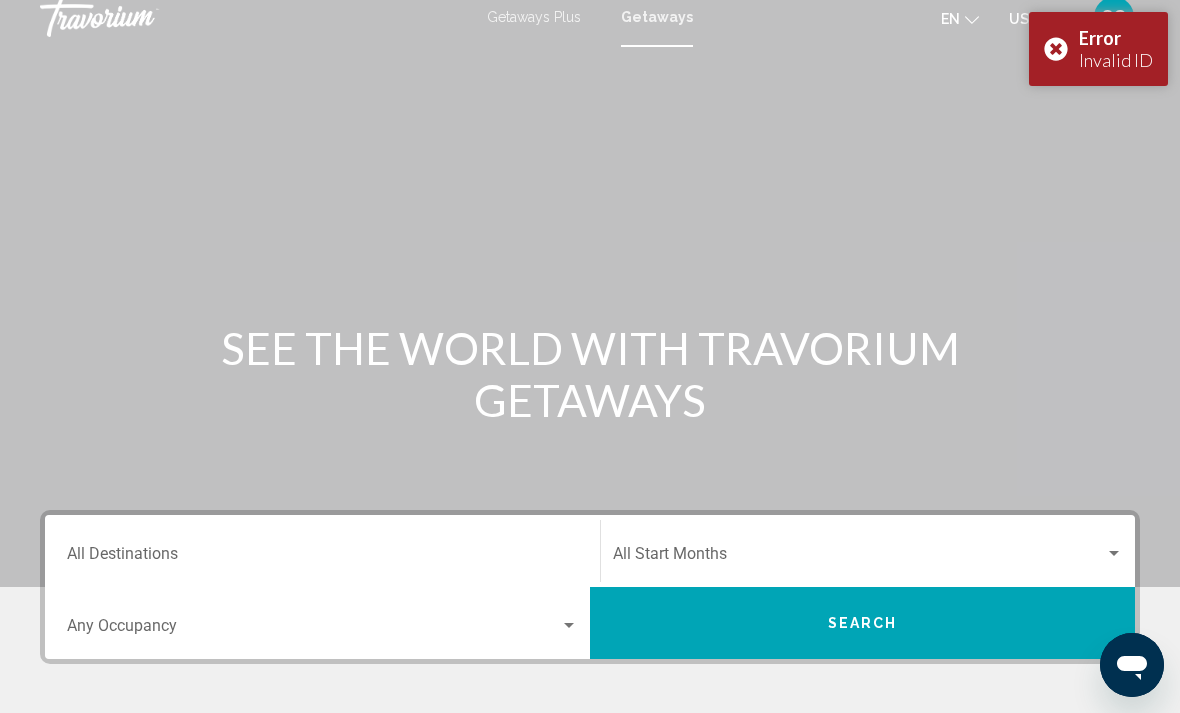 scroll, scrollTop: 0, scrollLeft: 0, axis: both 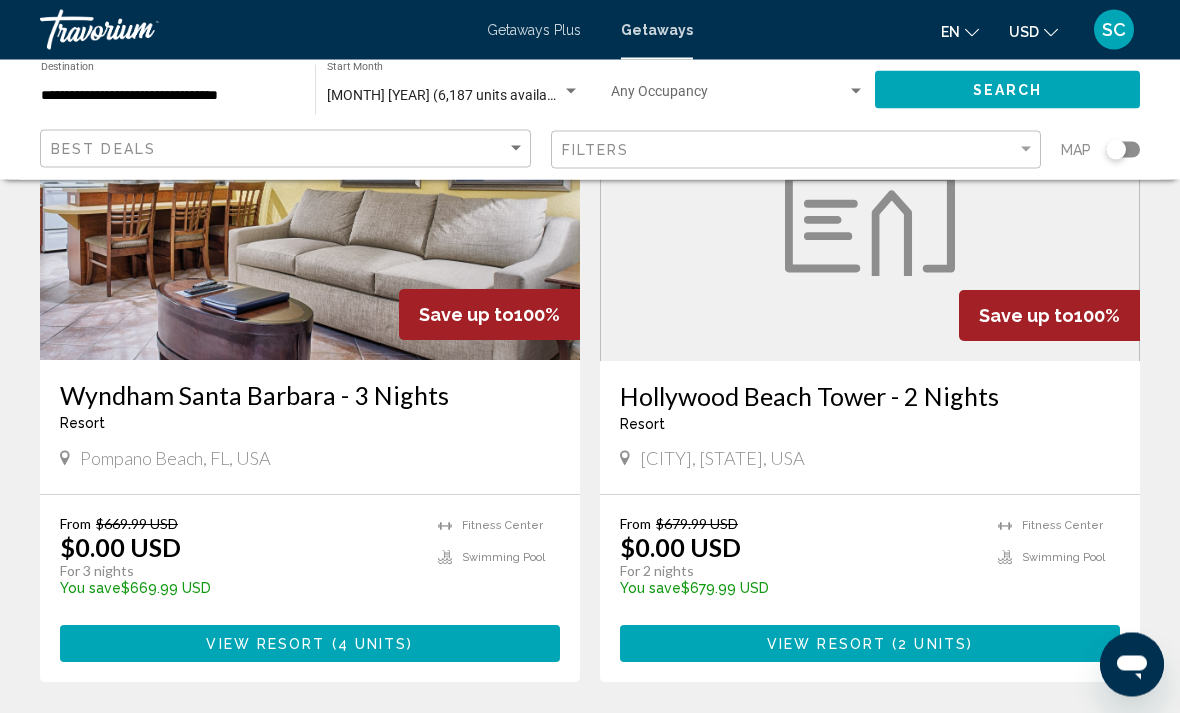 click on "Hollywood Beach Tower - 2 Nights" at bounding box center (870, 397) 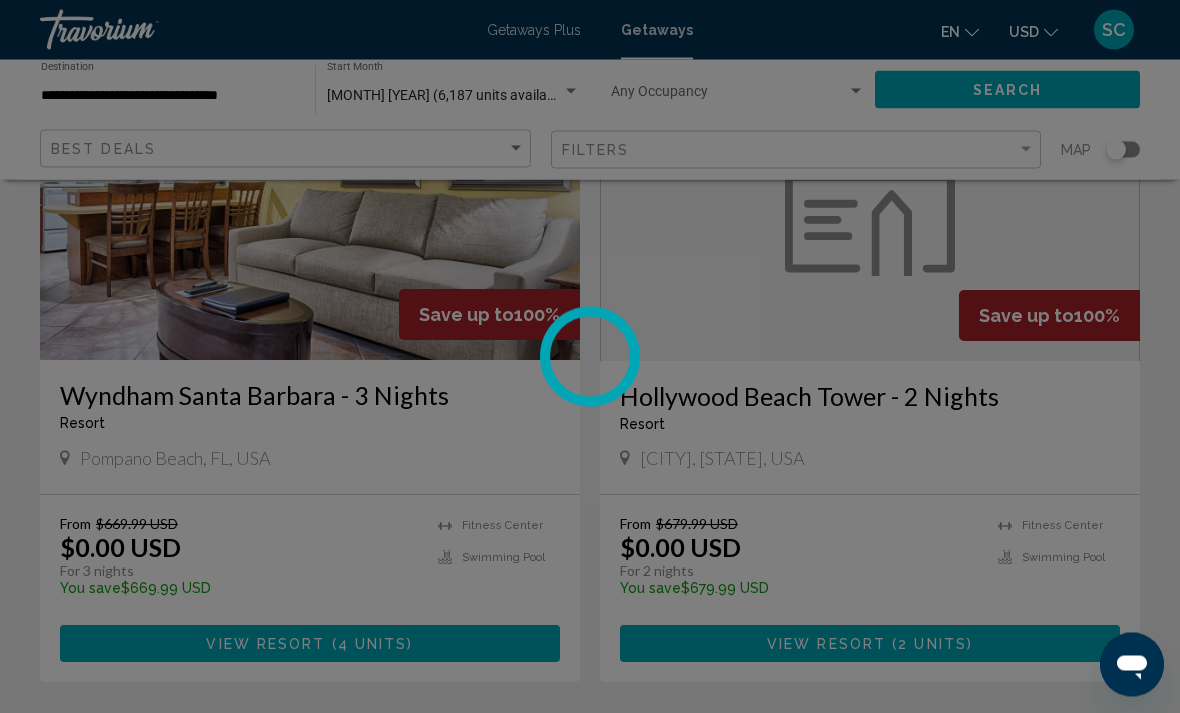 scroll, scrollTop: 1594, scrollLeft: 0, axis: vertical 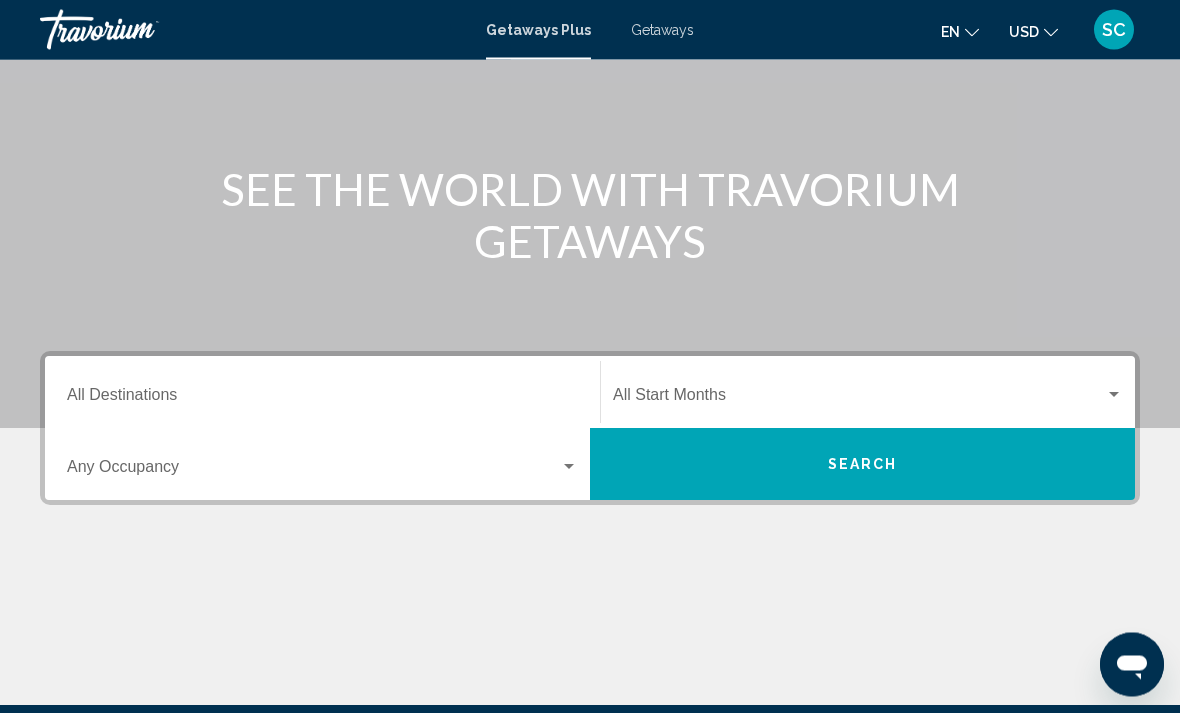 click on "Destination All Destinations" at bounding box center [322, 400] 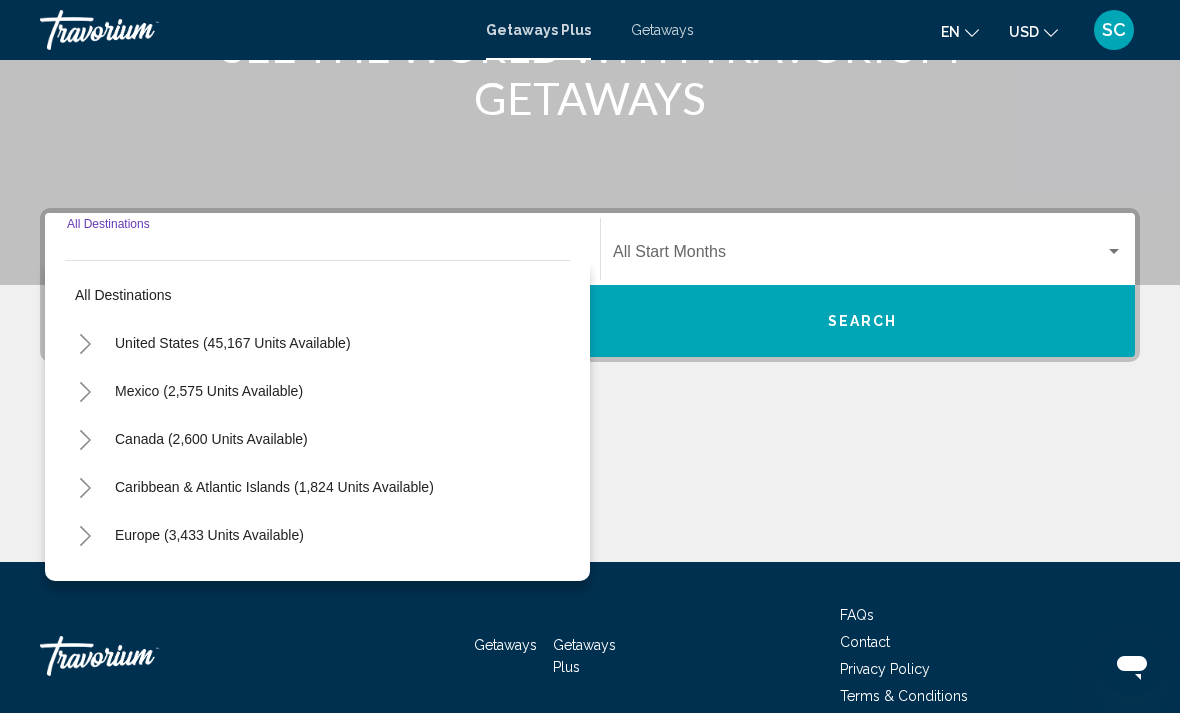 scroll, scrollTop: 344, scrollLeft: 0, axis: vertical 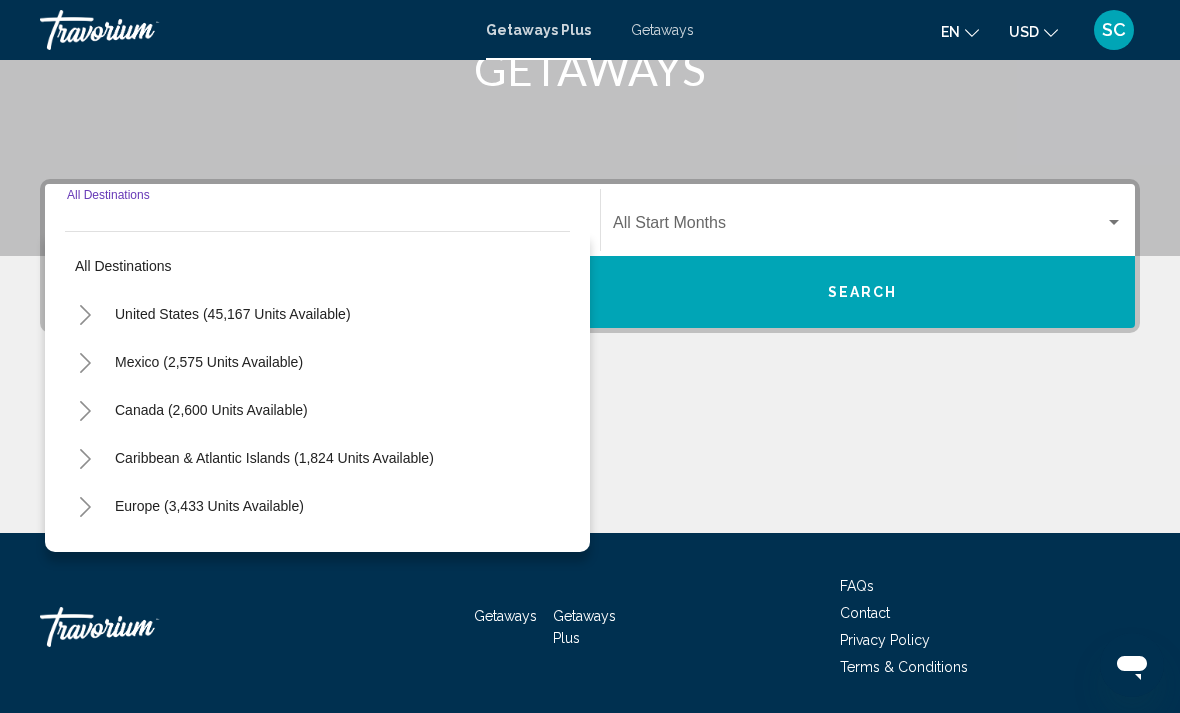 click on "Getaways" at bounding box center [662, 30] 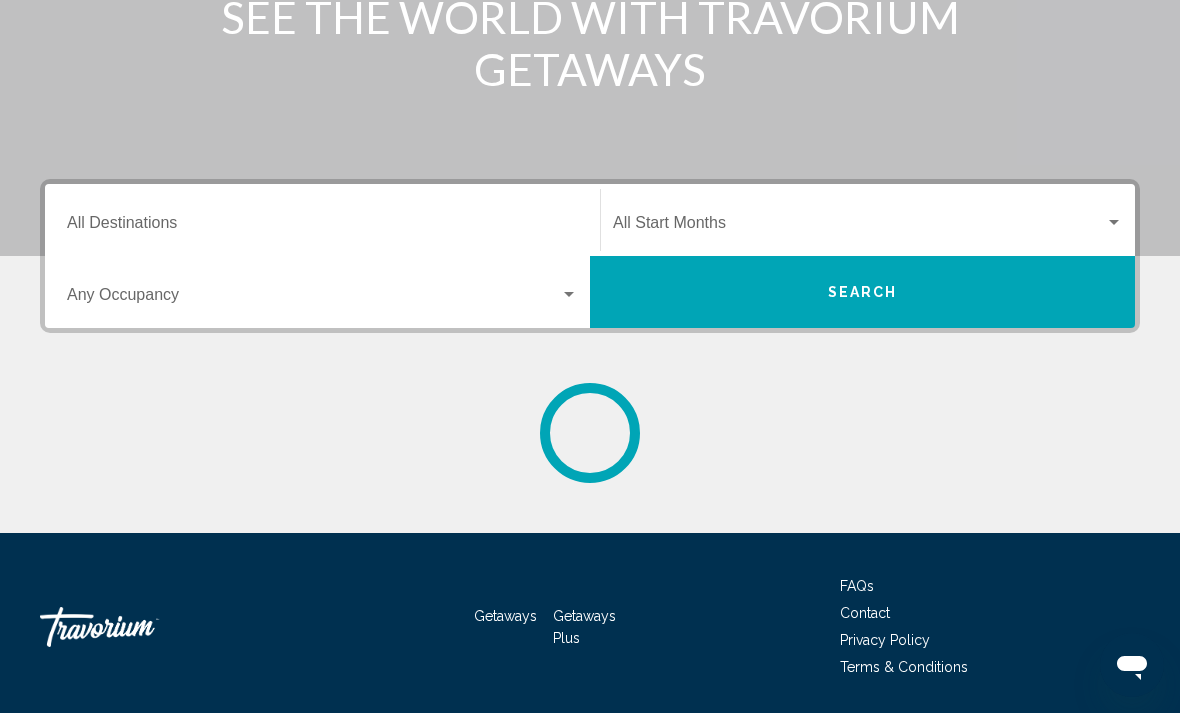 scroll, scrollTop: 0, scrollLeft: 0, axis: both 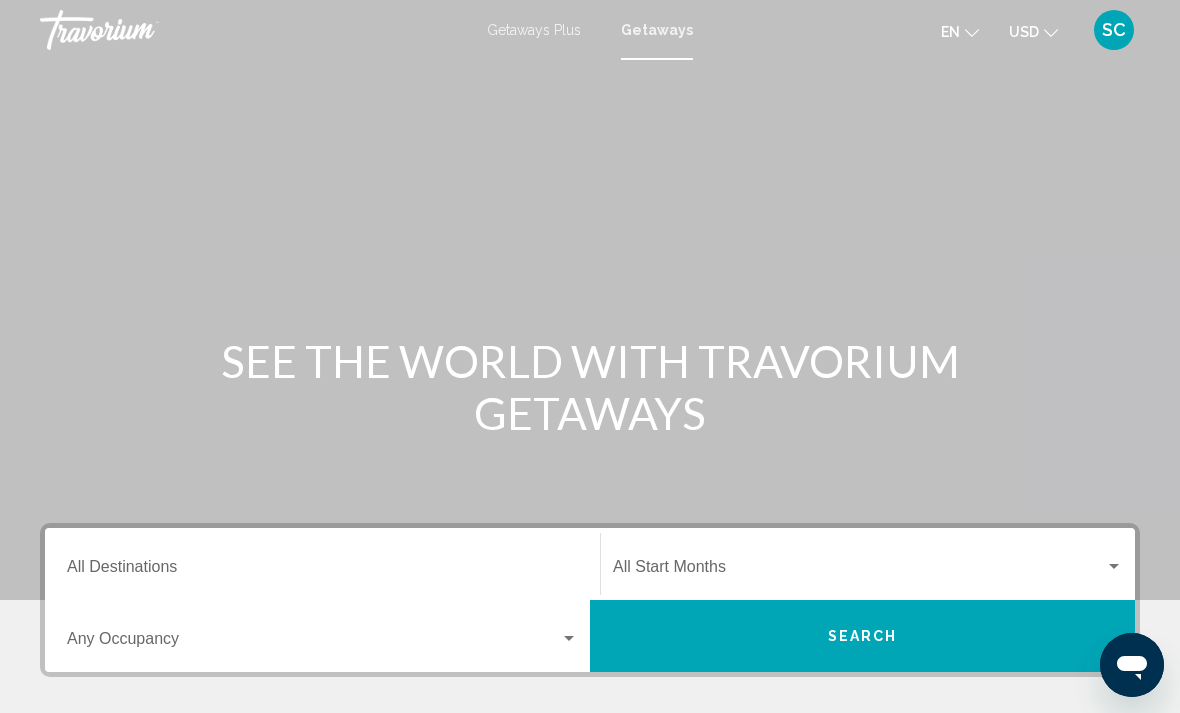 click on "Destination All Destinations" at bounding box center (322, 564) 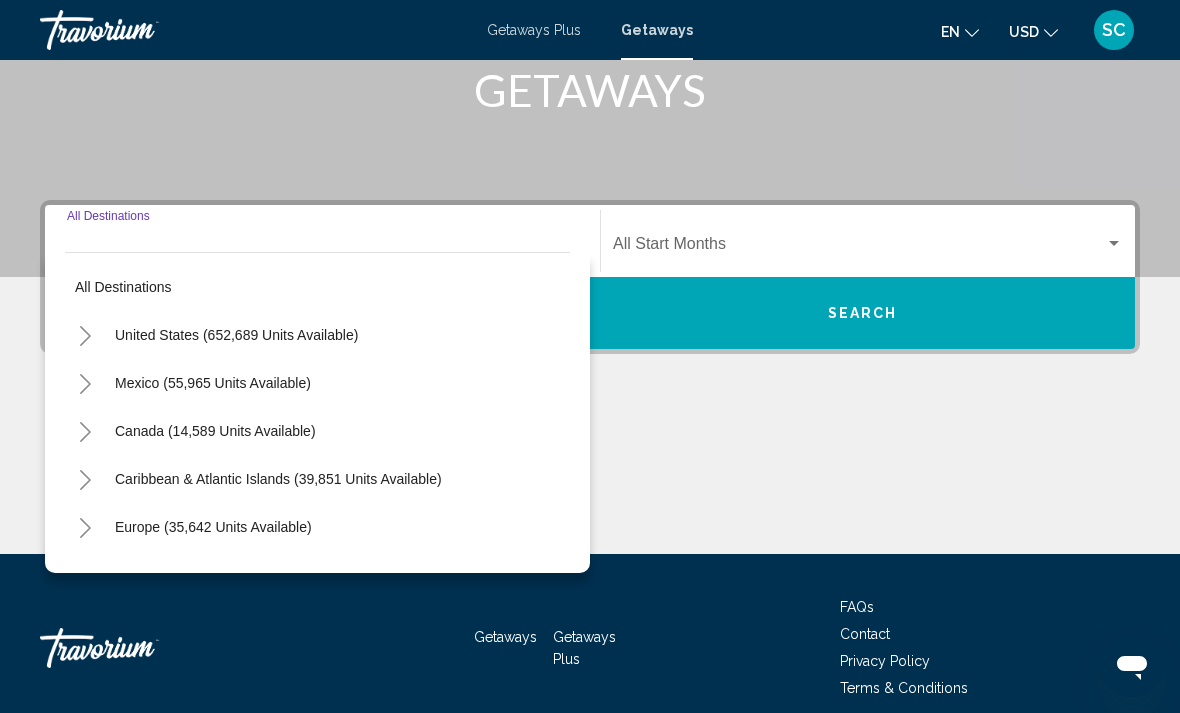 scroll, scrollTop: 344, scrollLeft: 0, axis: vertical 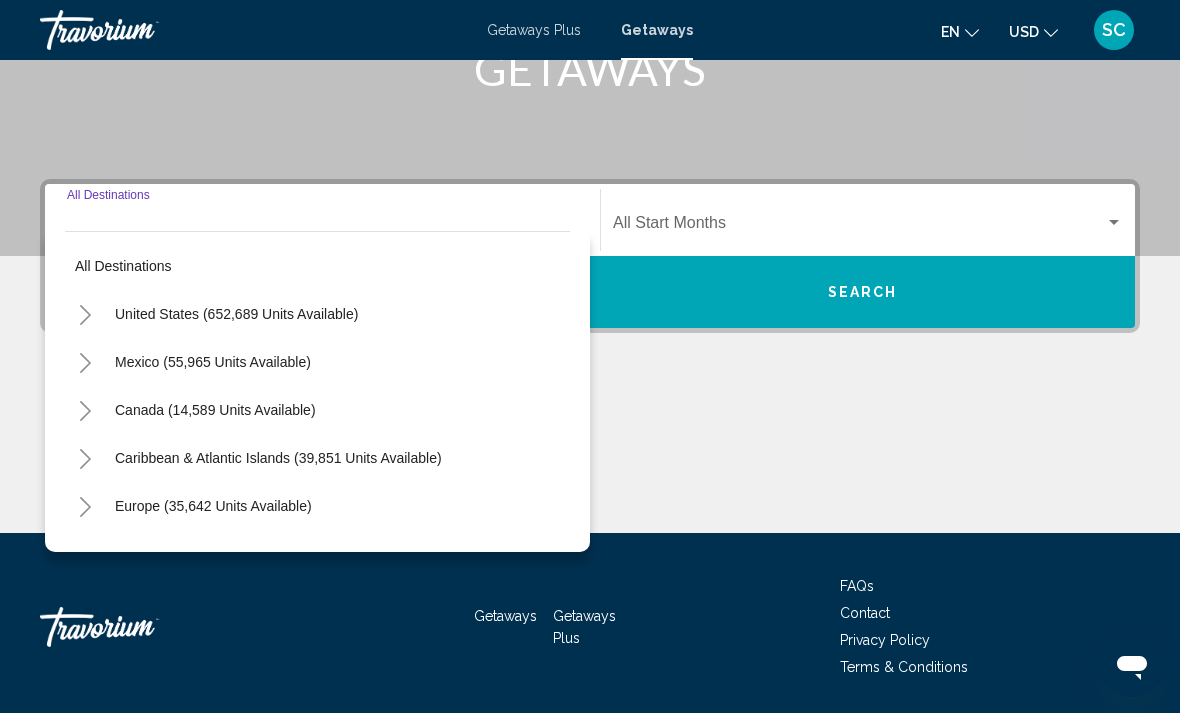 click on "United States (652,689 units available)" at bounding box center (213, 362) 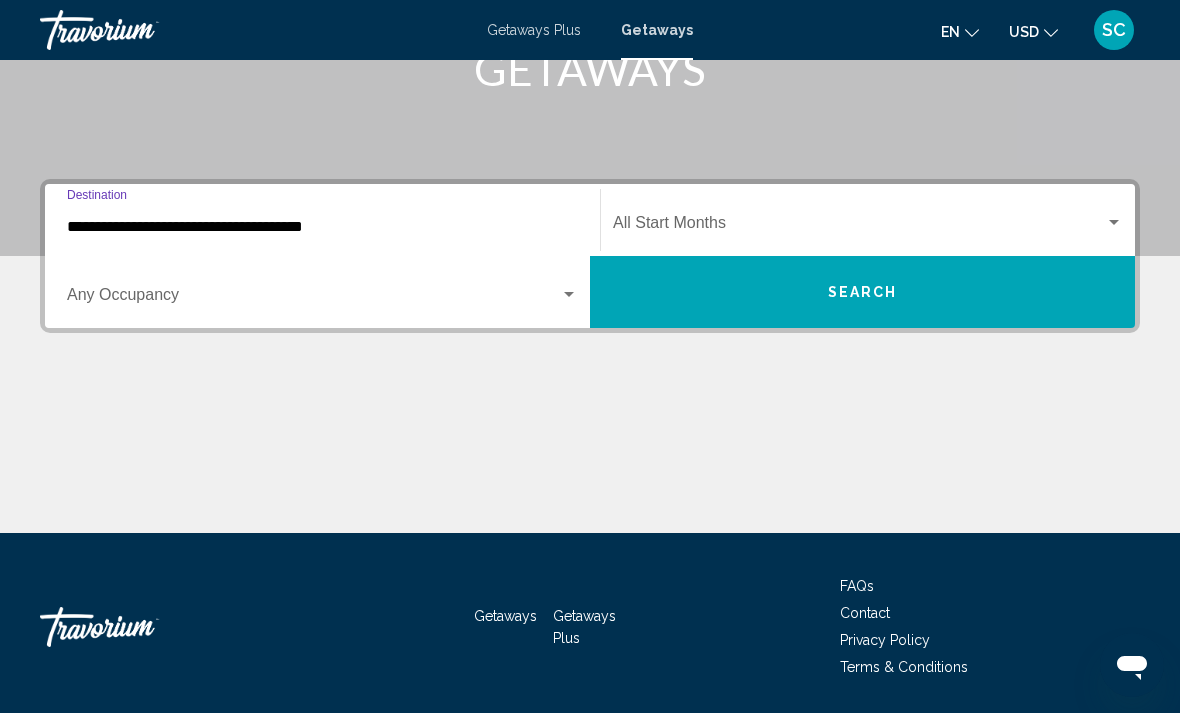 click on "**********" at bounding box center [322, 227] 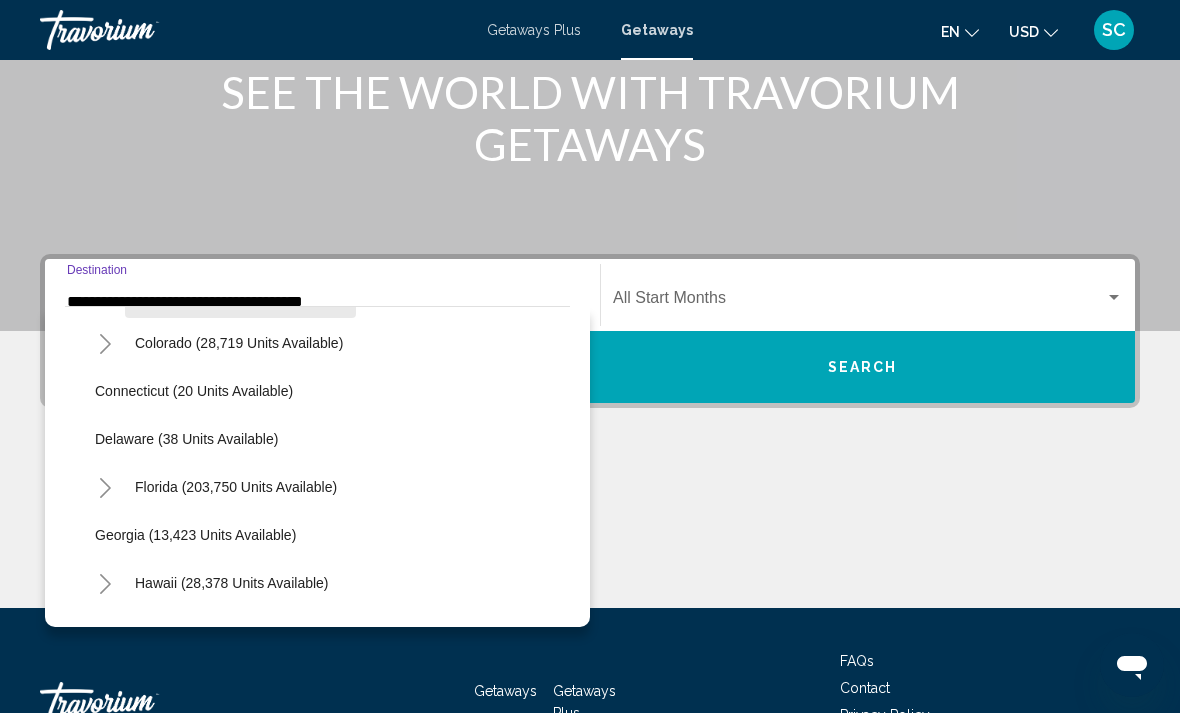scroll, scrollTop: 237, scrollLeft: 0, axis: vertical 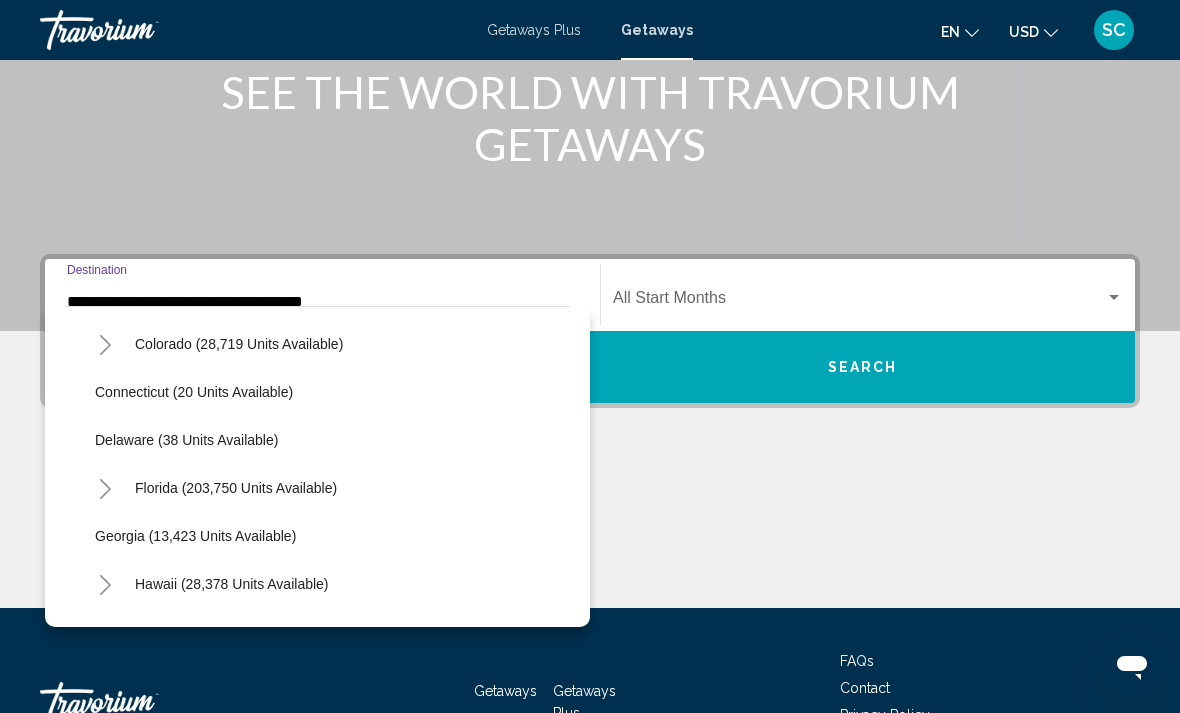 click 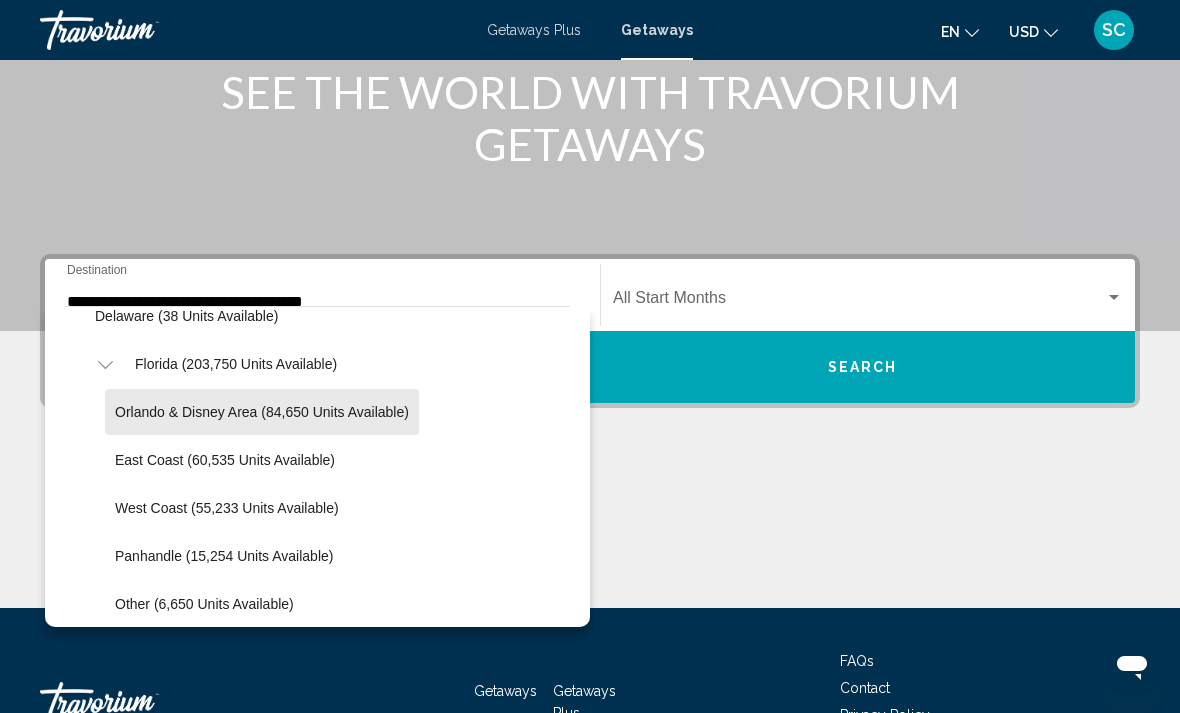 scroll, scrollTop: 368, scrollLeft: 0, axis: vertical 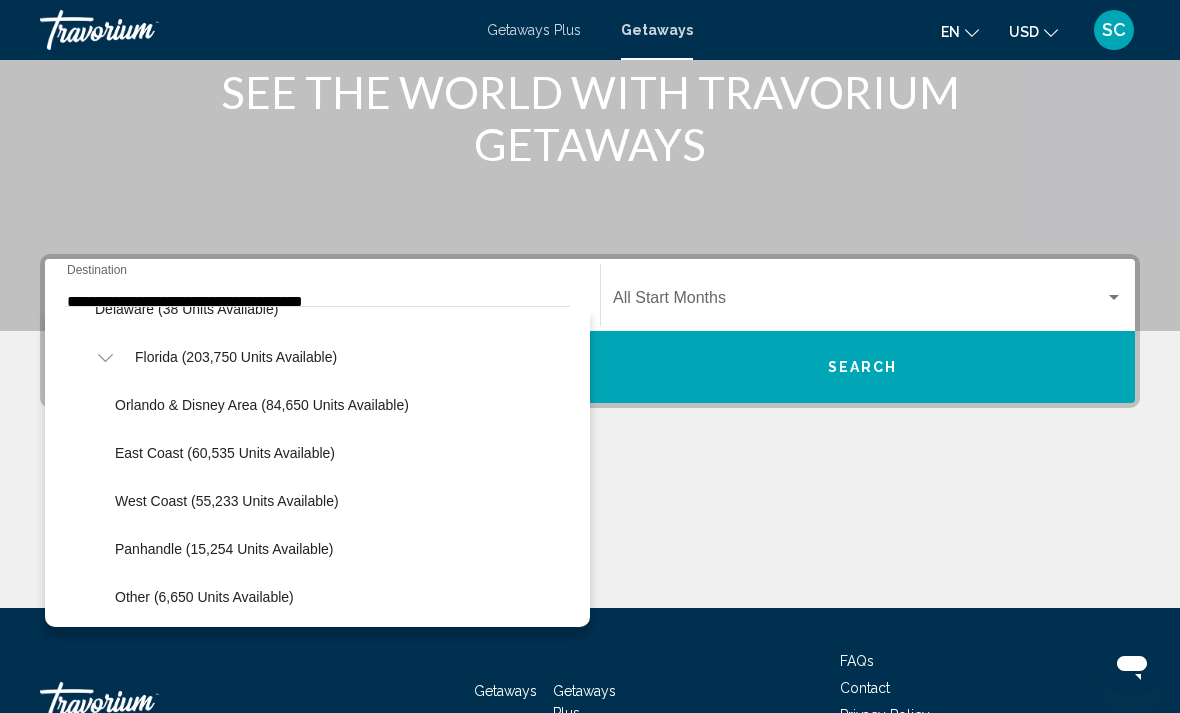 click on "East Coast (60,535 units available)" 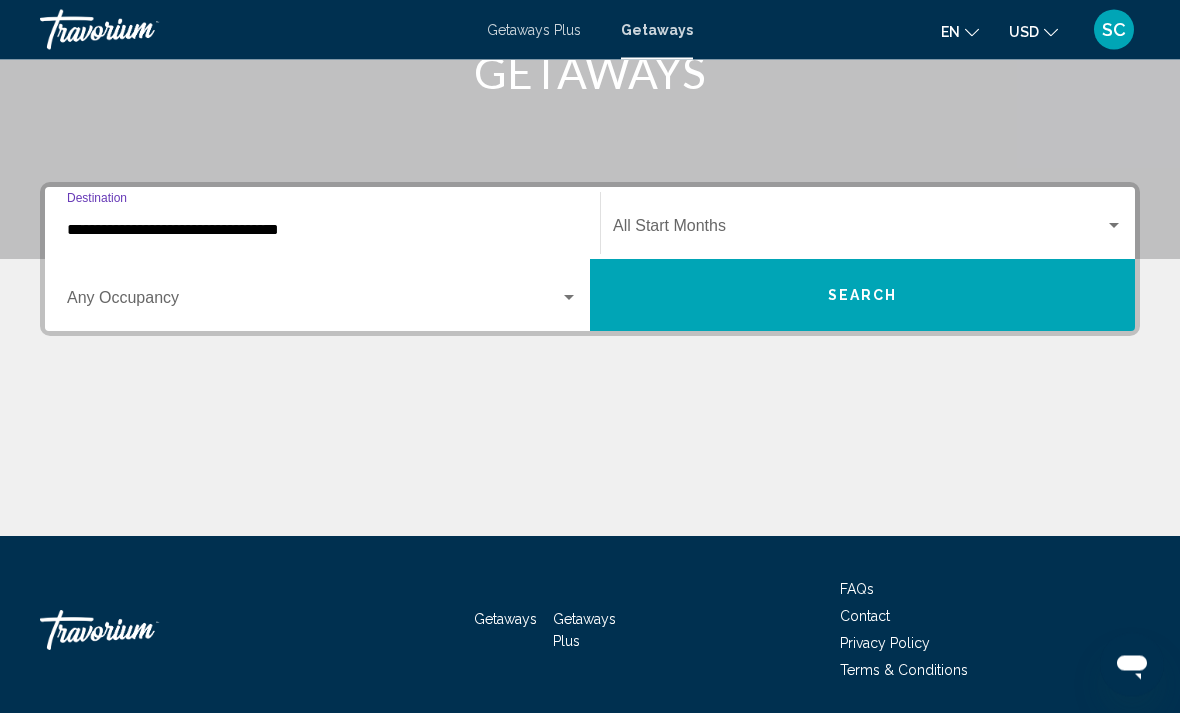scroll, scrollTop: 344, scrollLeft: 0, axis: vertical 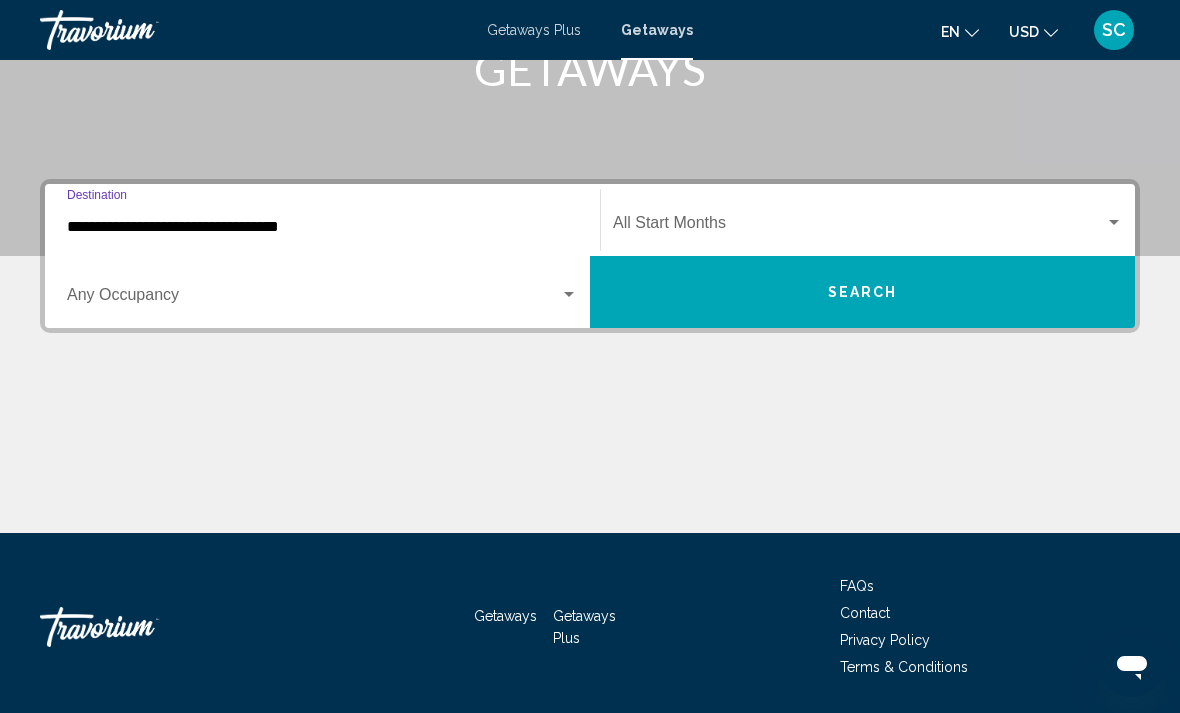 click at bounding box center (859, 227) 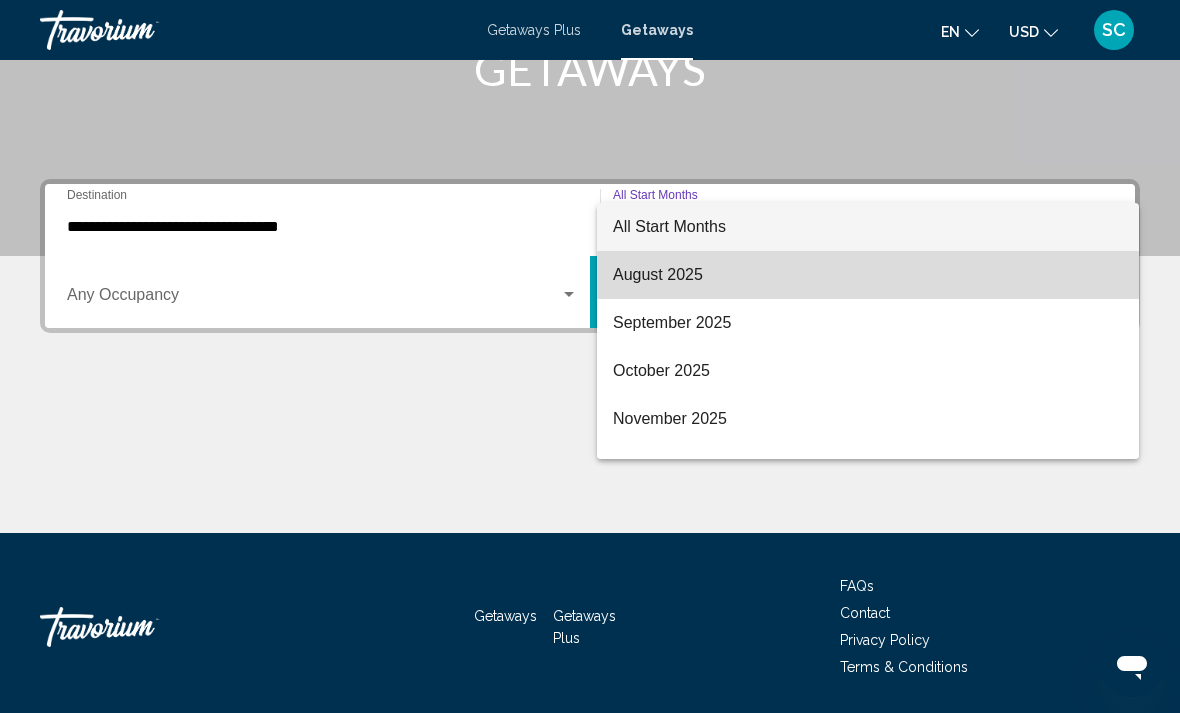 click on "August 2025" at bounding box center (868, 275) 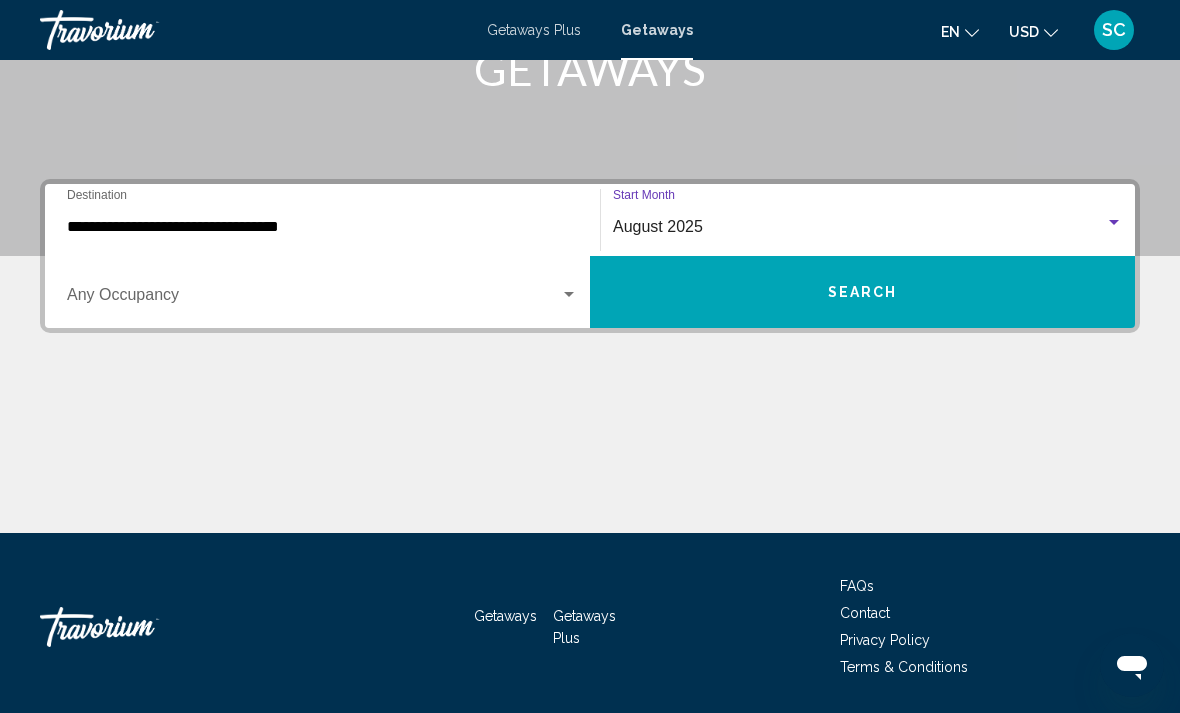 click on "Search" at bounding box center (862, 292) 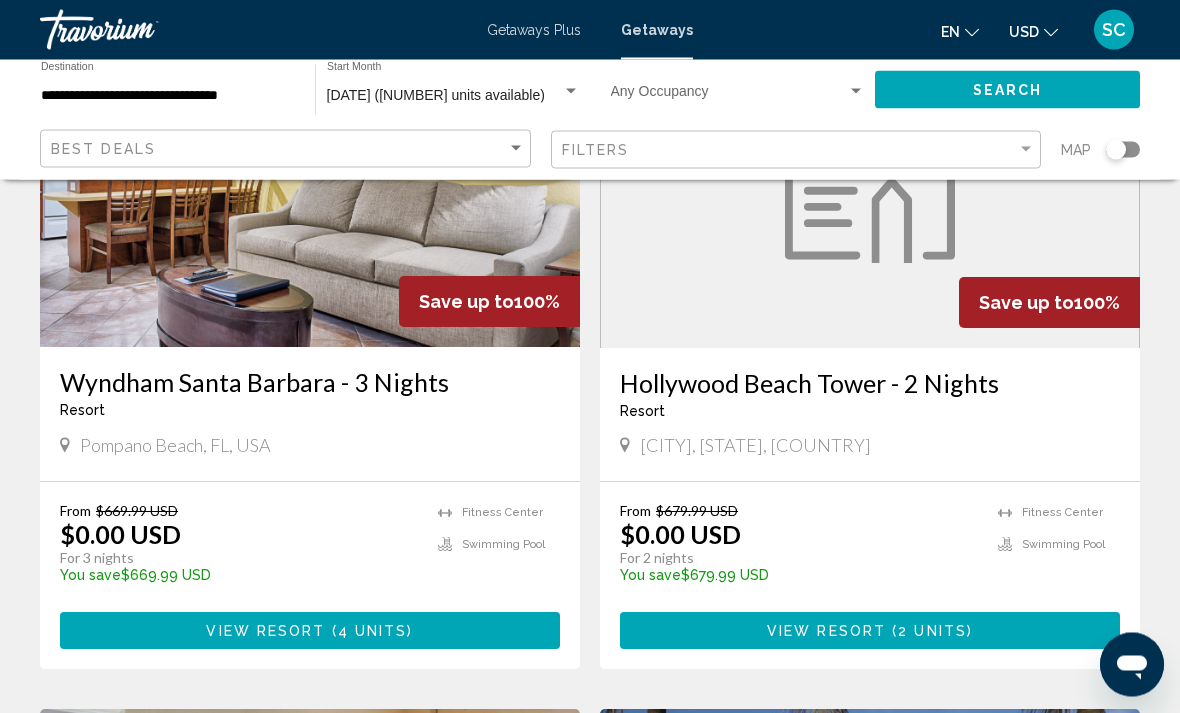 scroll, scrollTop: 1605, scrollLeft: 0, axis: vertical 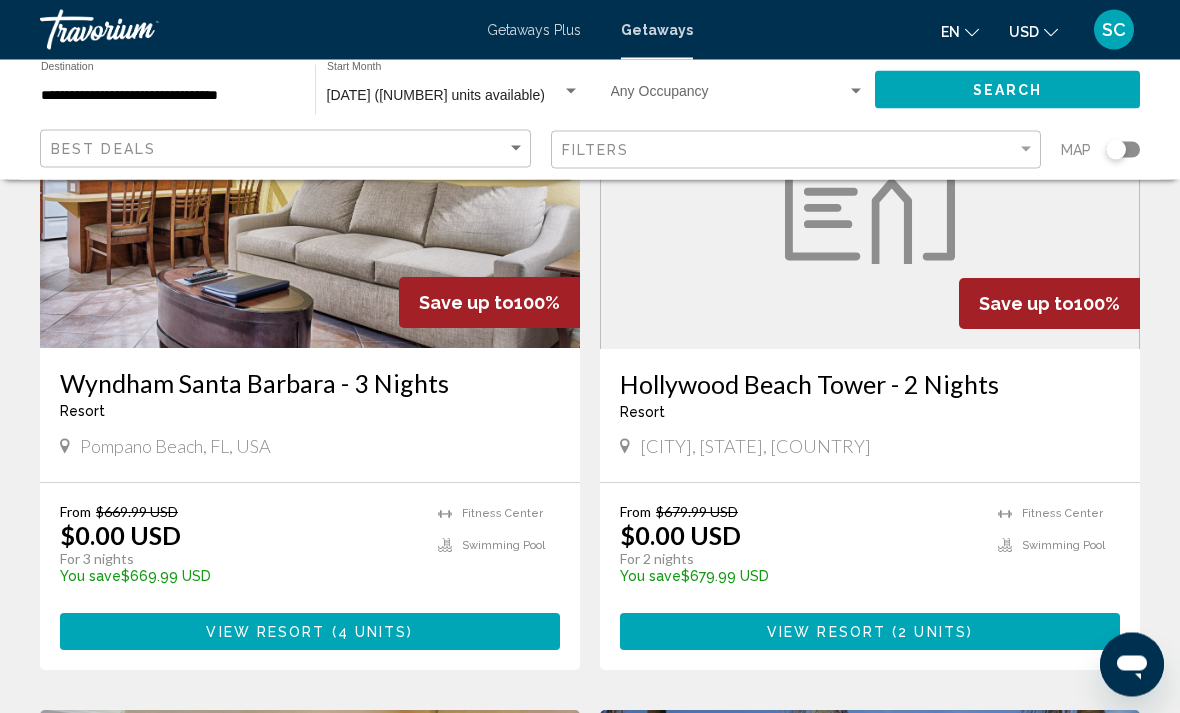 click on "Resort  -  This is an adults only resort" at bounding box center (870, 413) 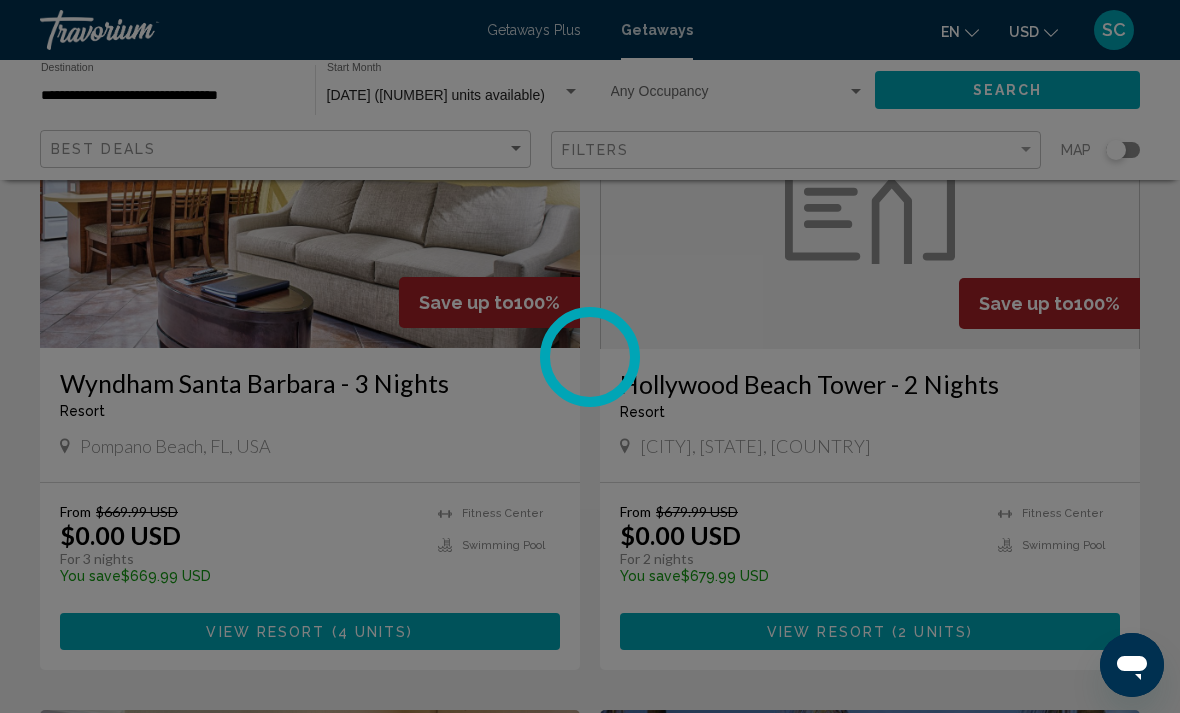 scroll, scrollTop: 0, scrollLeft: 0, axis: both 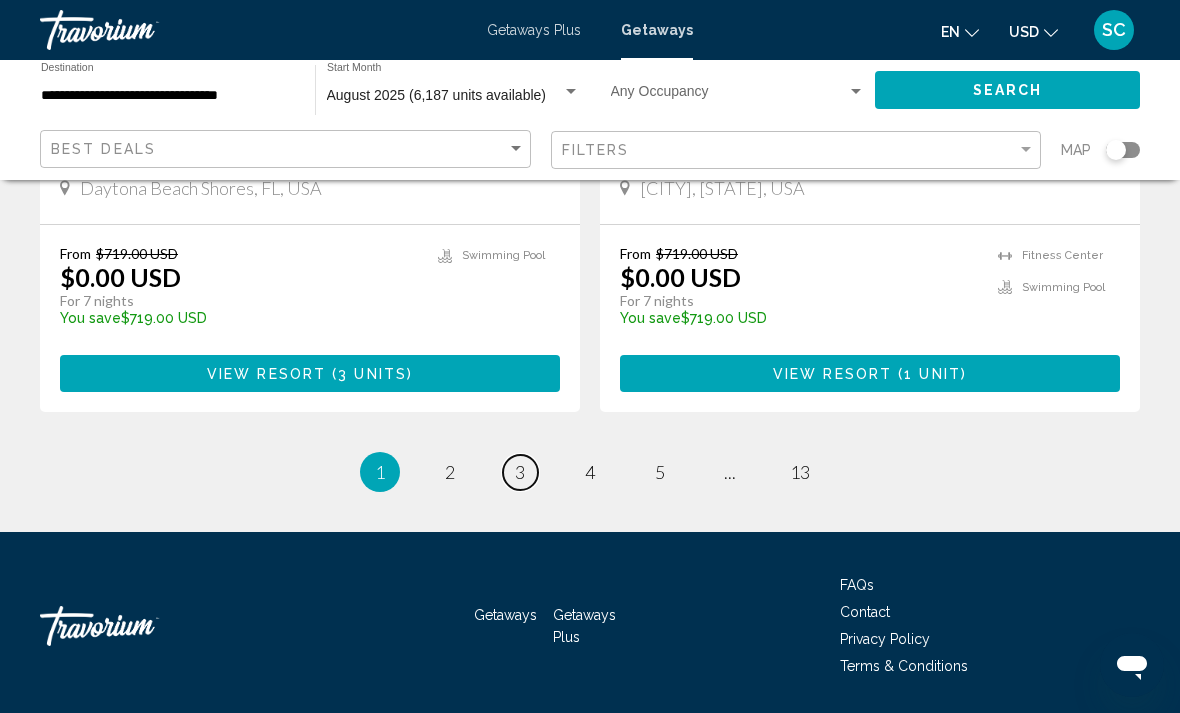 click on "3" at bounding box center [520, 472] 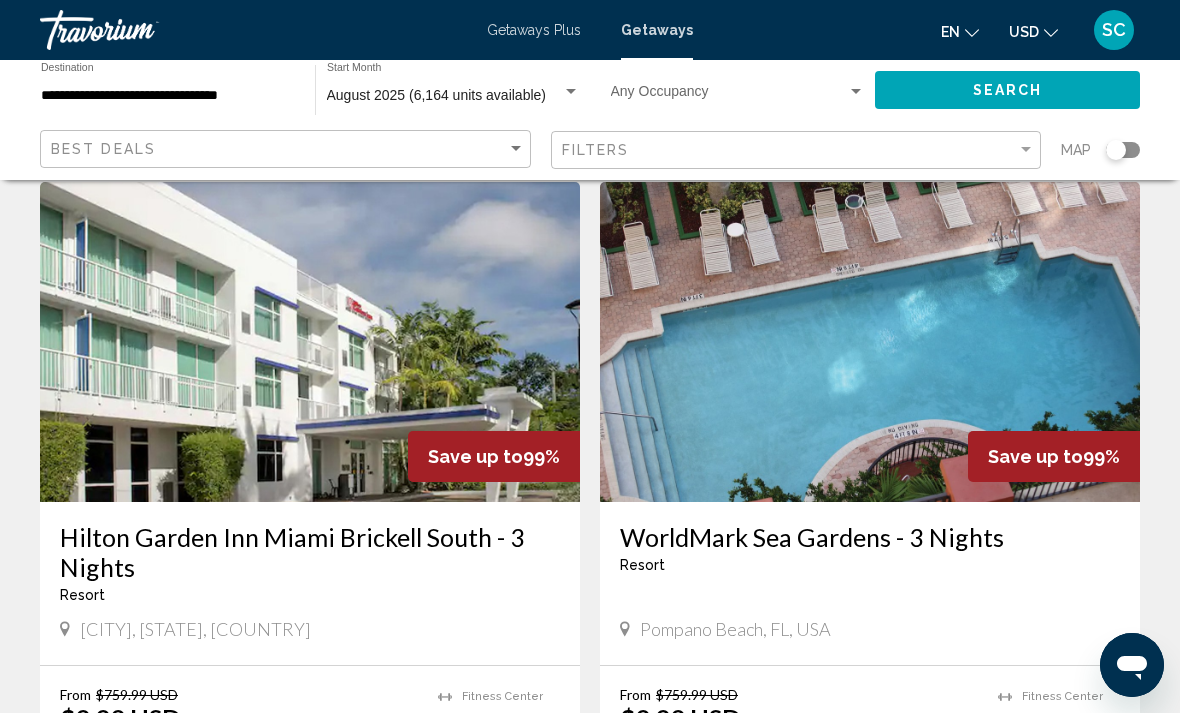scroll, scrollTop: 2134, scrollLeft: 0, axis: vertical 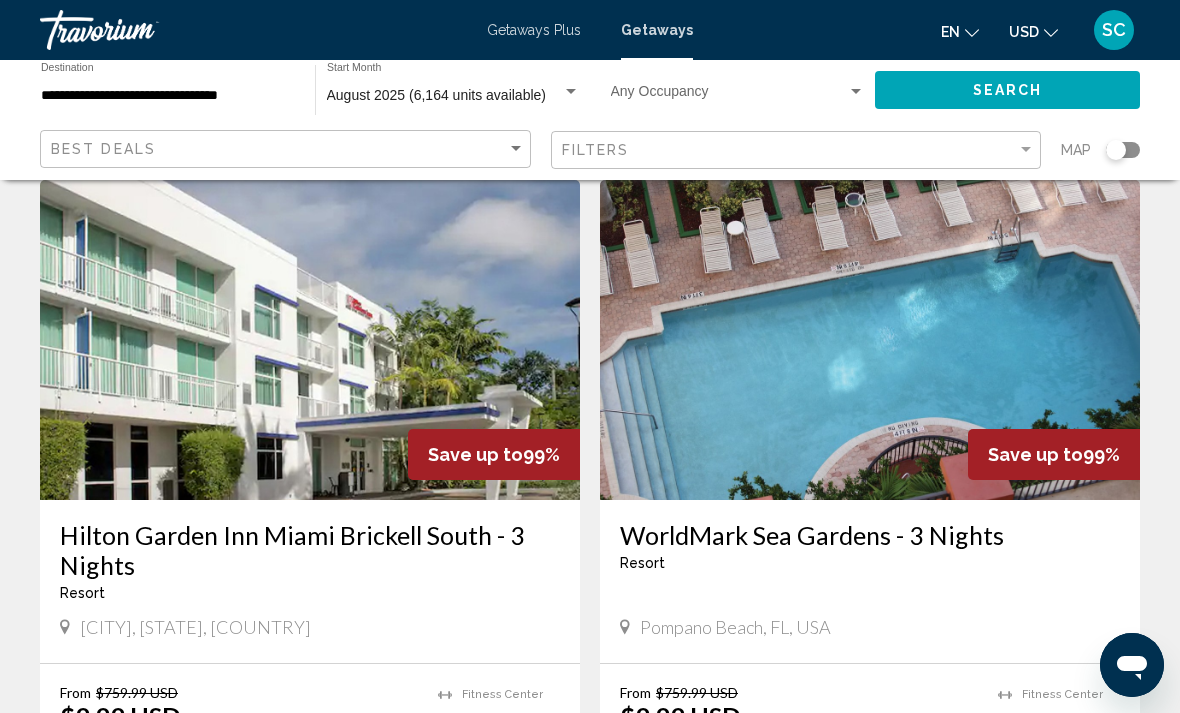 click on "Hilton Garden Inn Miami Brickell South - 3 Nights" at bounding box center [310, 550] 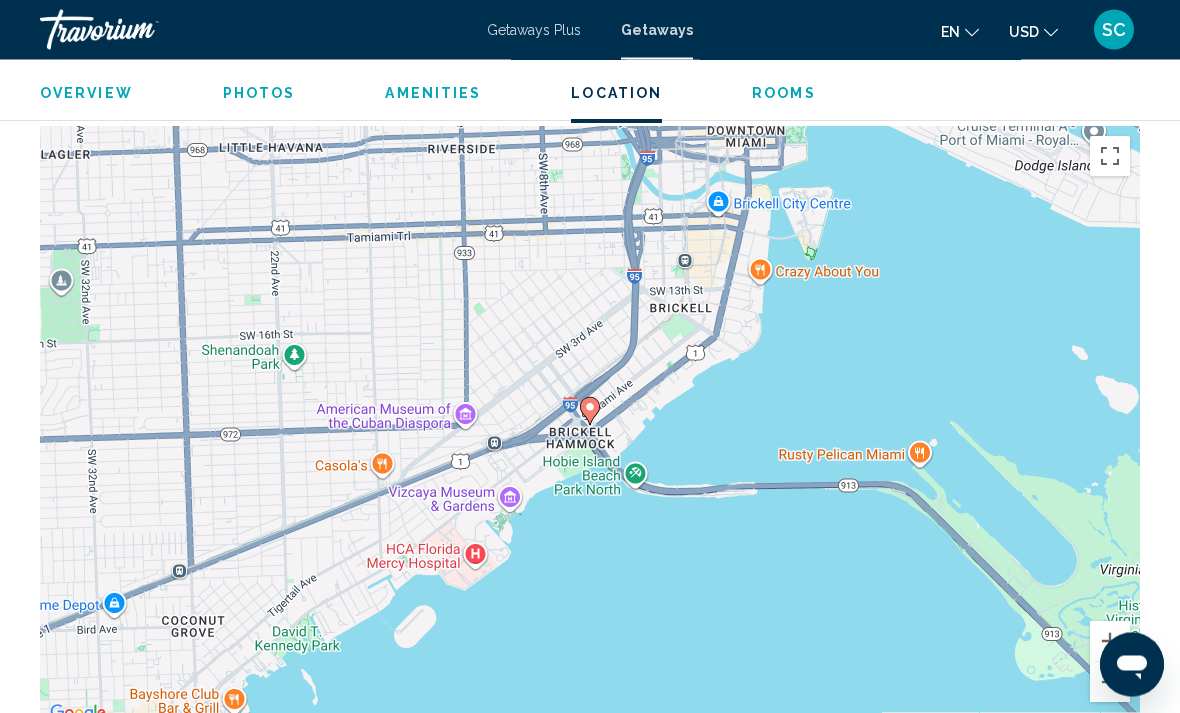 scroll, scrollTop: 2486, scrollLeft: 0, axis: vertical 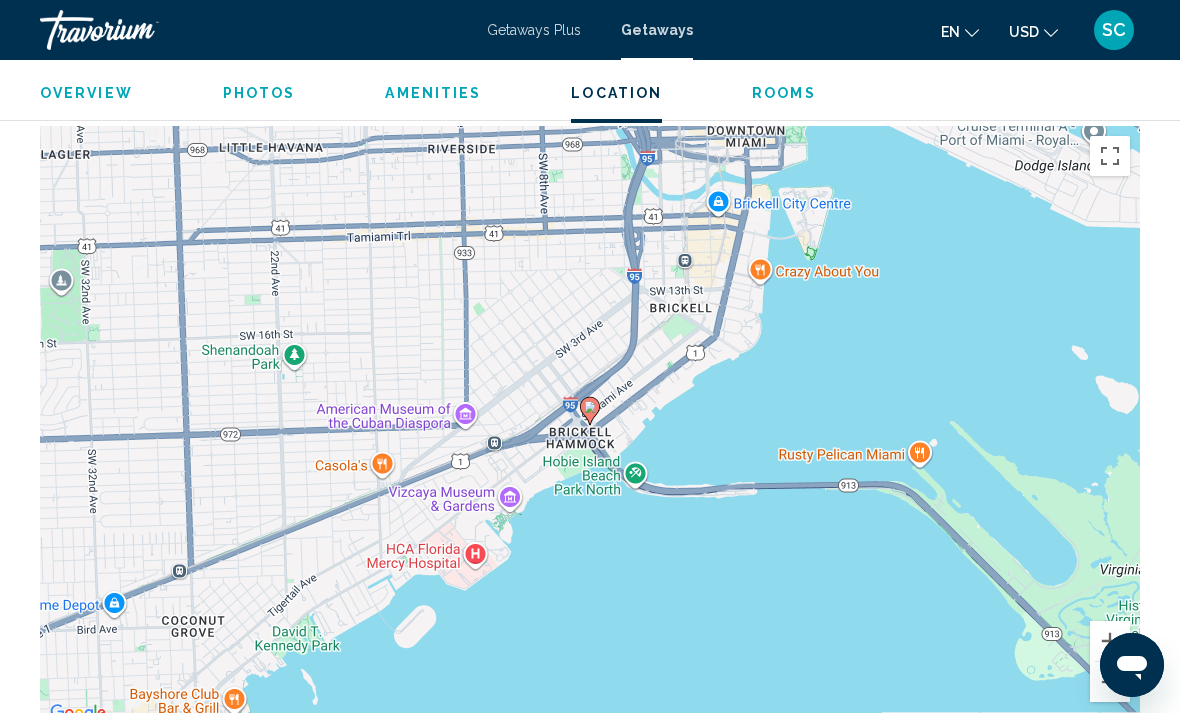 click at bounding box center (1110, 682) 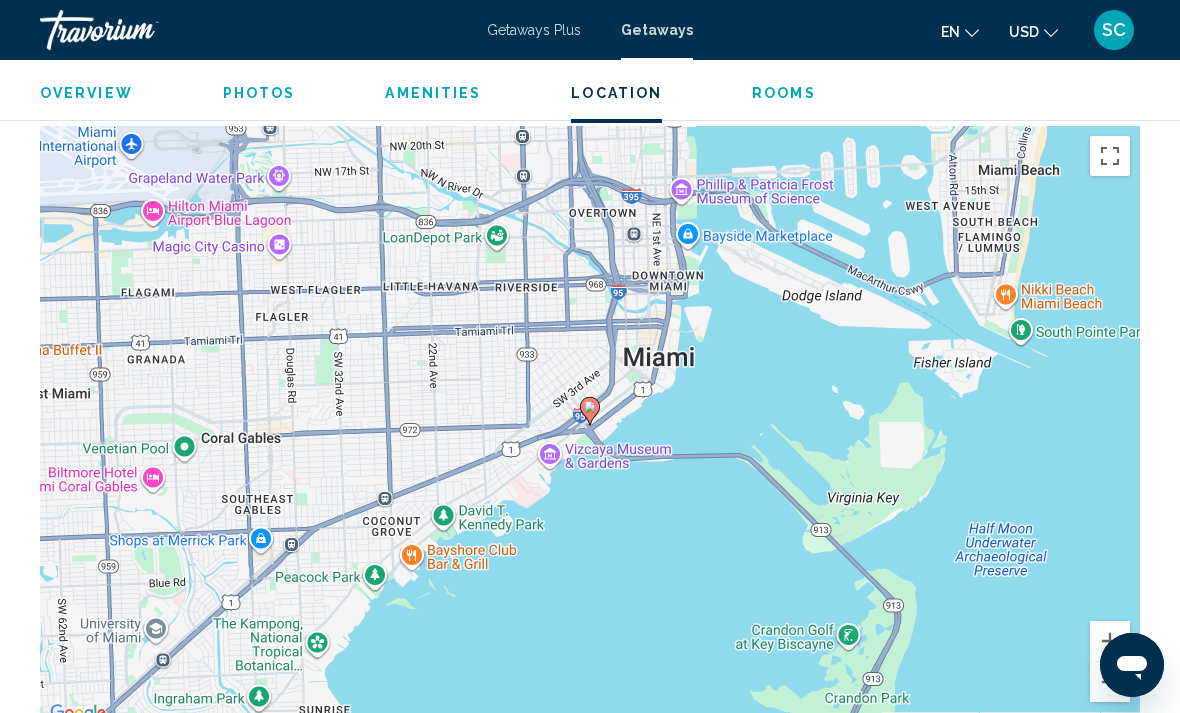 click at bounding box center [1110, 682] 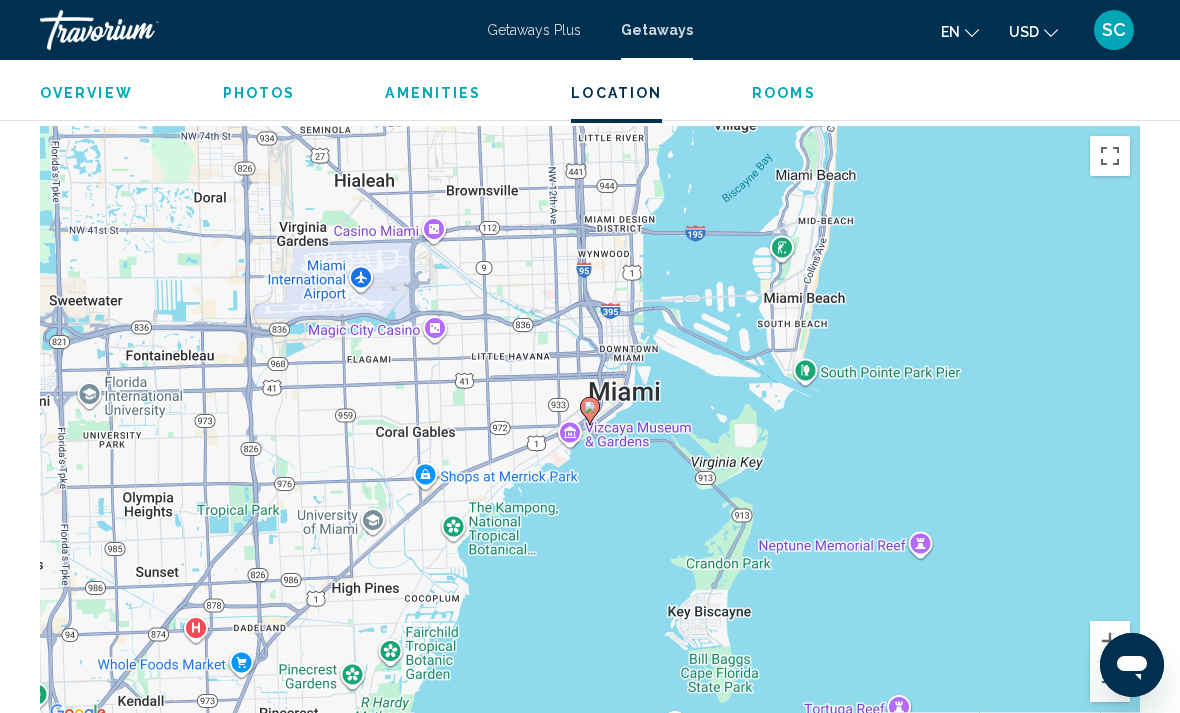 click at bounding box center [1110, 682] 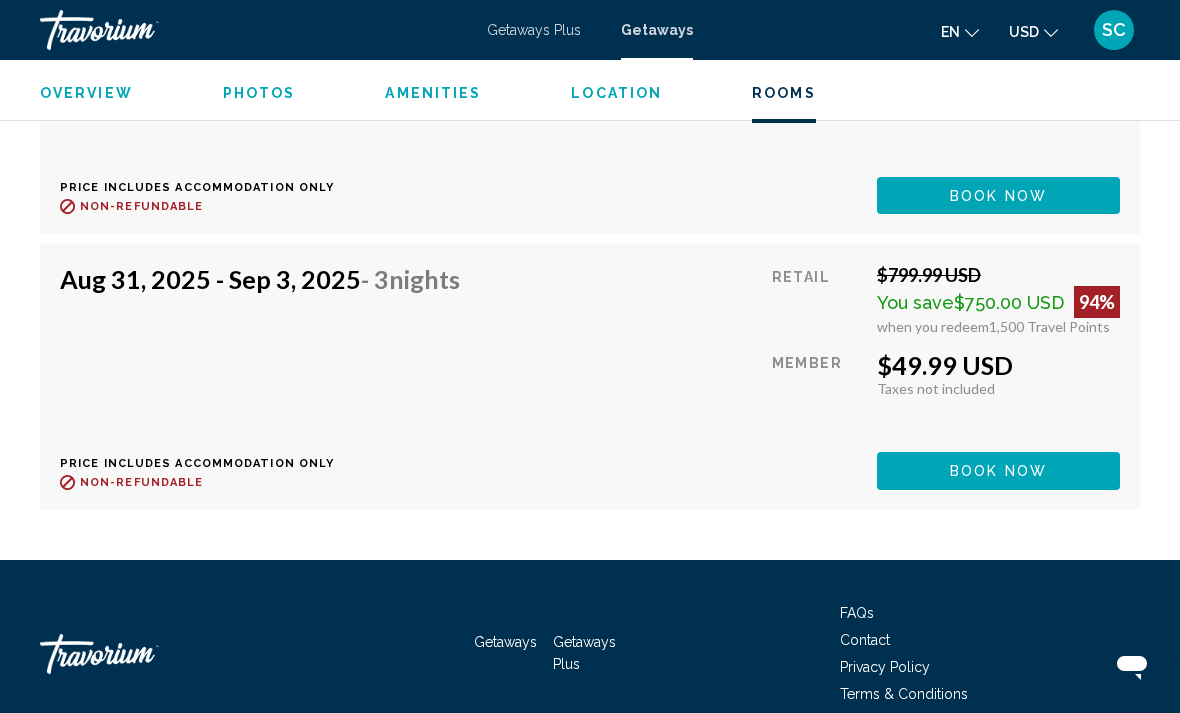 scroll, scrollTop: 10883, scrollLeft: 0, axis: vertical 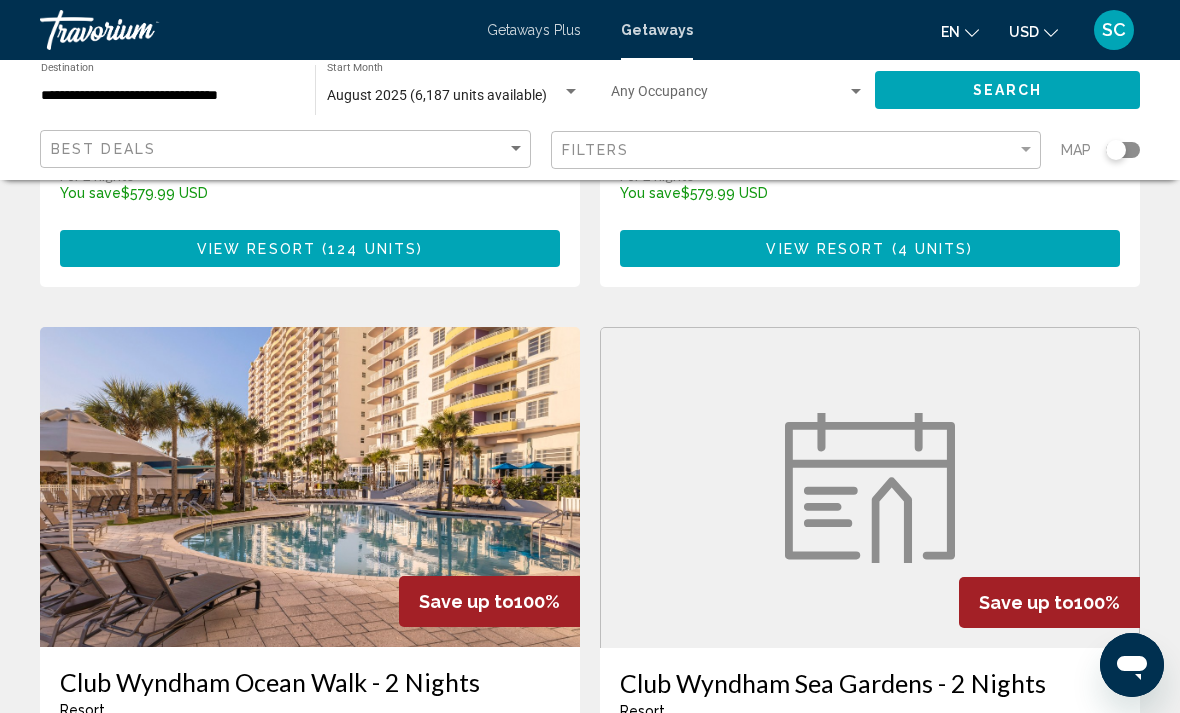 click on "August 2025 (6,187 units available)" at bounding box center [437, 95] 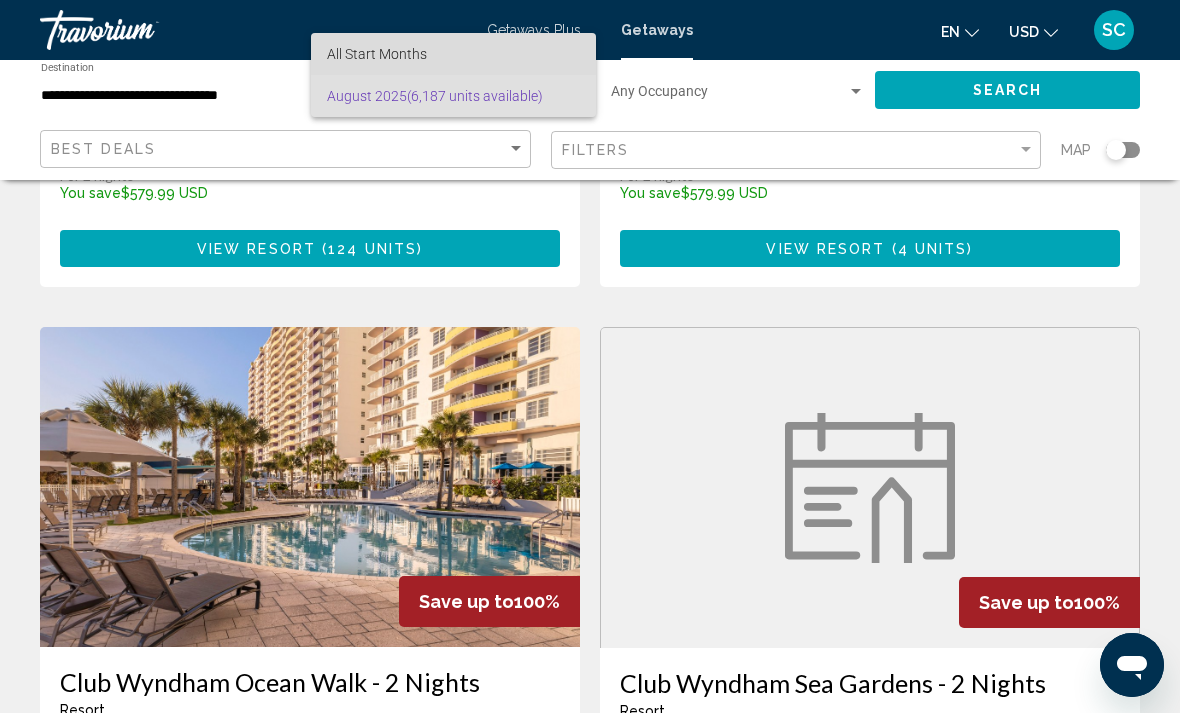 click on "All Start Months" at bounding box center (453, 54) 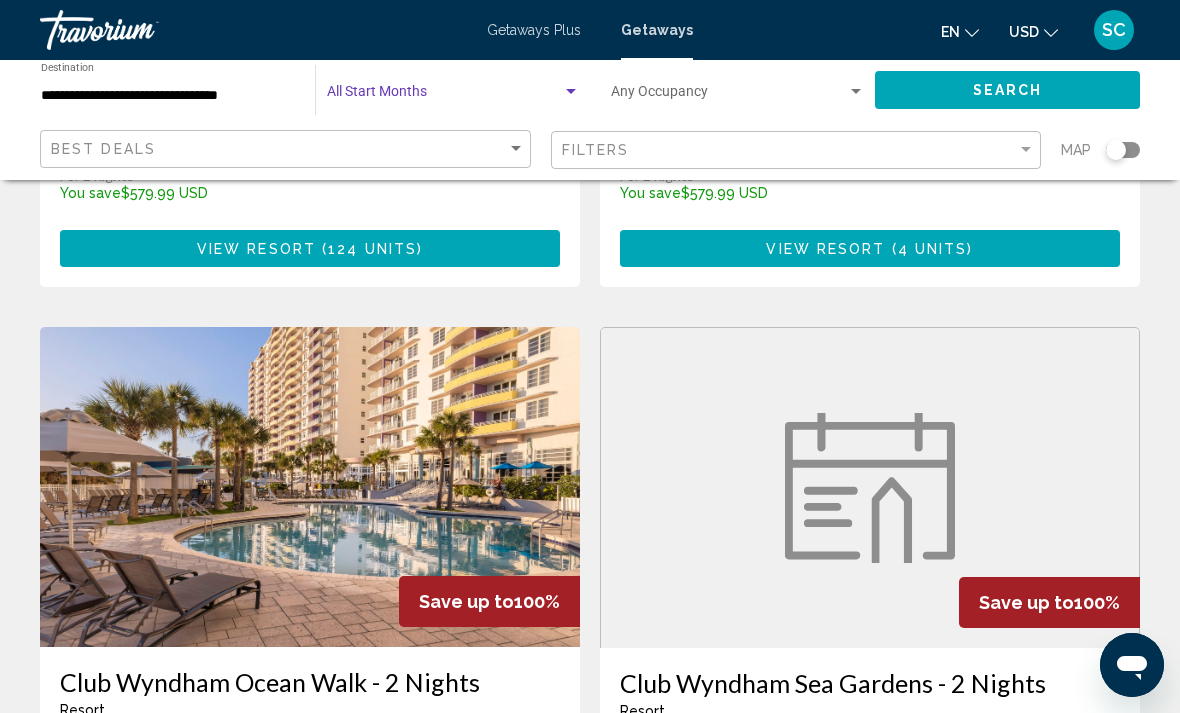 click on "Search" 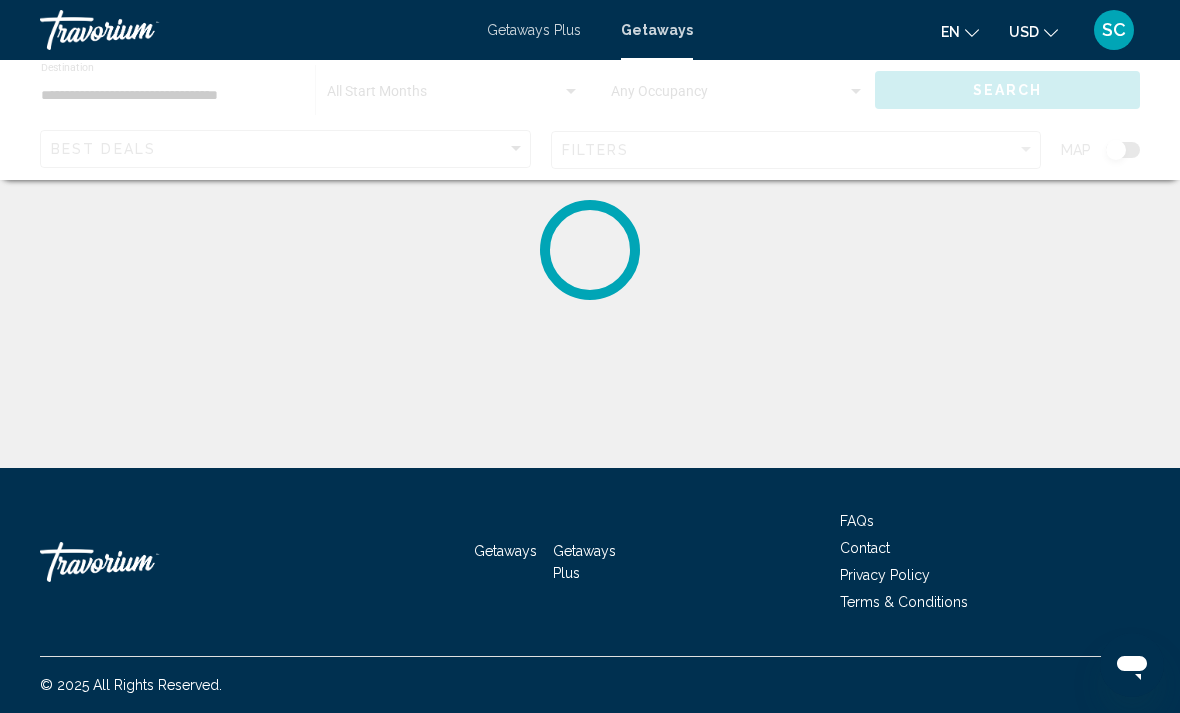 scroll, scrollTop: 65, scrollLeft: 0, axis: vertical 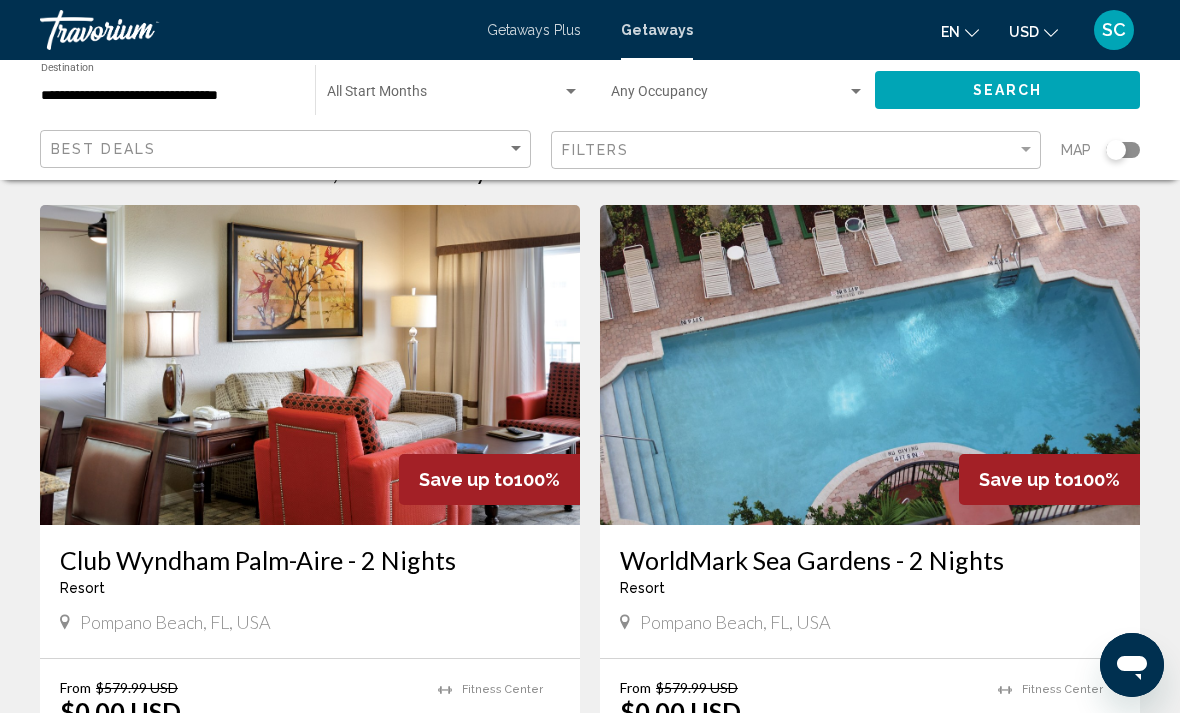 click on "**********" at bounding box center (168, 96) 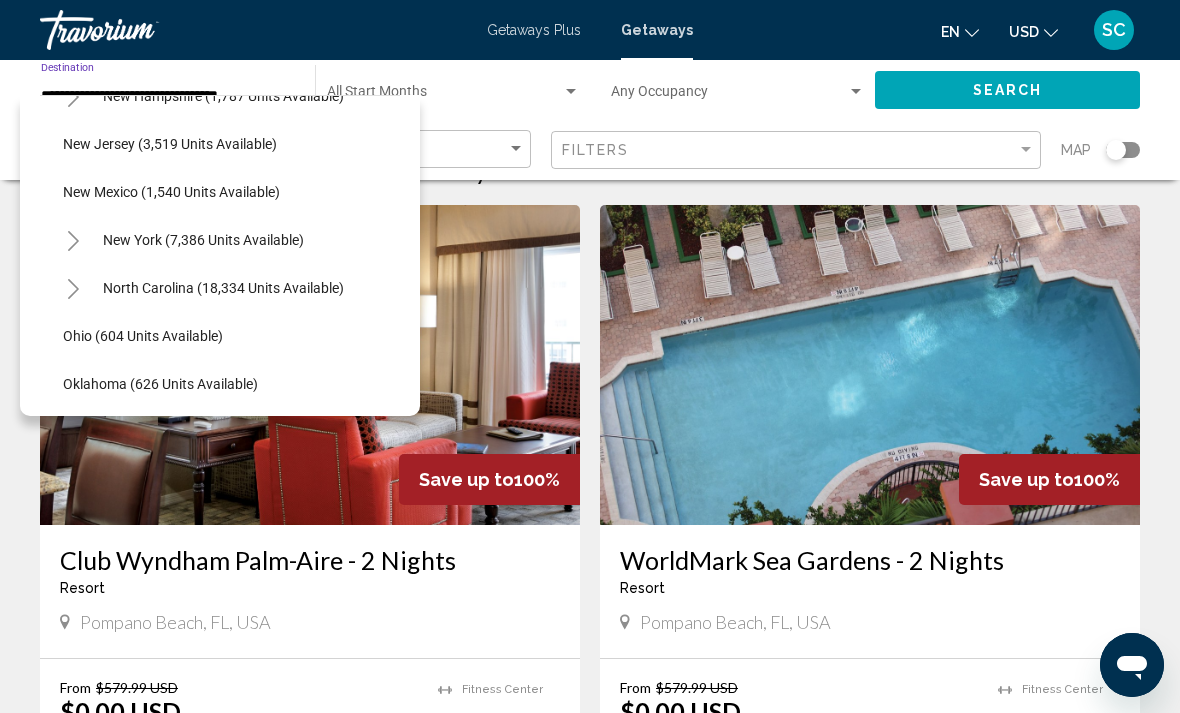 scroll, scrollTop: 1524, scrollLeft: 5, axis: both 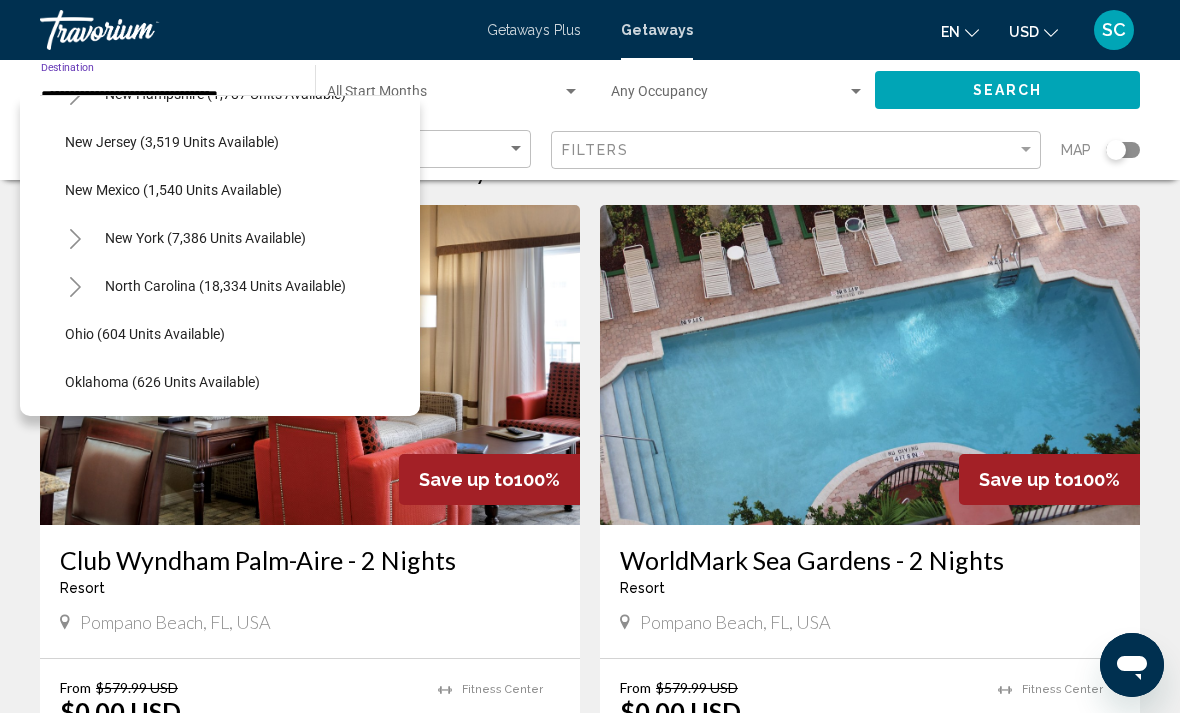 click on "New York (7,386 units available)" 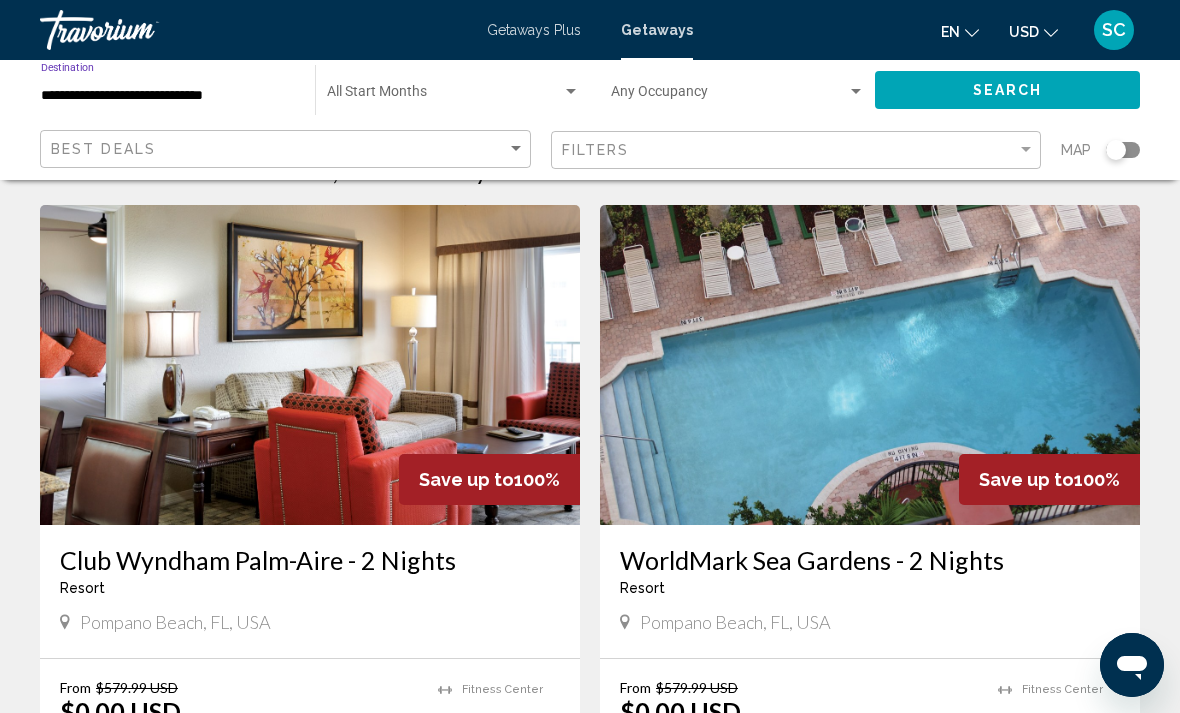 click on "**********" at bounding box center [168, 96] 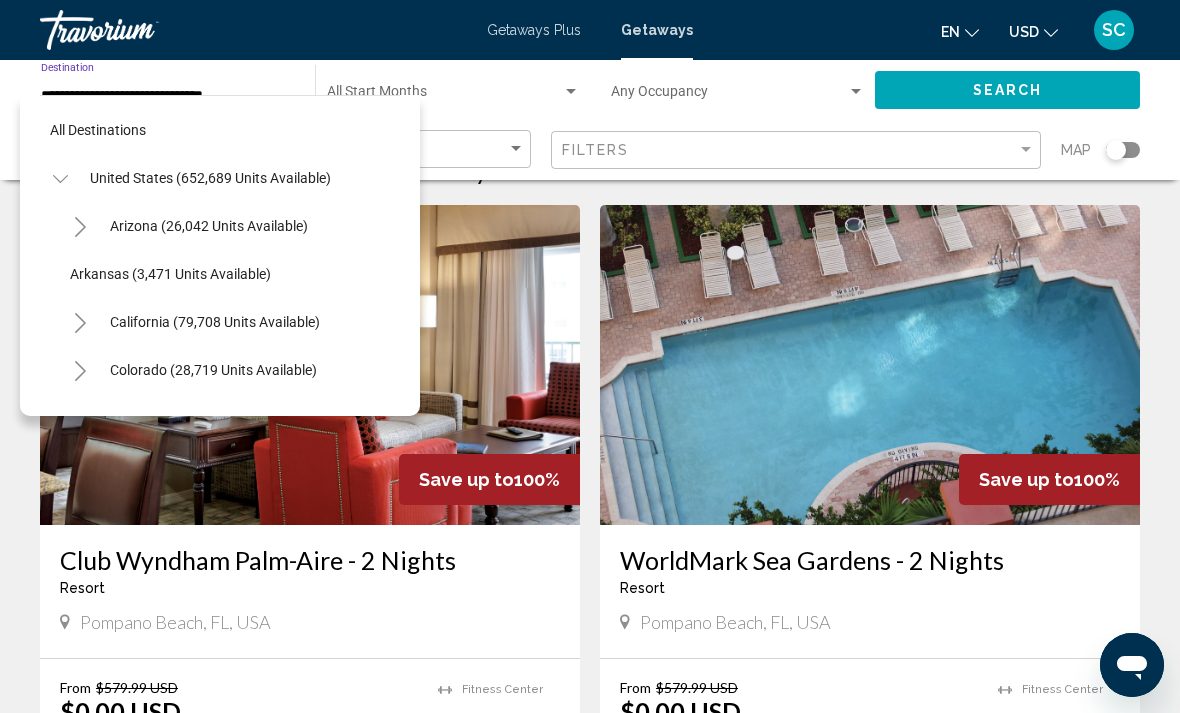 scroll, scrollTop: 1511, scrollLeft: 0, axis: vertical 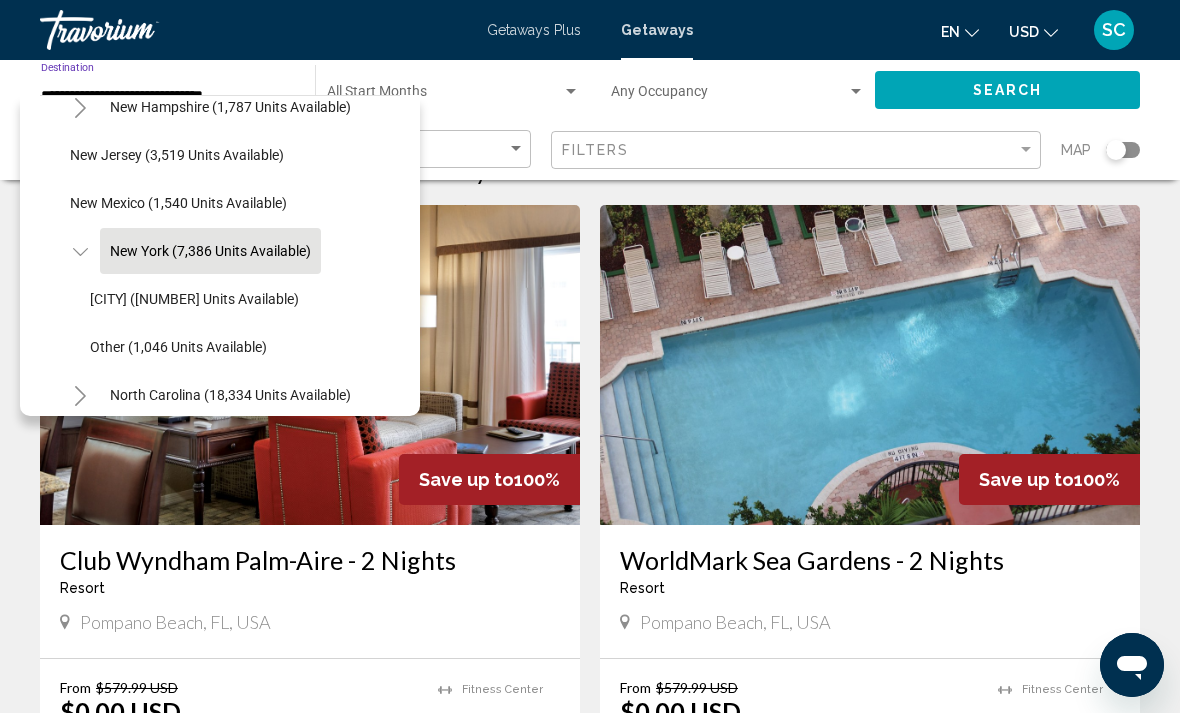 click on "[CITY] ([NUMBER] units available)" 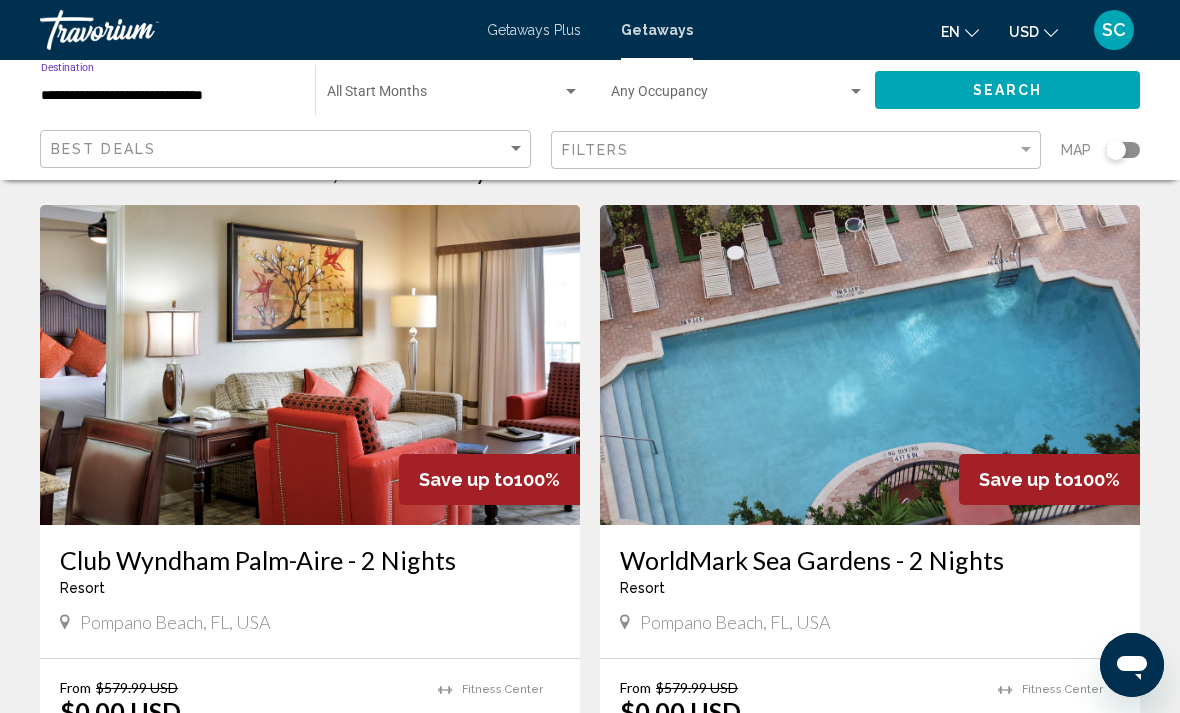 click on "Start Month All Start Months" 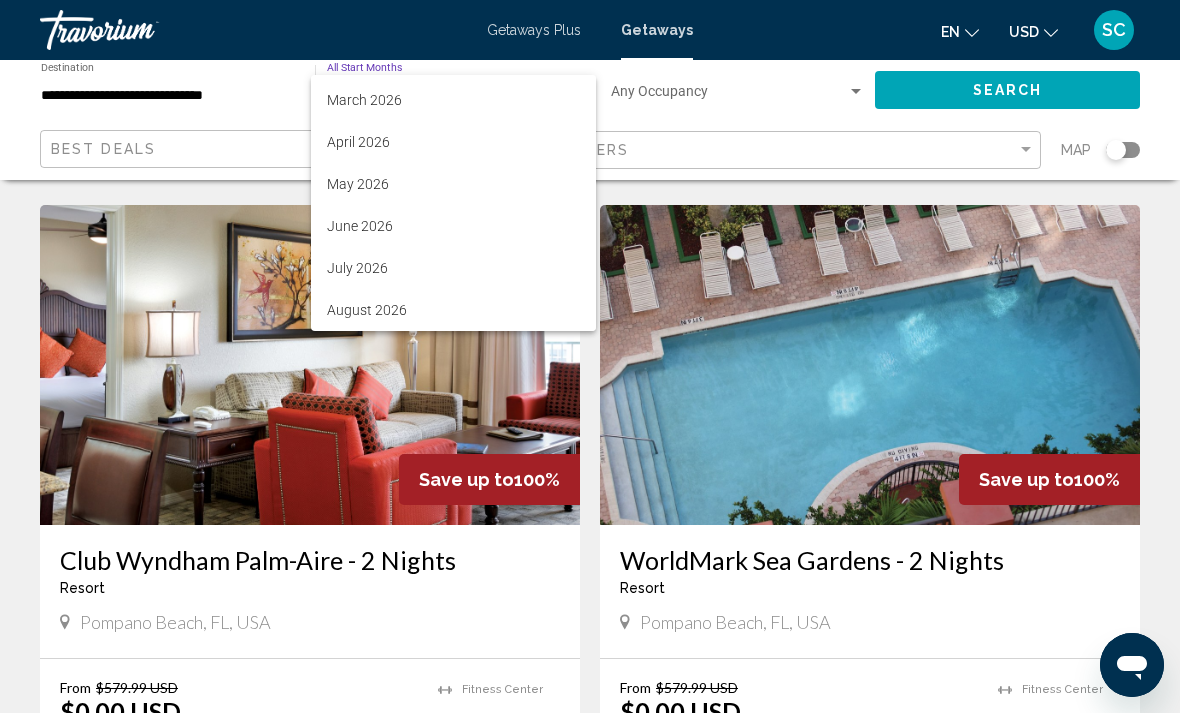 scroll, scrollTop: 332, scrollLeft: 0, axis: vertical 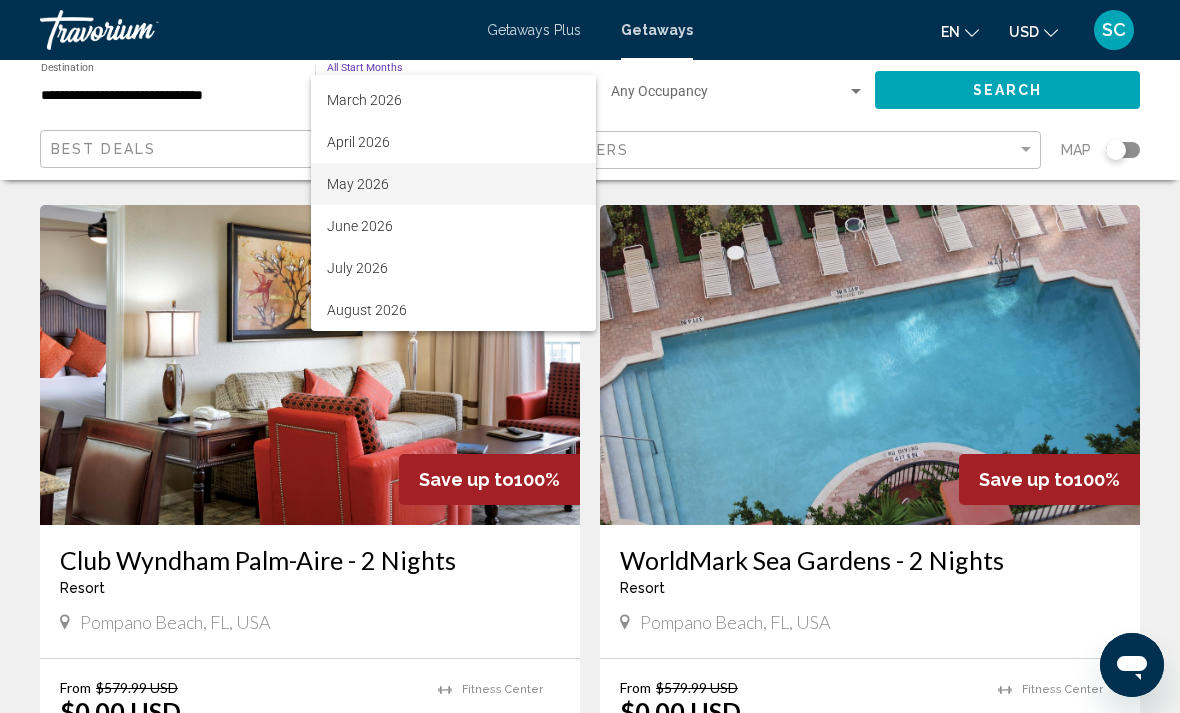 click on "May 2026" at bounding box center (453, 184) 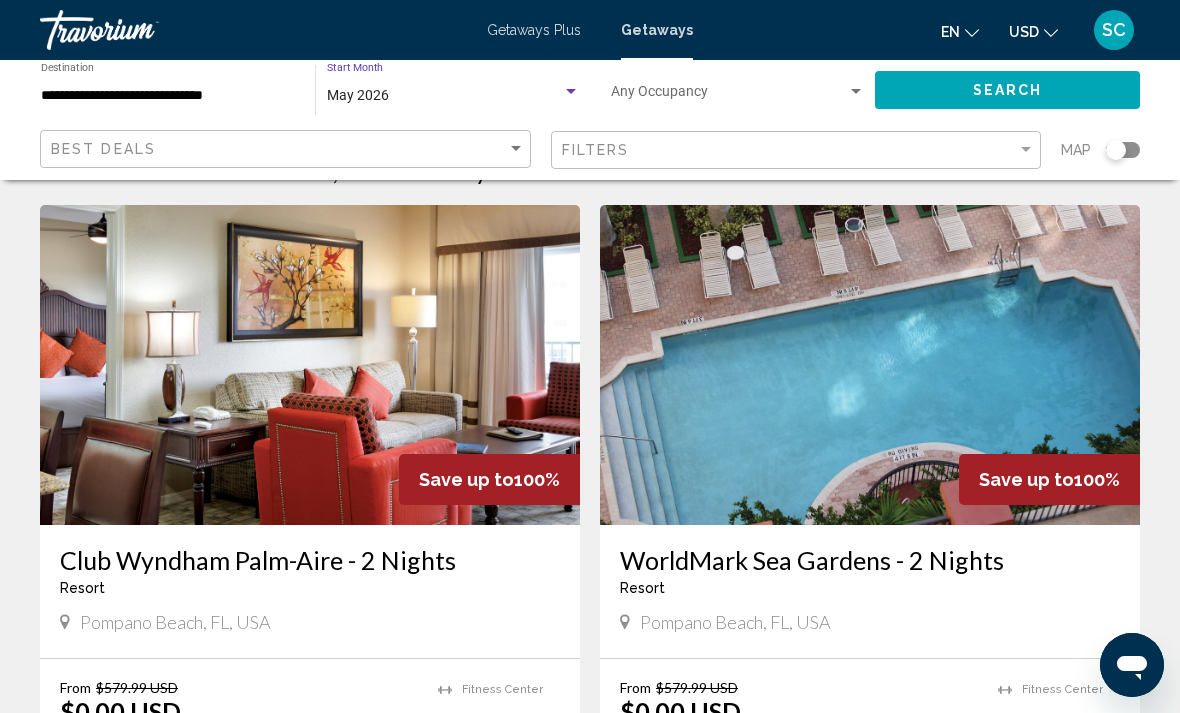 click on "Search" 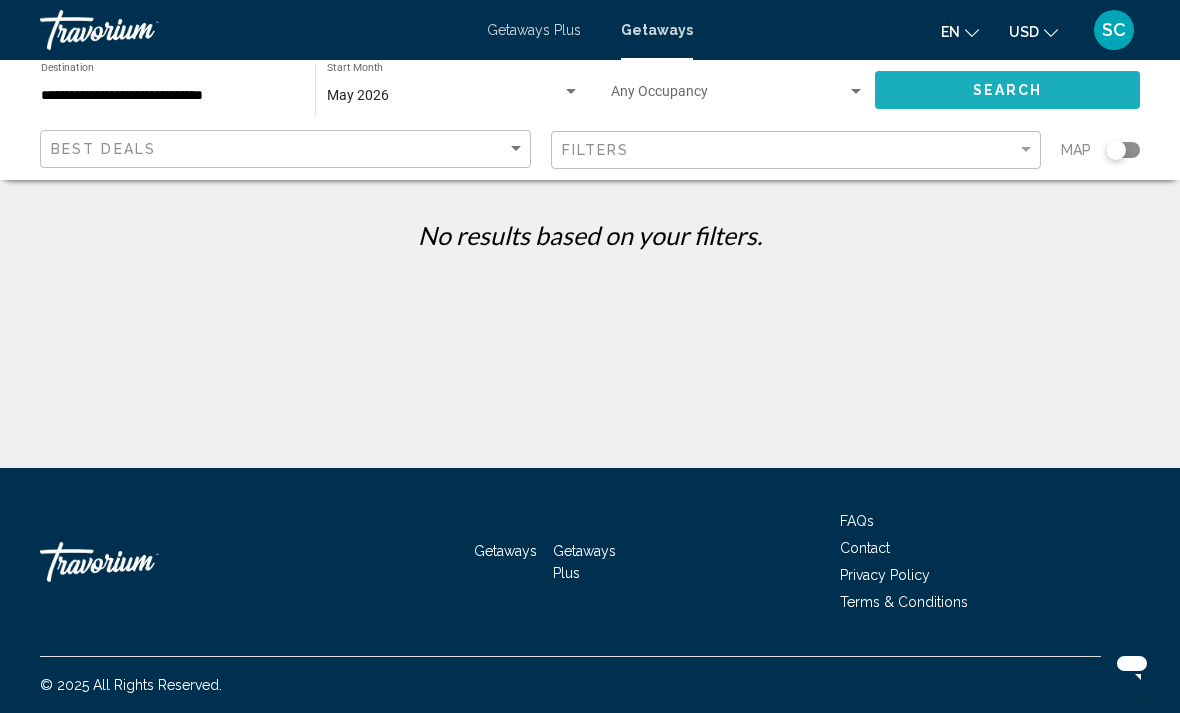 click on "Search" 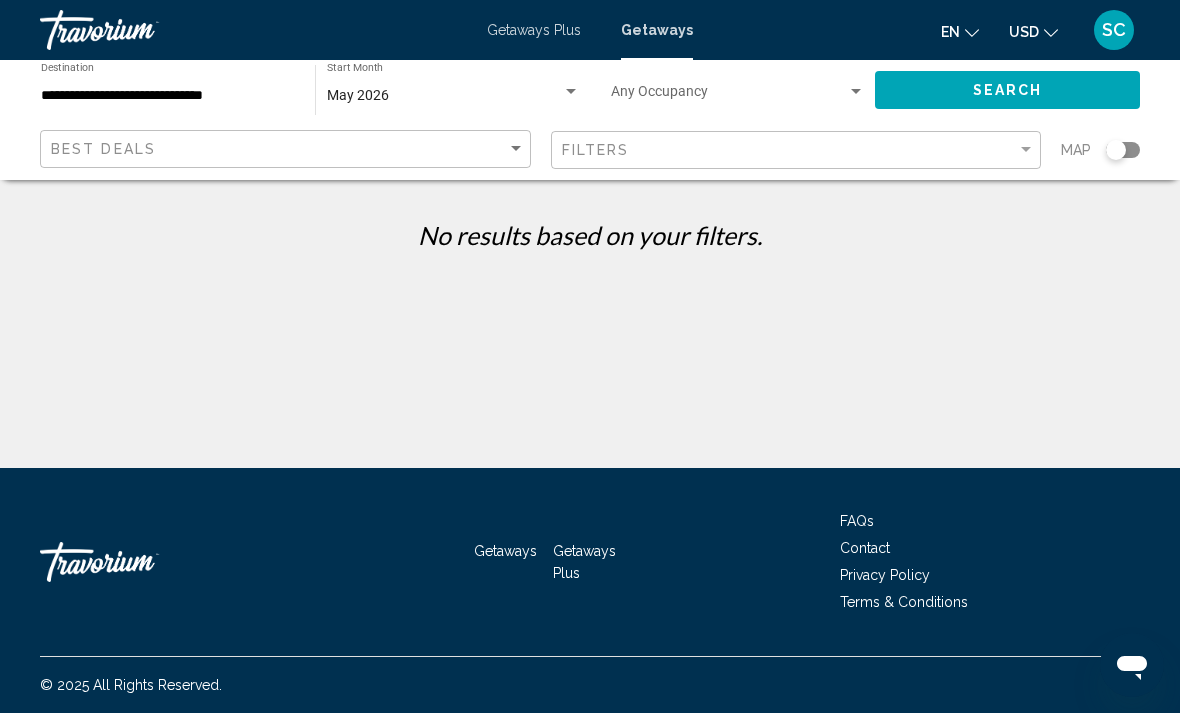 click on "May 2026" at bounding box center [444, 96] 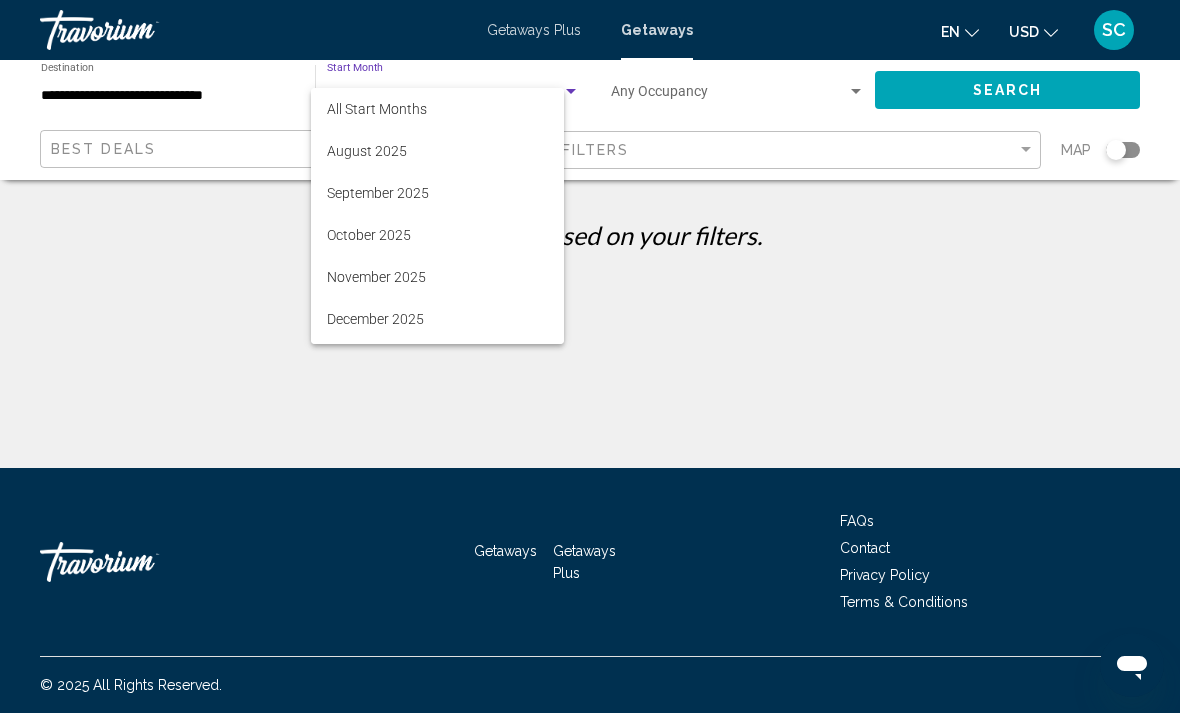 scroll, scrollTop: 332, scrollLeft: 0, axis: vertical 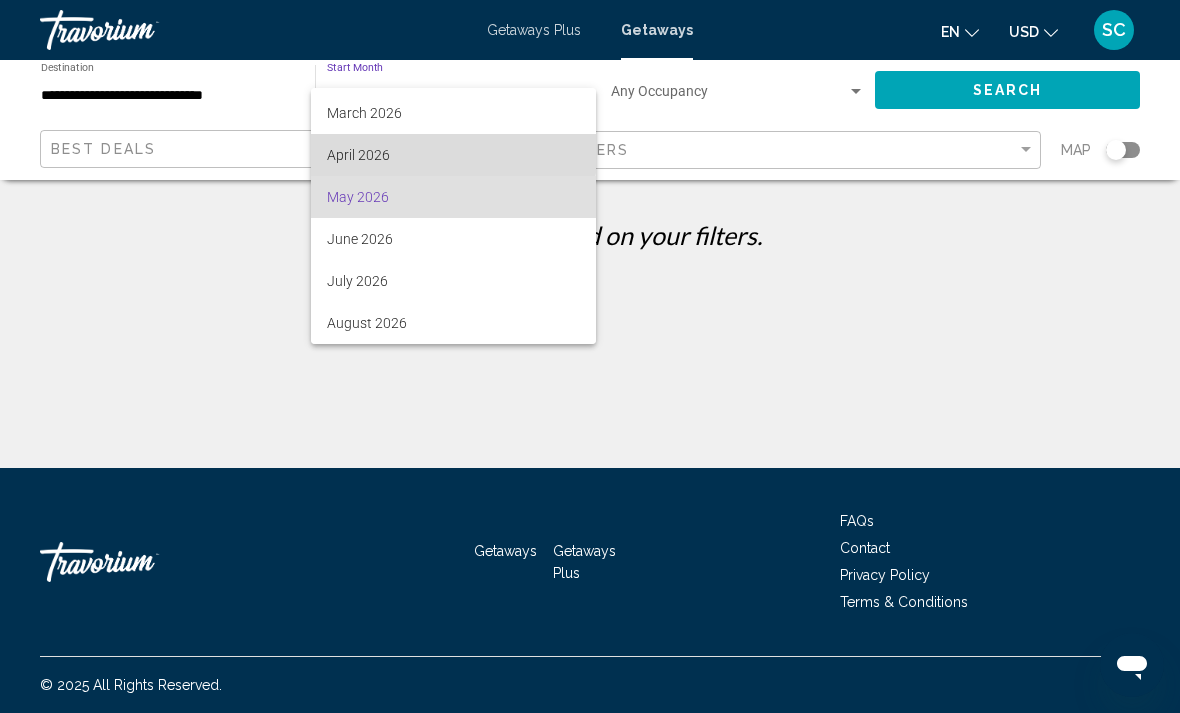 click on "April 2026" at bounding box center (453, 155) 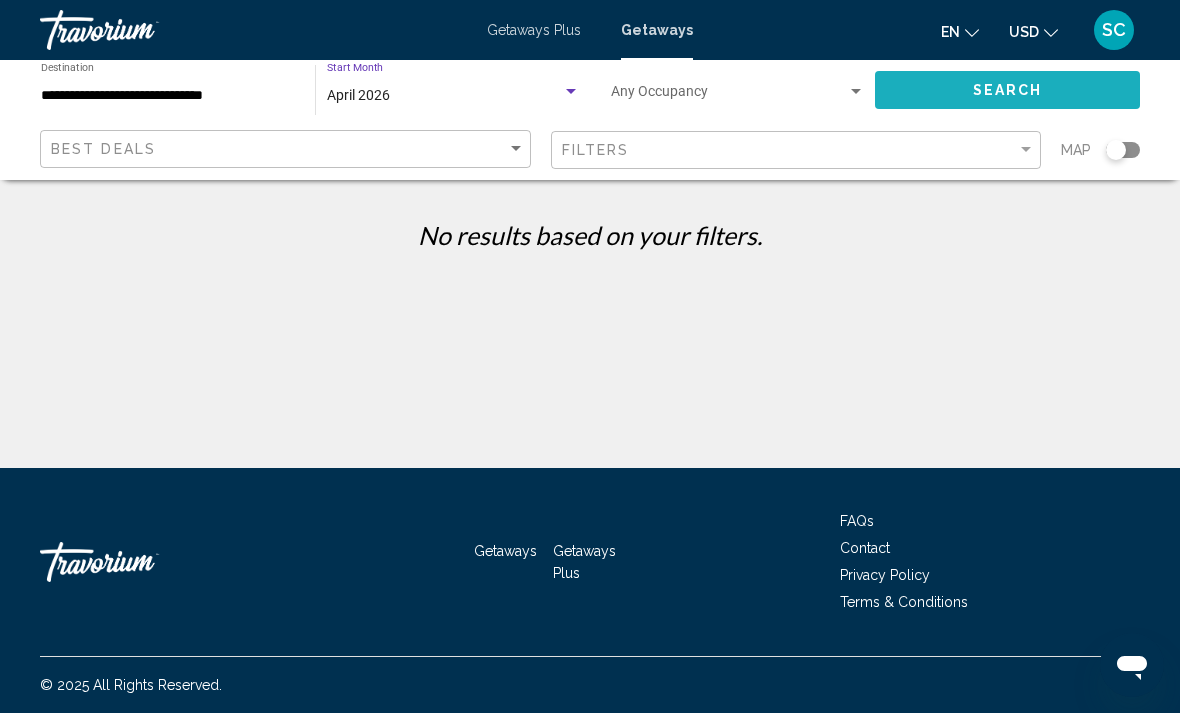 click on "Search" 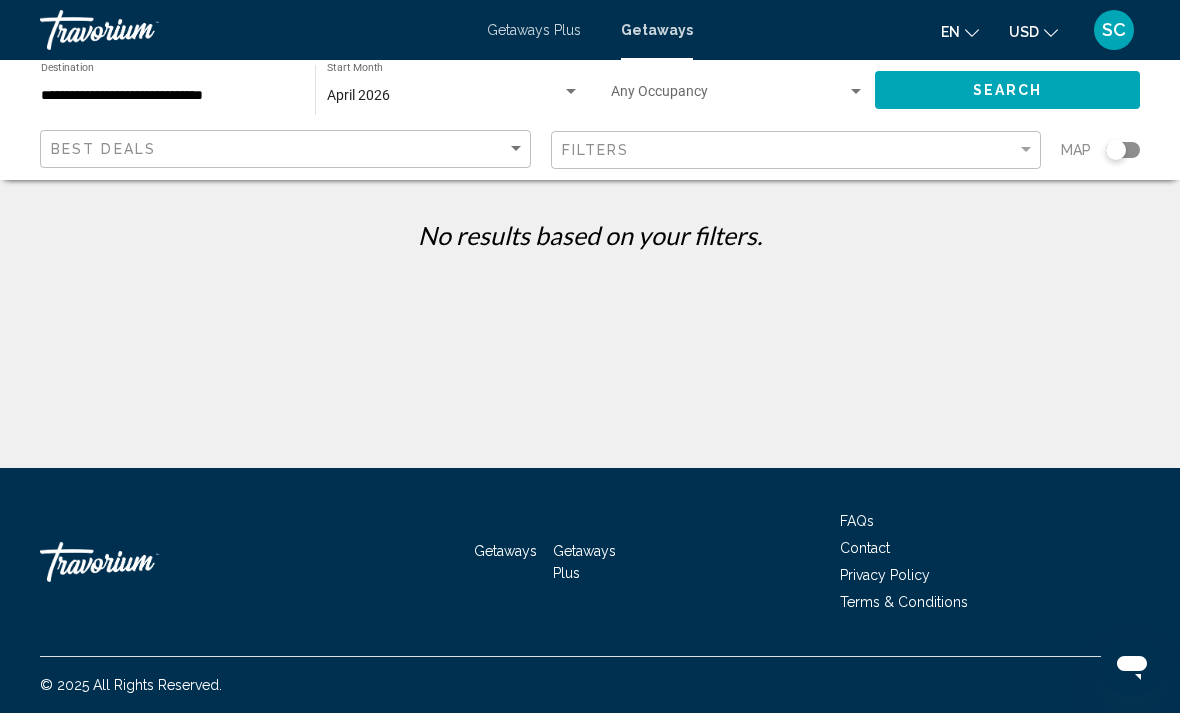 click on "April 2026" at bounding box center (444, 96) 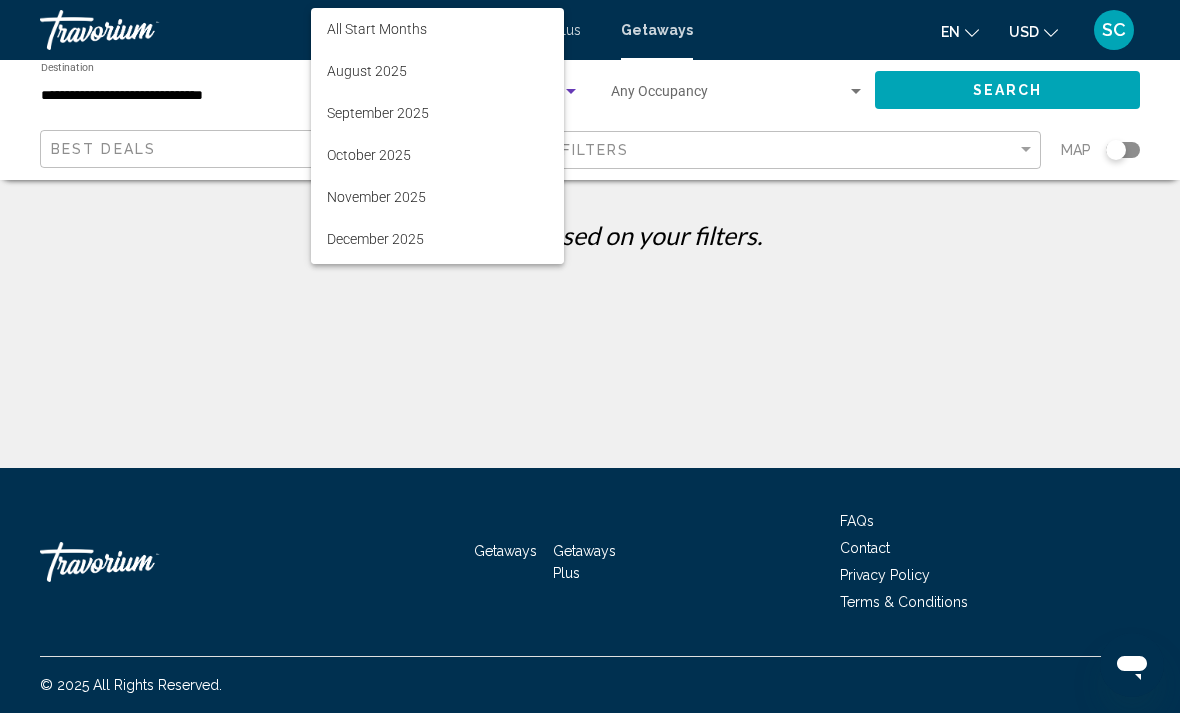 scroll, scrollTop: 311, scrollLeft: 0, axis: vertical 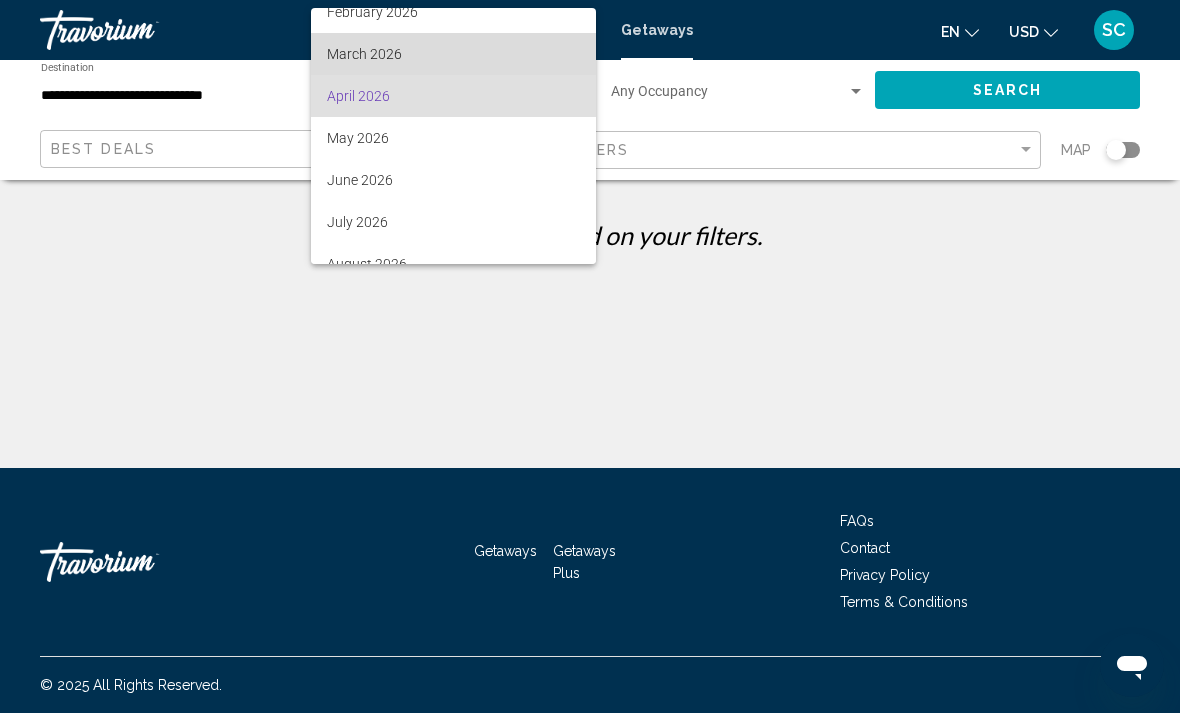 click on "March 2026" at bounding box center (453, 54) 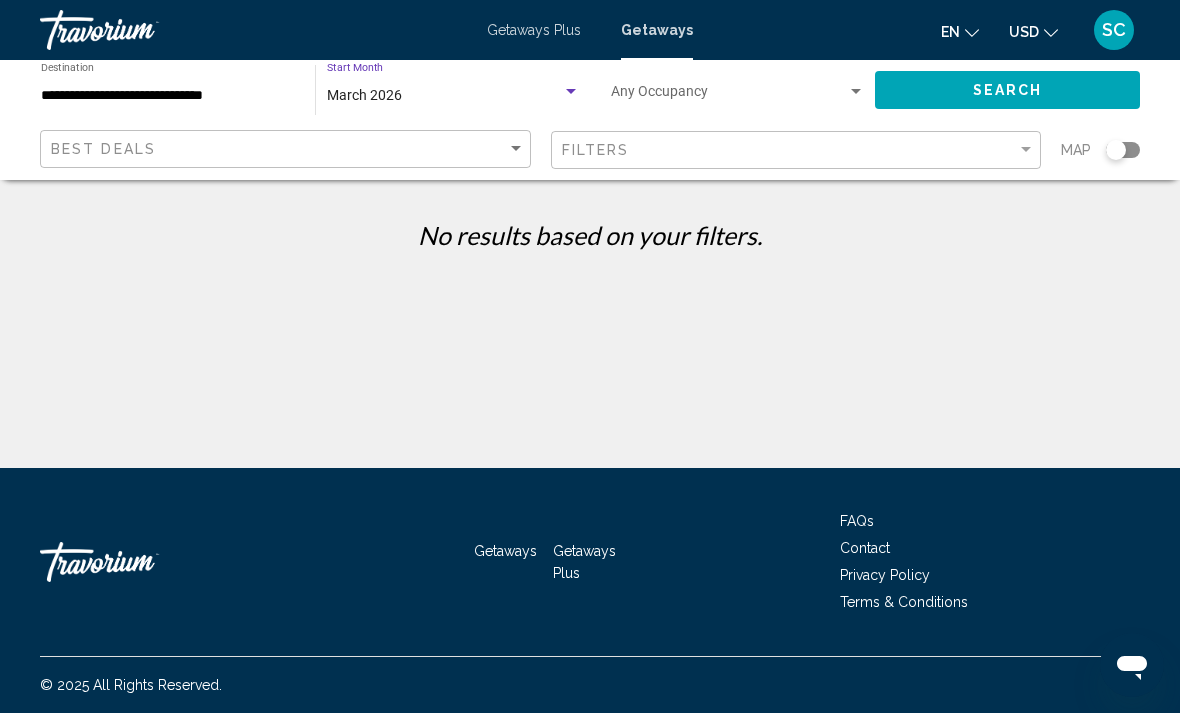 click on "Search" 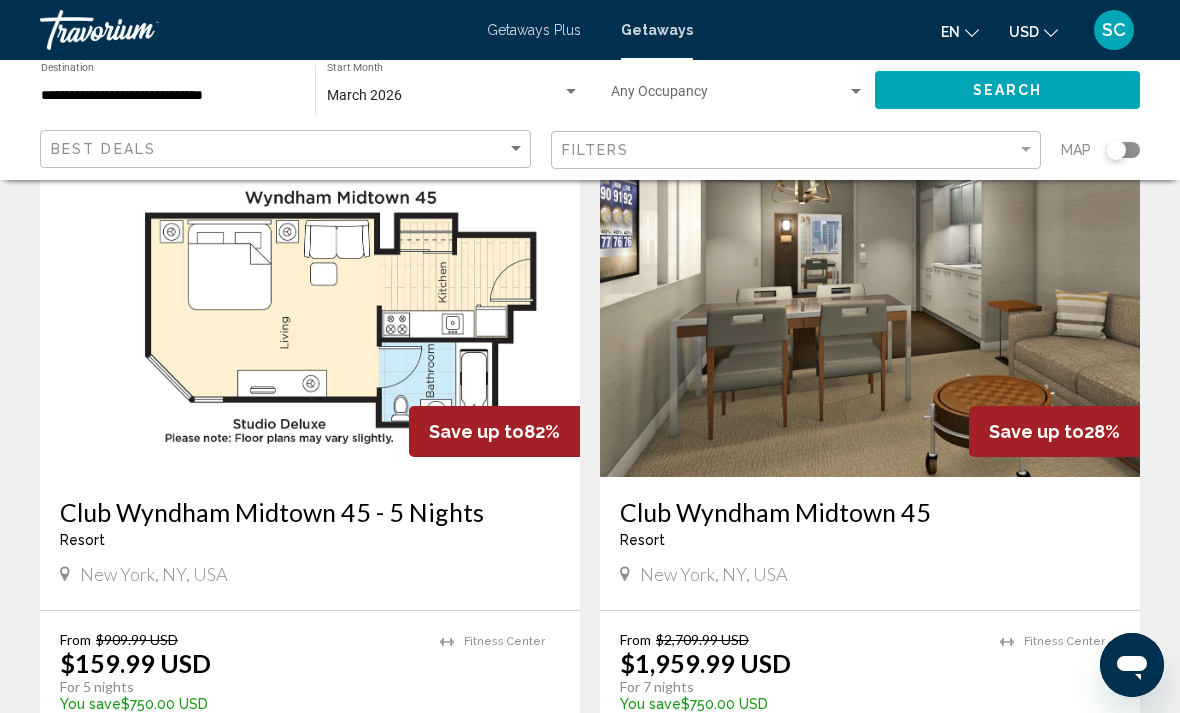scroll, scrollTop: 0, scrollLeft: 0, axis: both 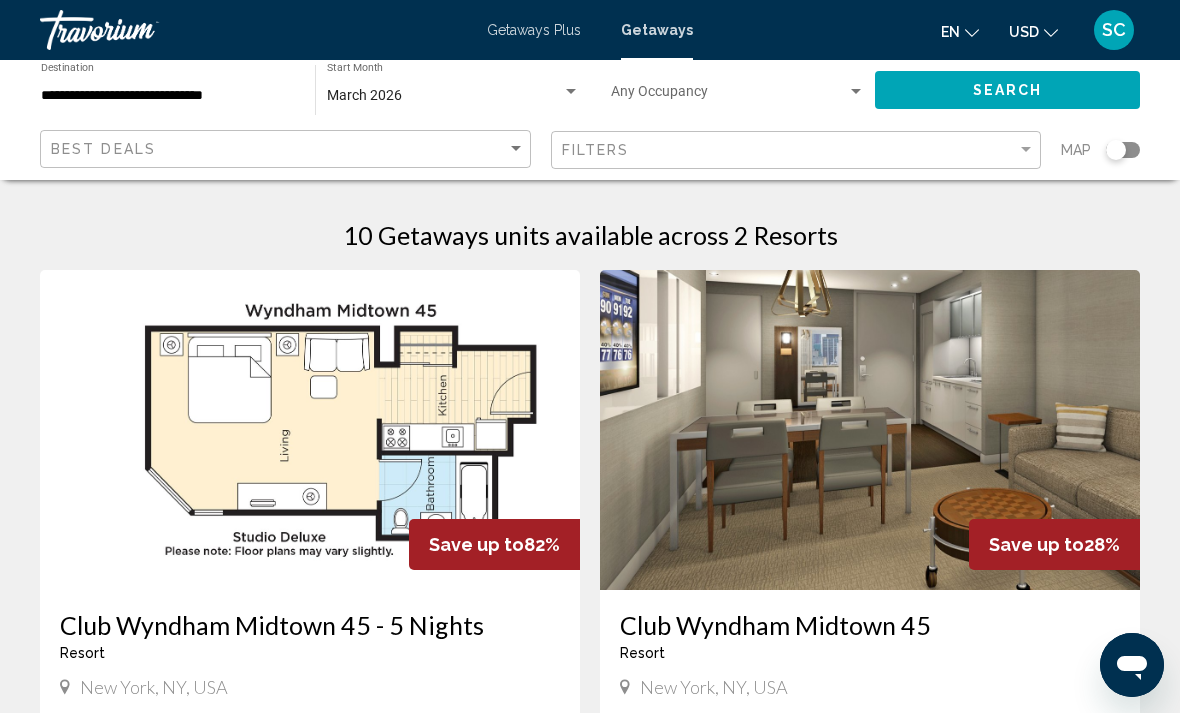 click on "March 2026 Start Month All Start Months" 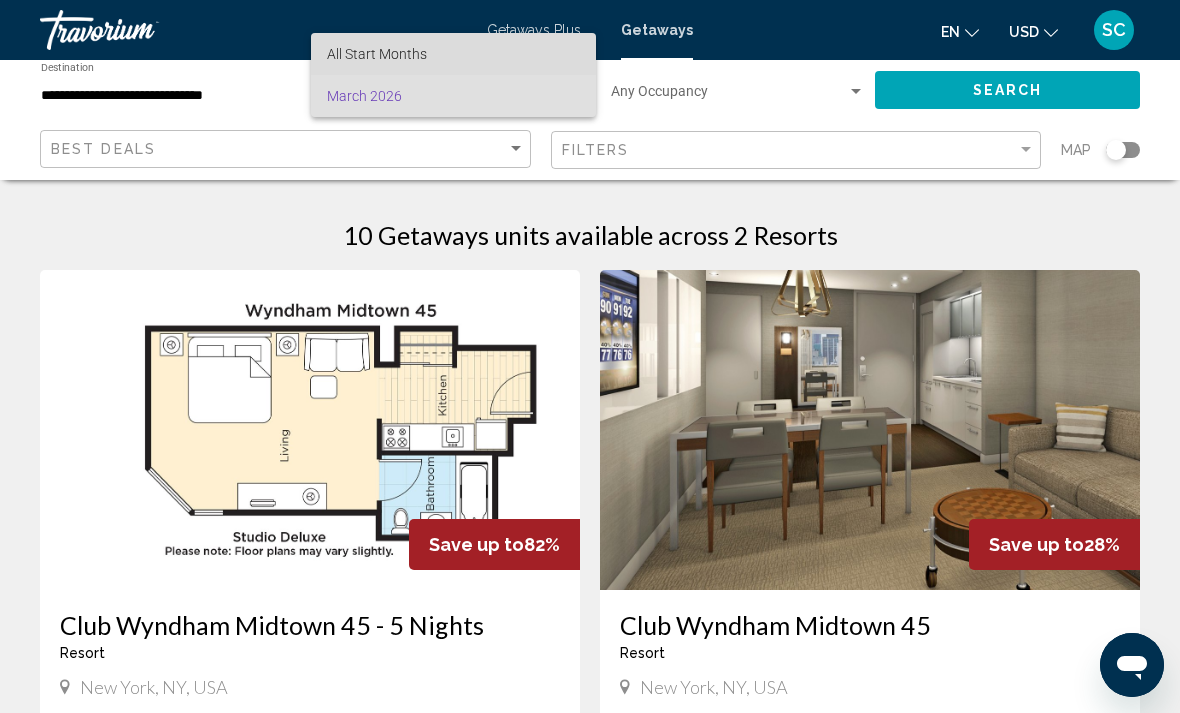click on "All Start Months" at bounding box center [453, 54] 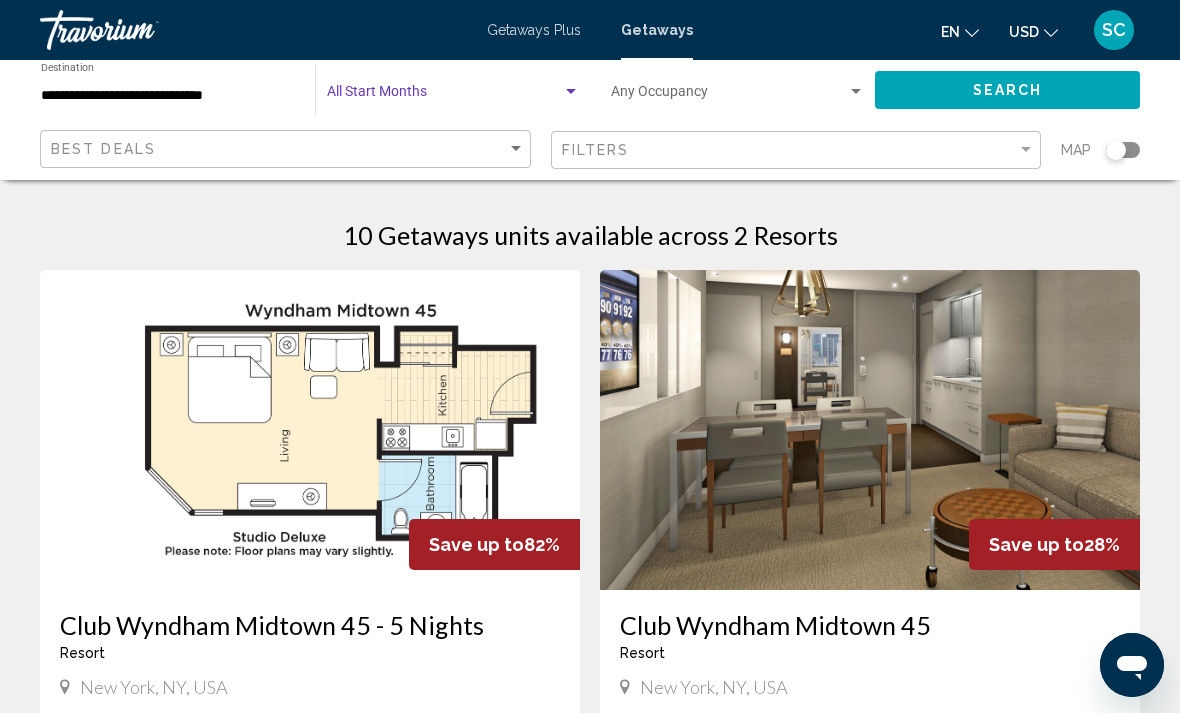 click on "Search" 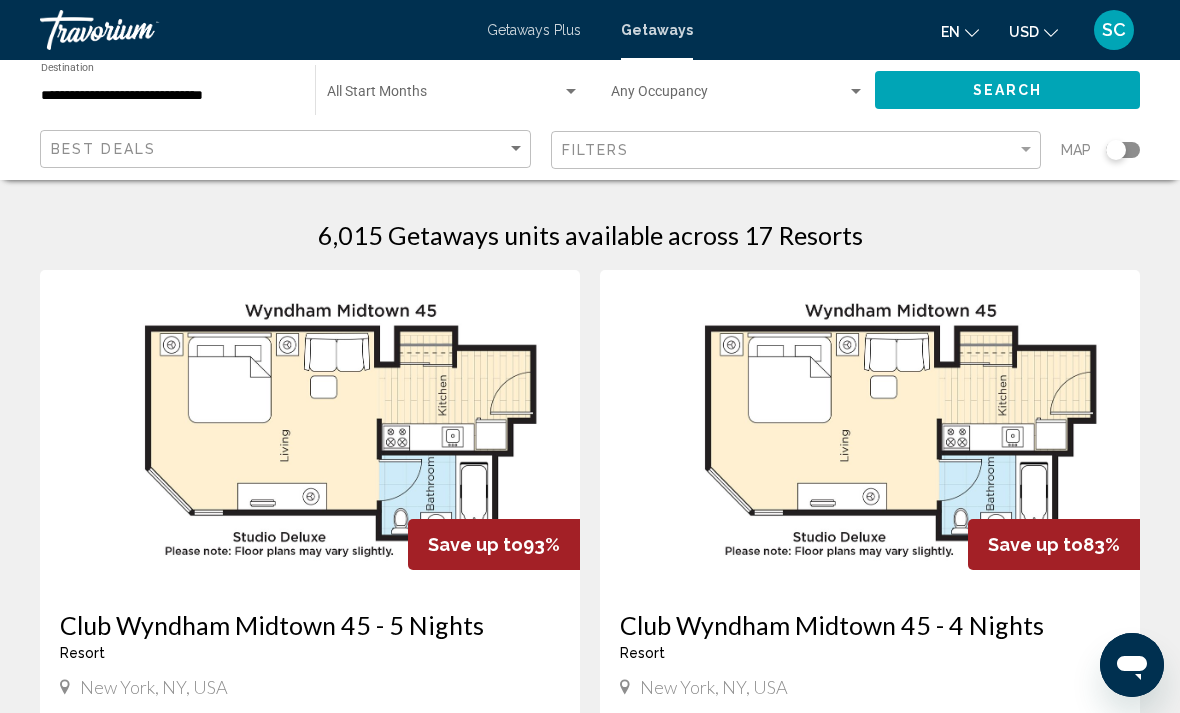 click at bounding box center [453, 96] 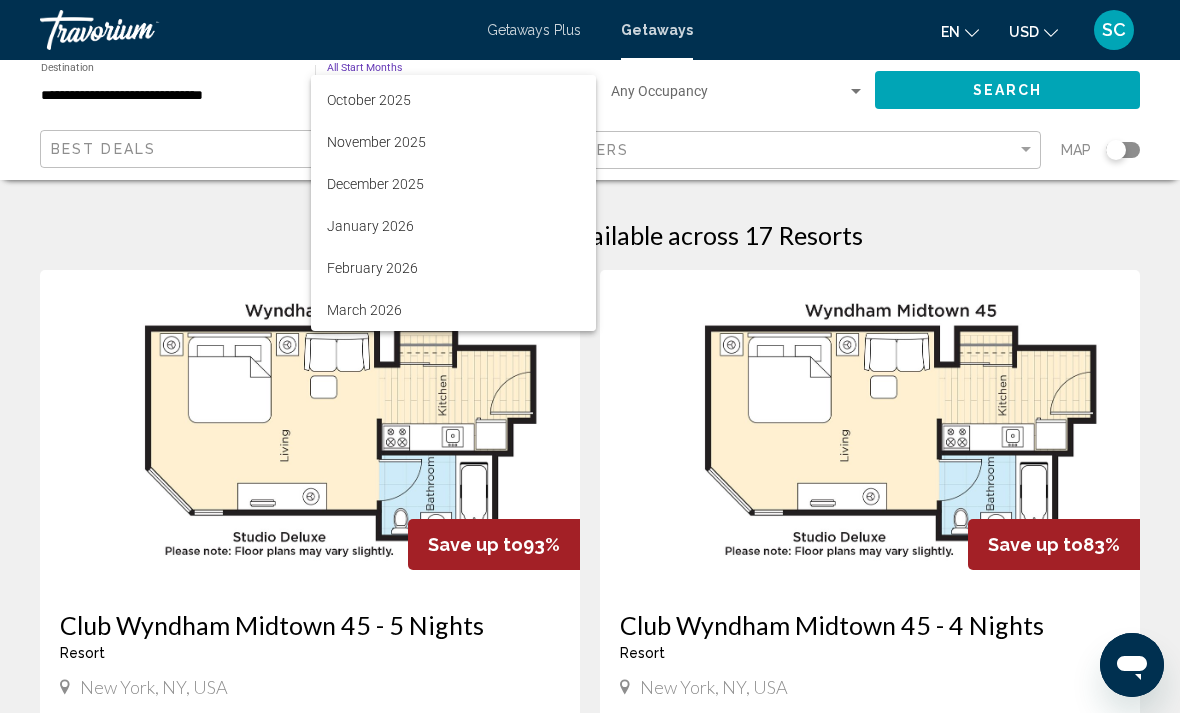 scroll, scrollTop: 122, scrollLeft: 0, axis: vertical 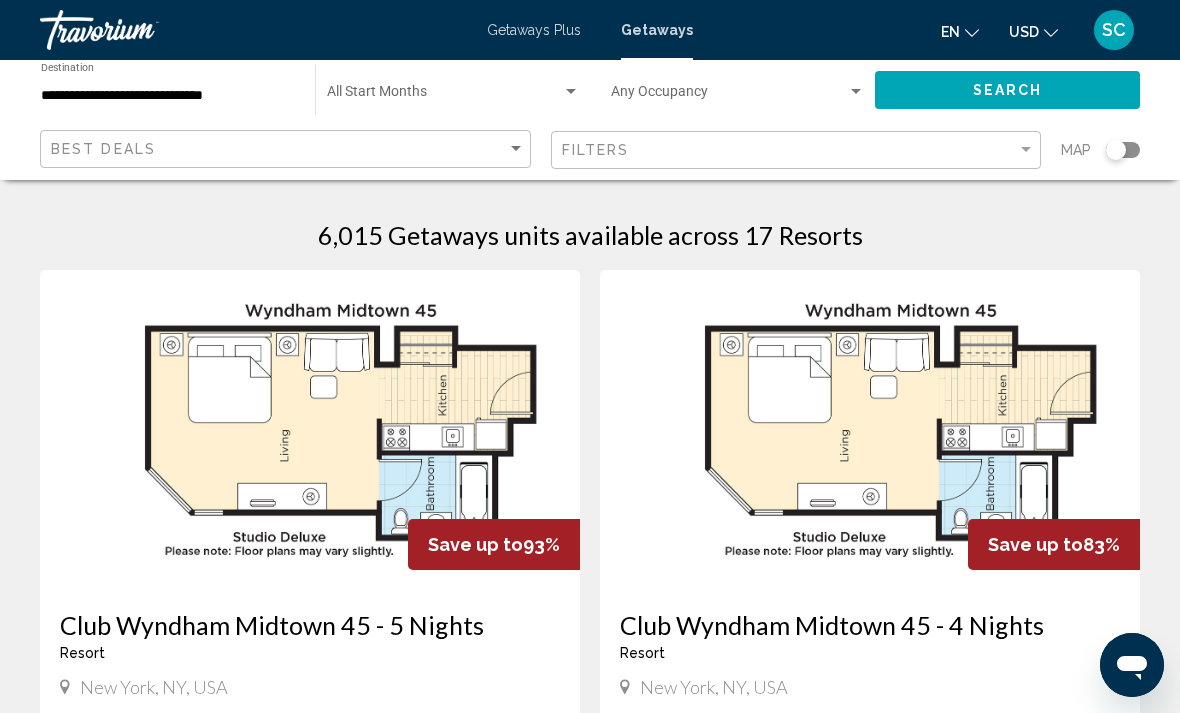 click on "Start Month All Start Months" 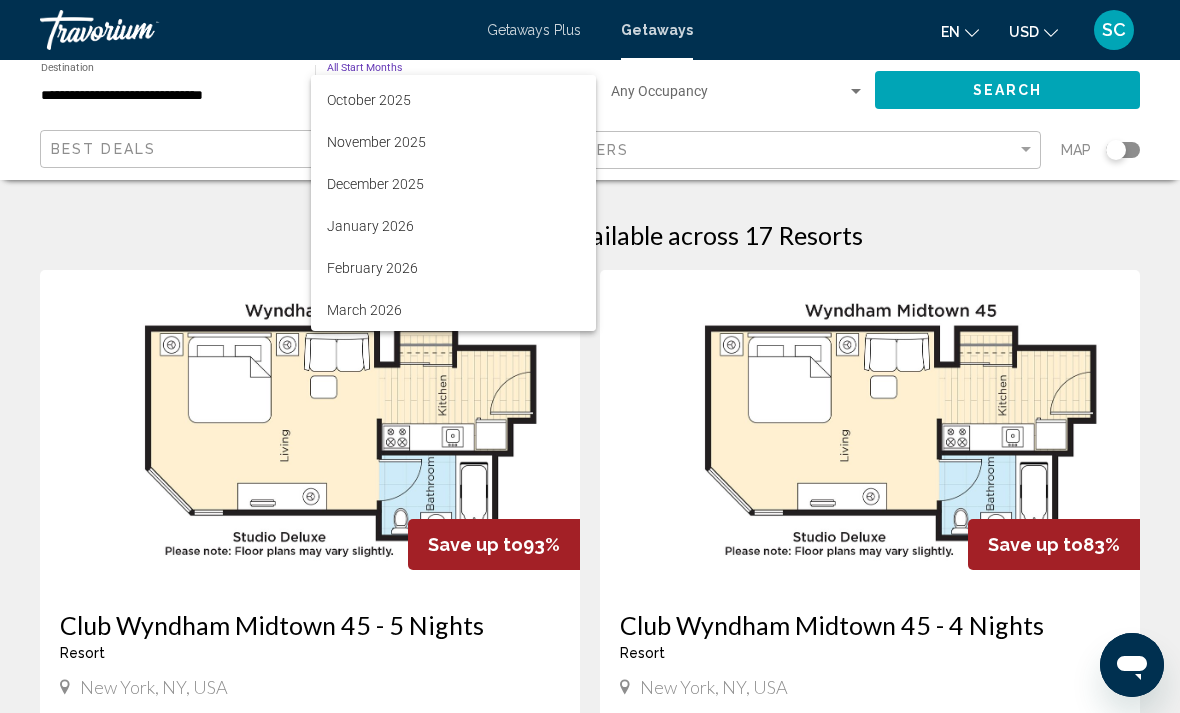 scroll, scrollTop: 122, scrollLeft: 0, axis: vertical 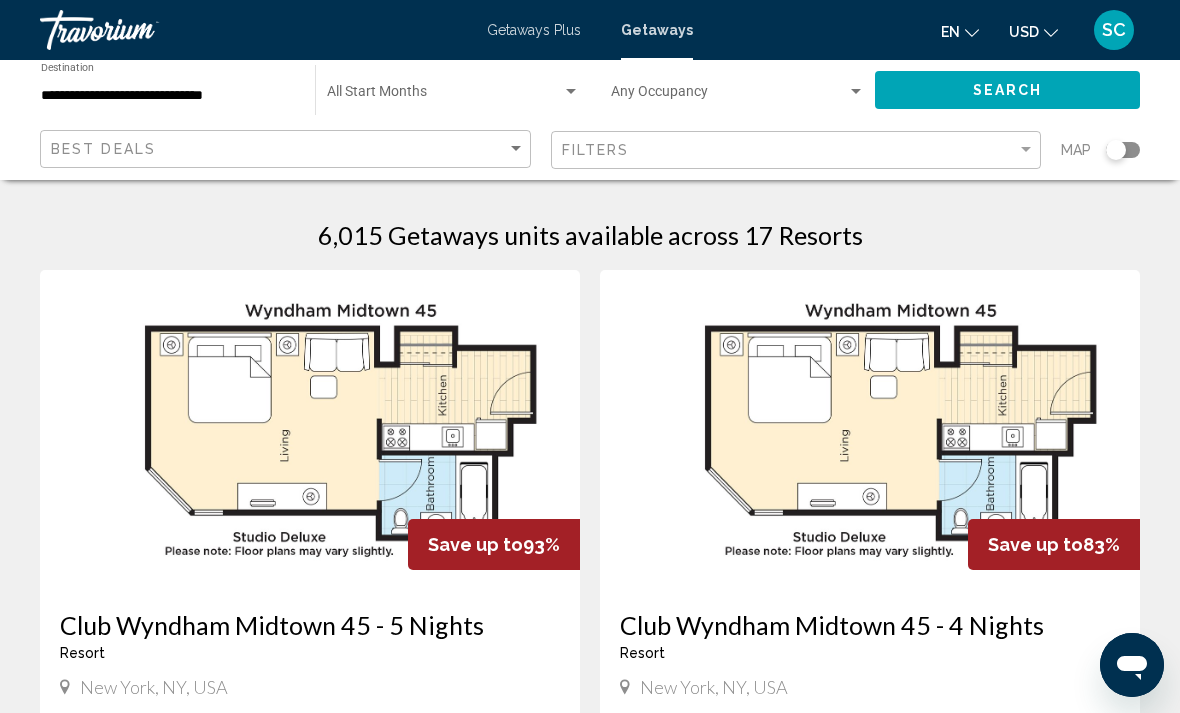click on "Search" 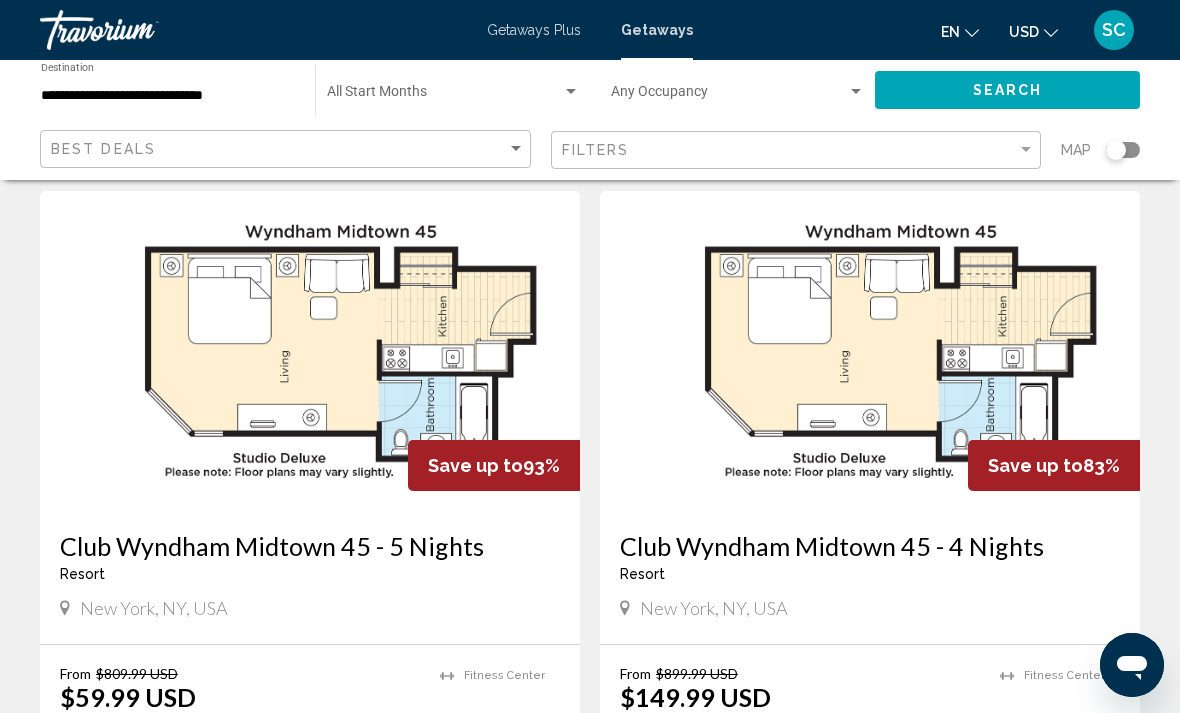 scroll, scrollTop: 0, scrollLeft: 0, axis: both 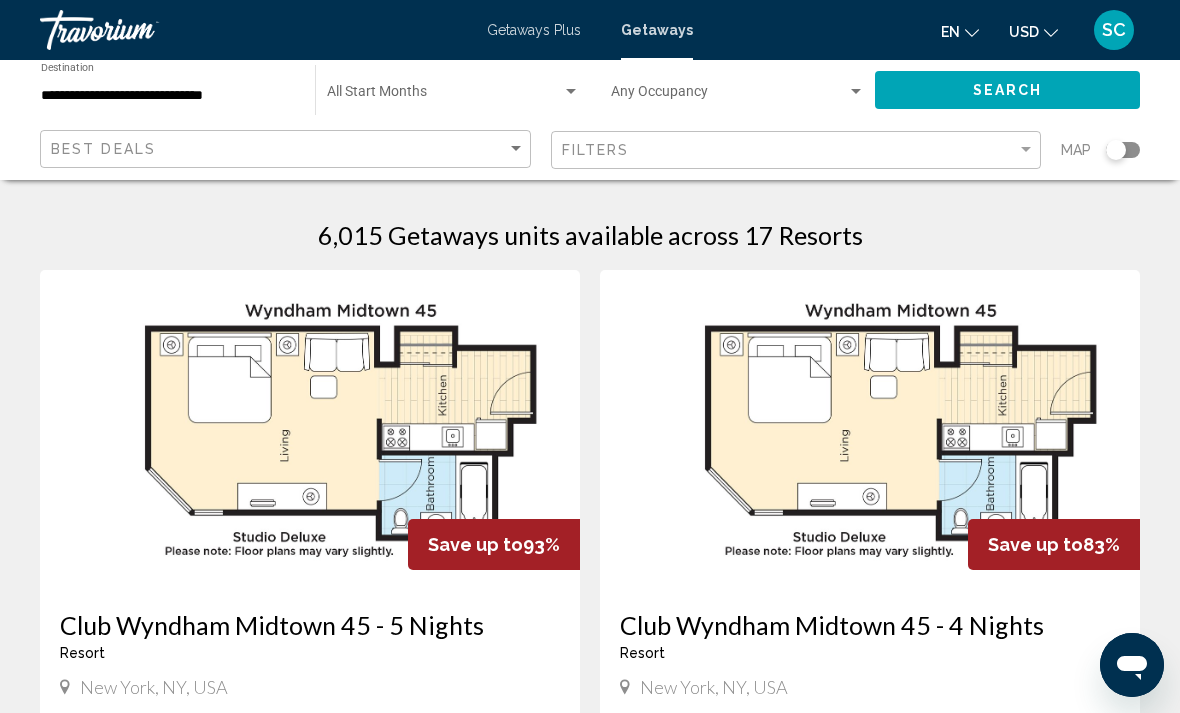 click at bounding box center (444, 96) 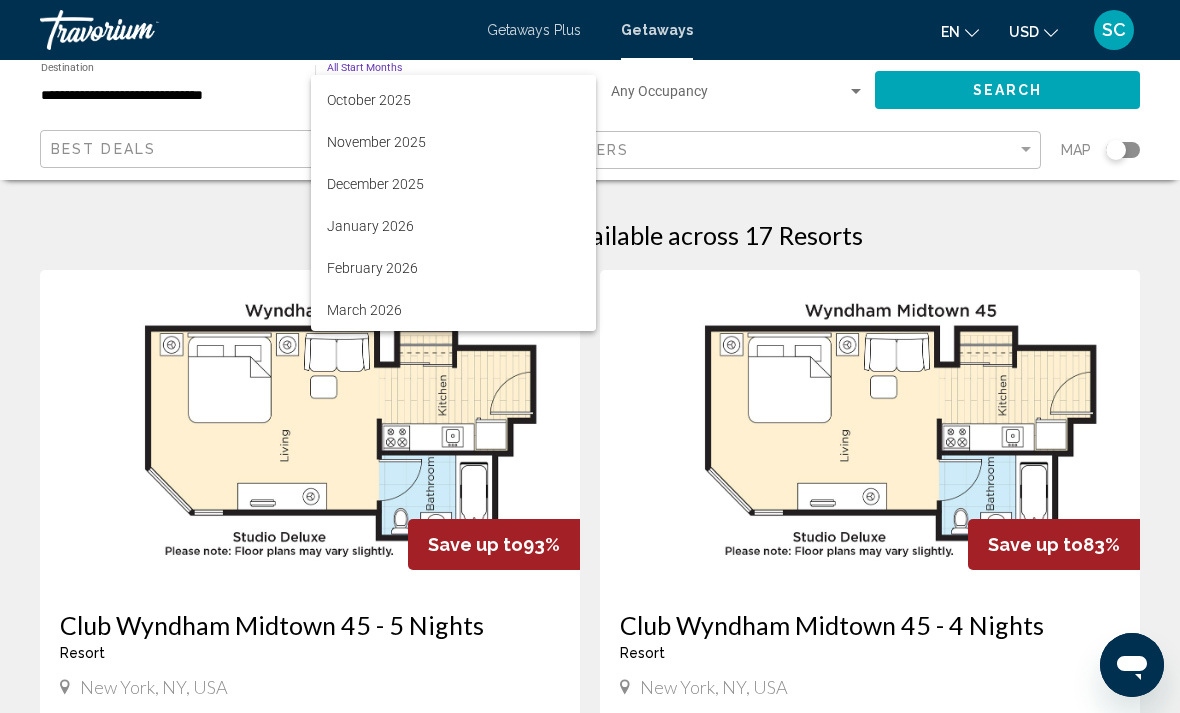 scroll, scrollTop: 122, scrollLeft: 0, axis: vertical 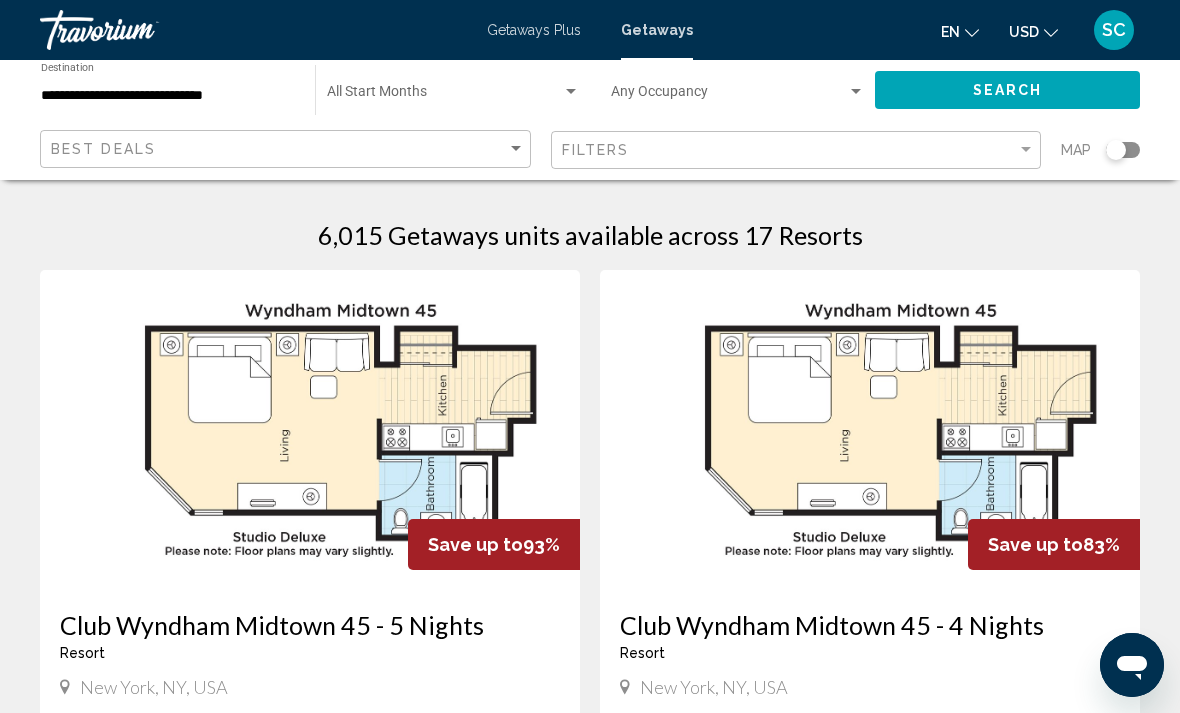 click at bounding box center (444, 96) 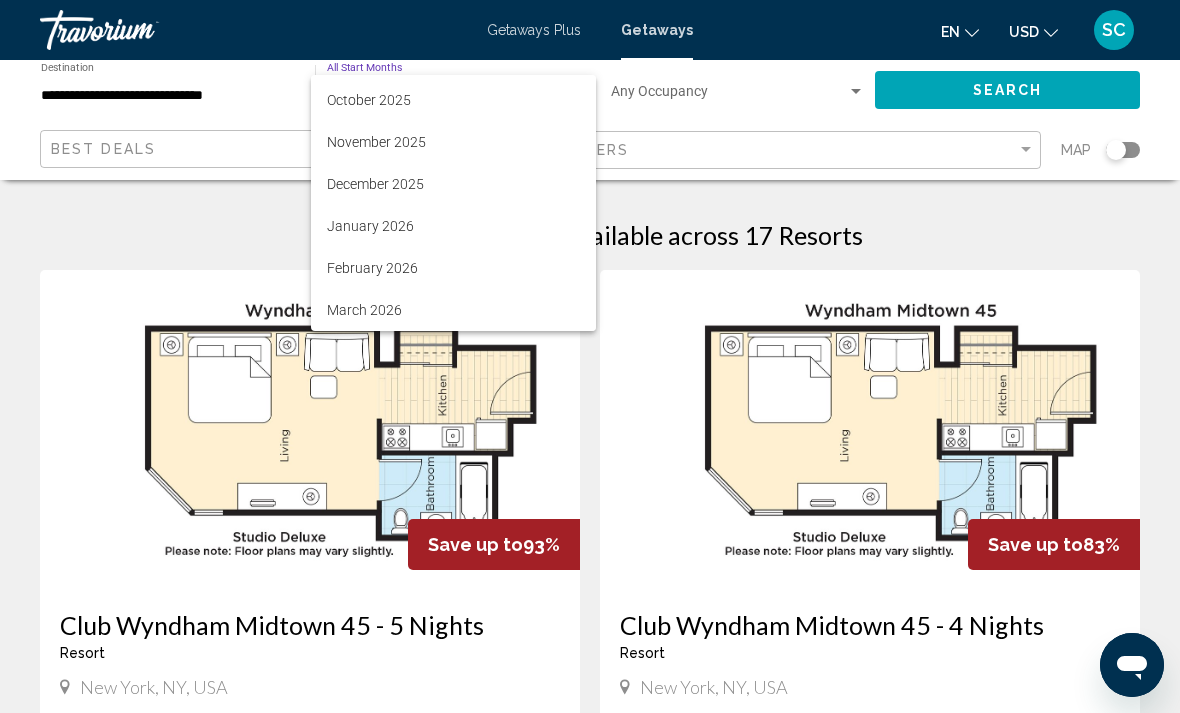 scroll, scrollTop: 122, scrollLeft: 0, axis: vertical 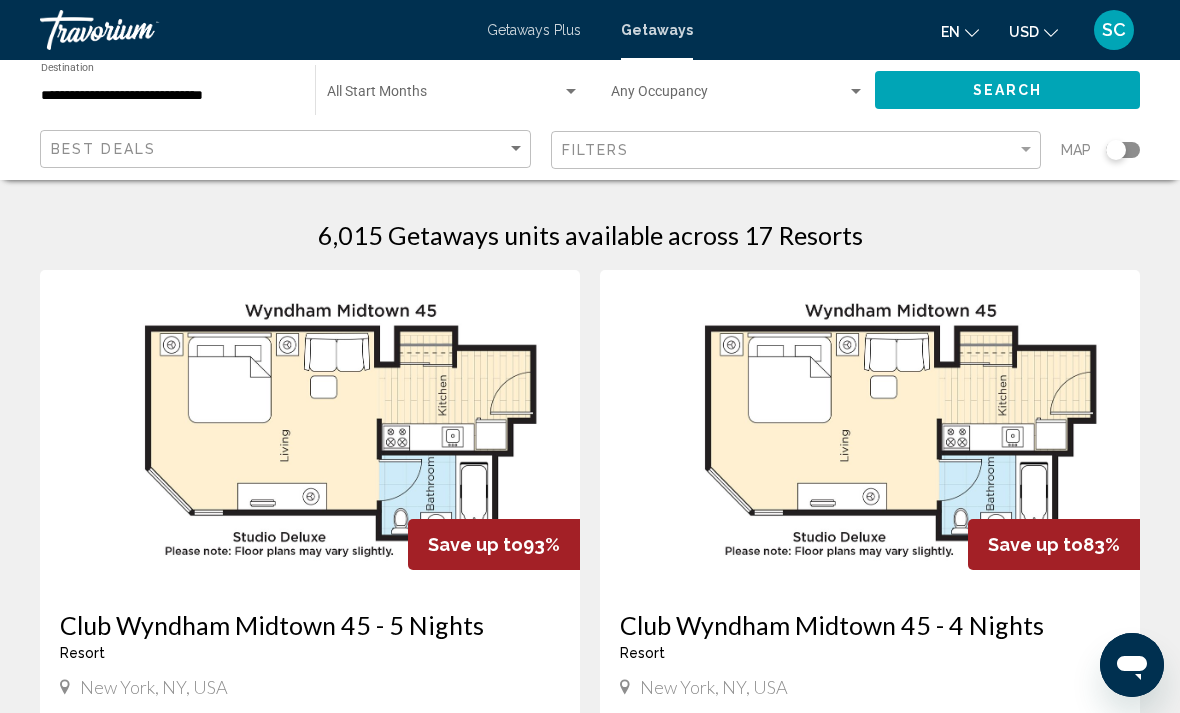 click at bounding box center (444, 96) 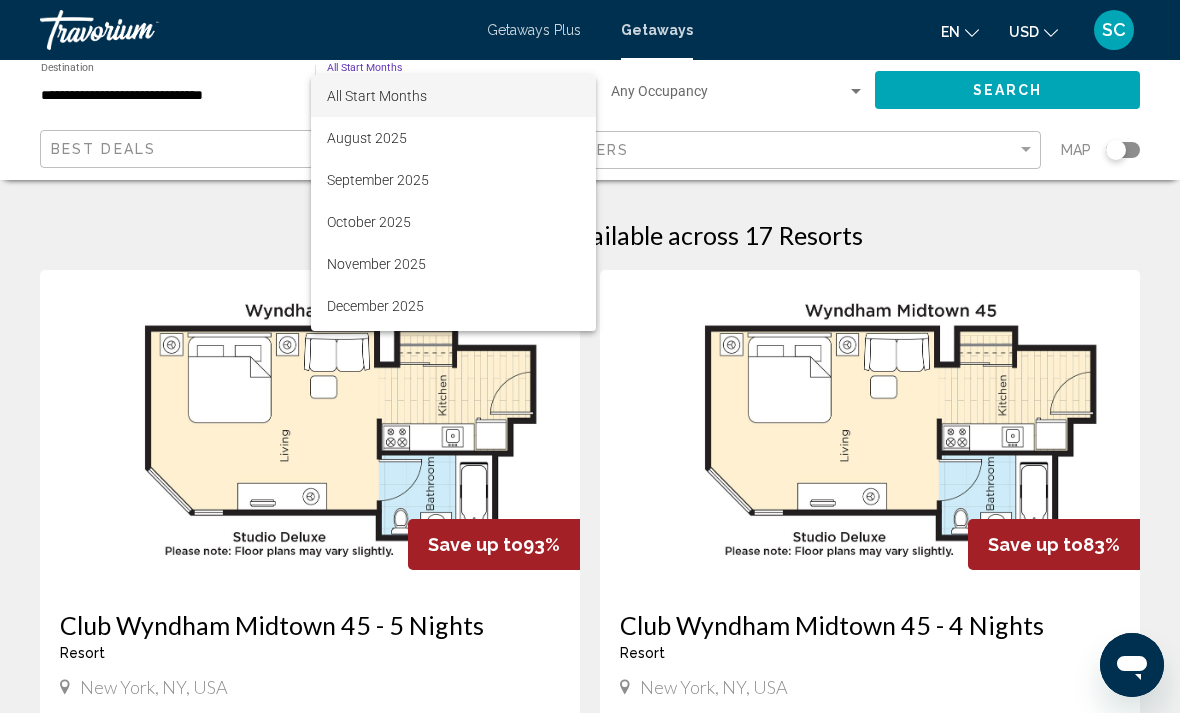 click at bounding box center [590, 356] 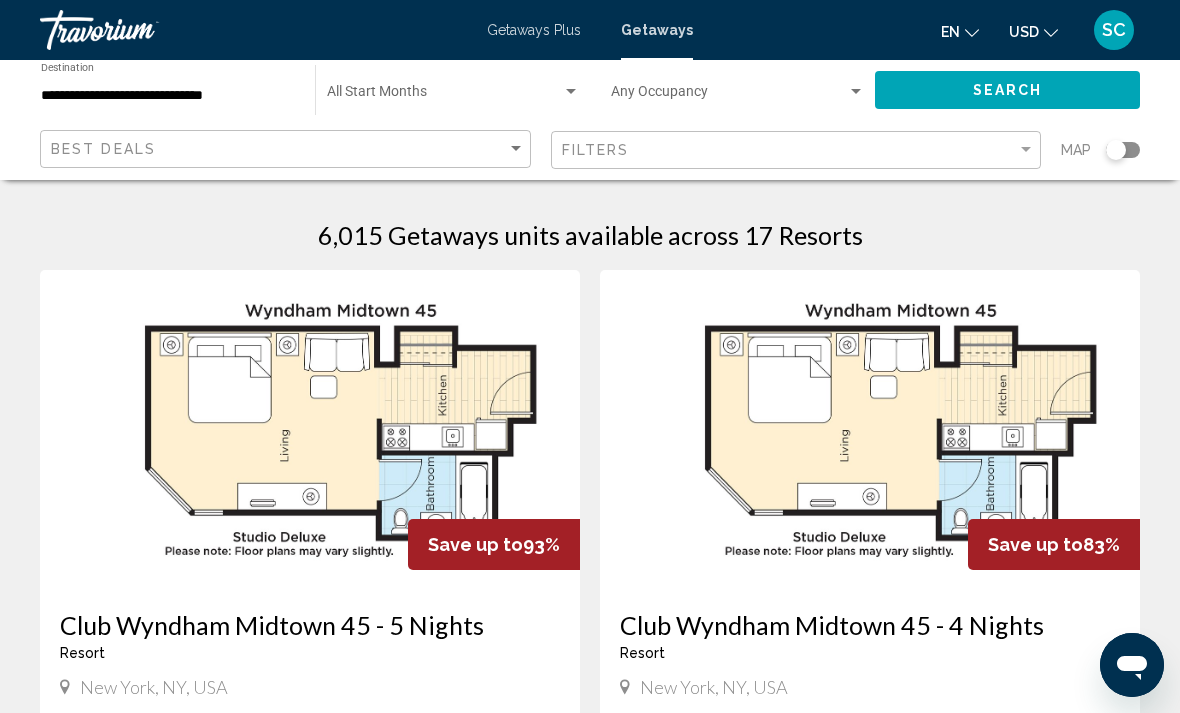 click on "Search" 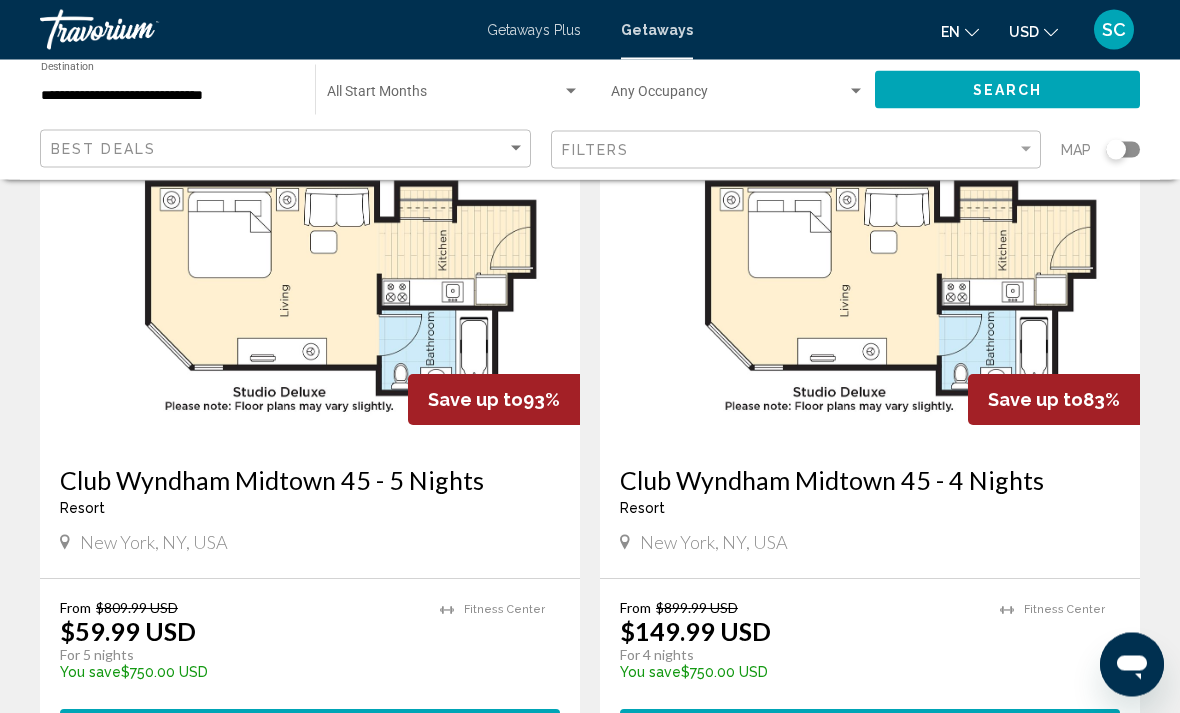 scroll, scrollTop: 145, scrollLeft: 0, axis: vertical 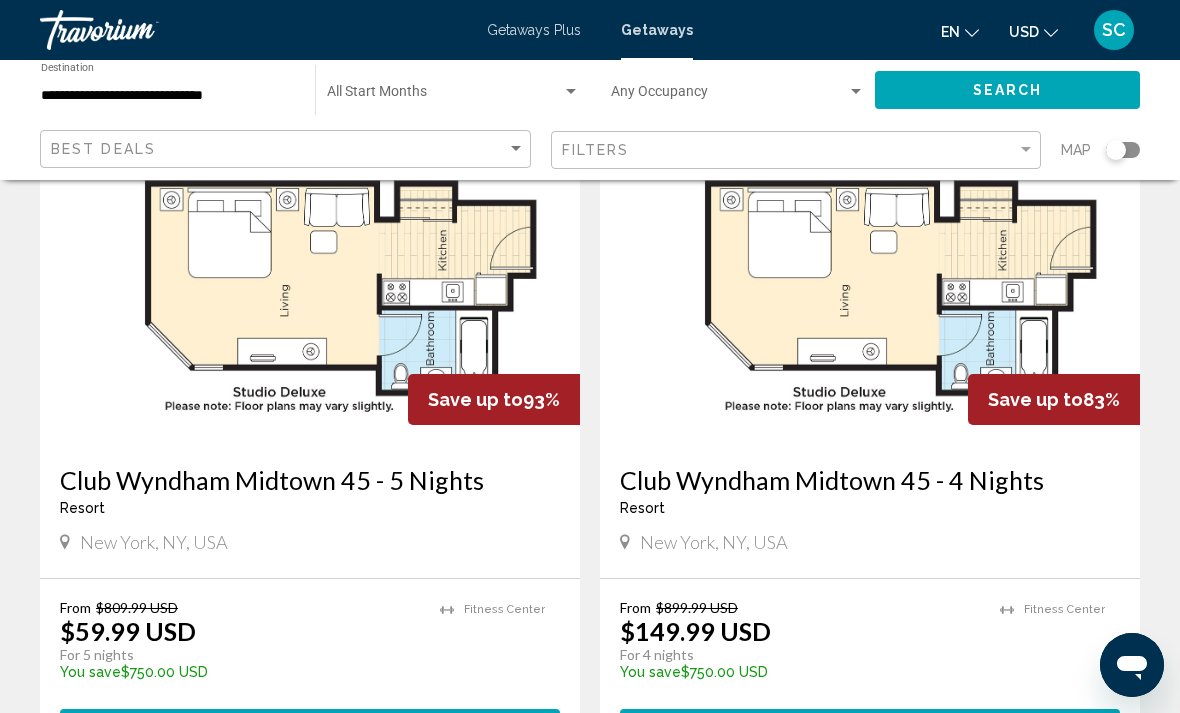 click at bounding box center (444, 96) 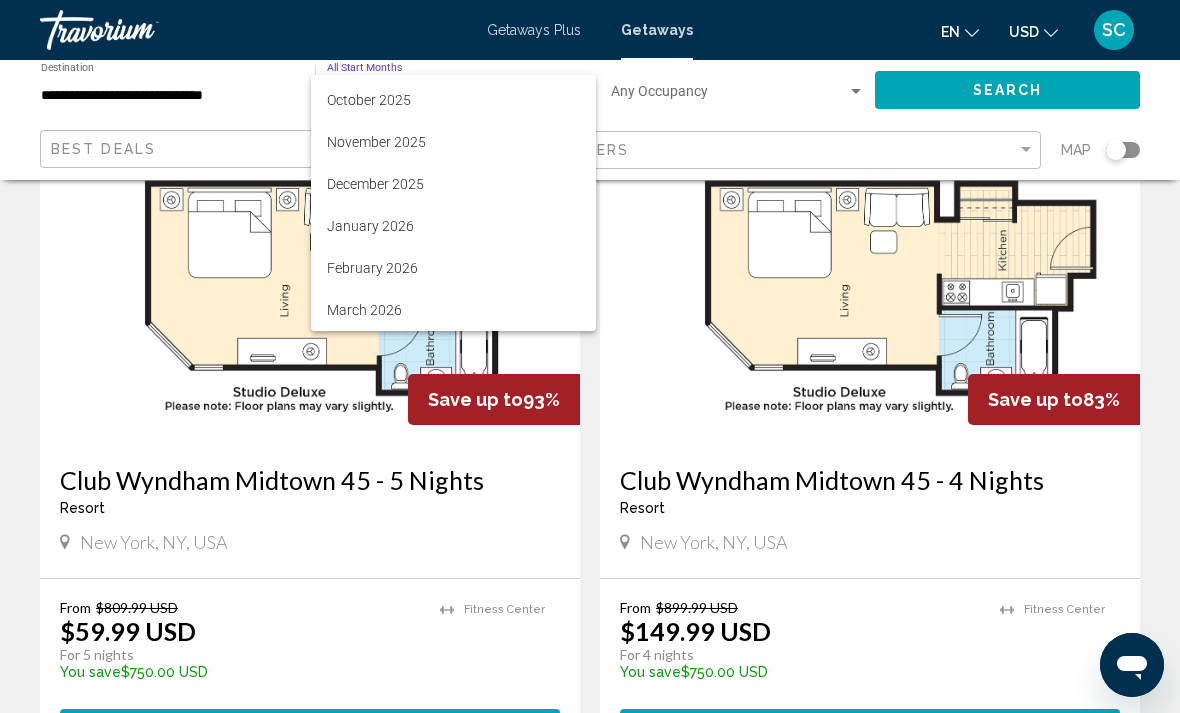 scroll, scrollTop: 122, scrollLeft: 0, axis: vertical 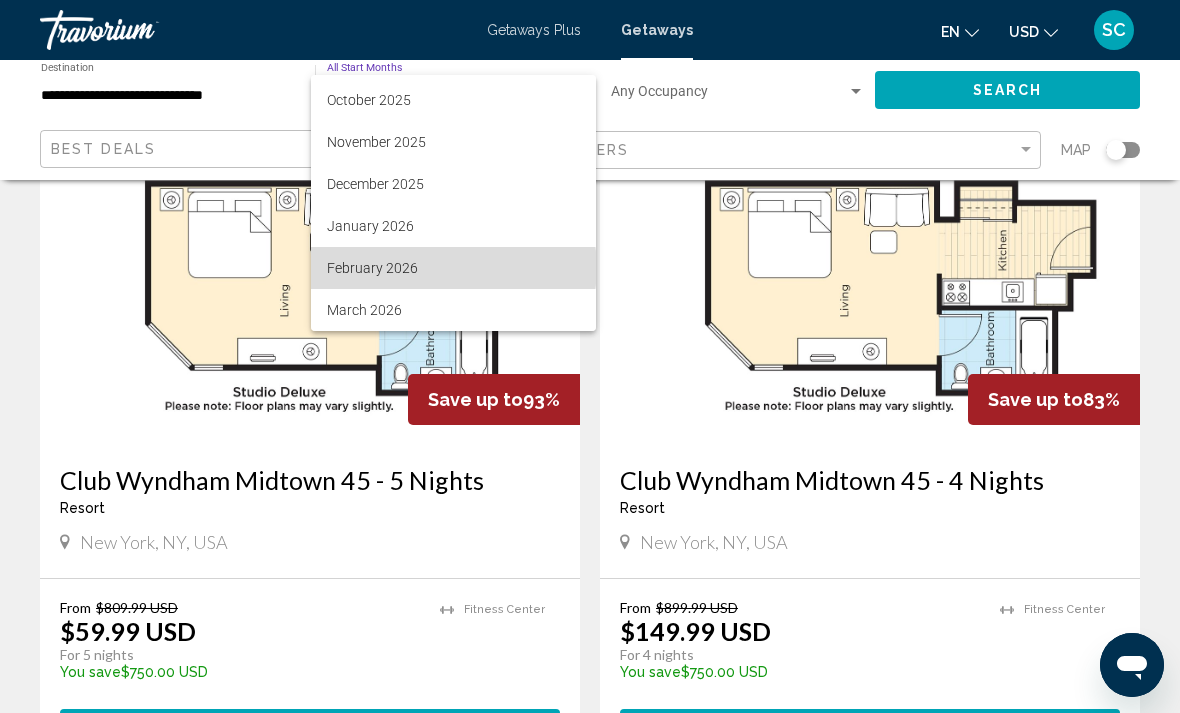 click on "February 2026" at bounding box center (453, 268) 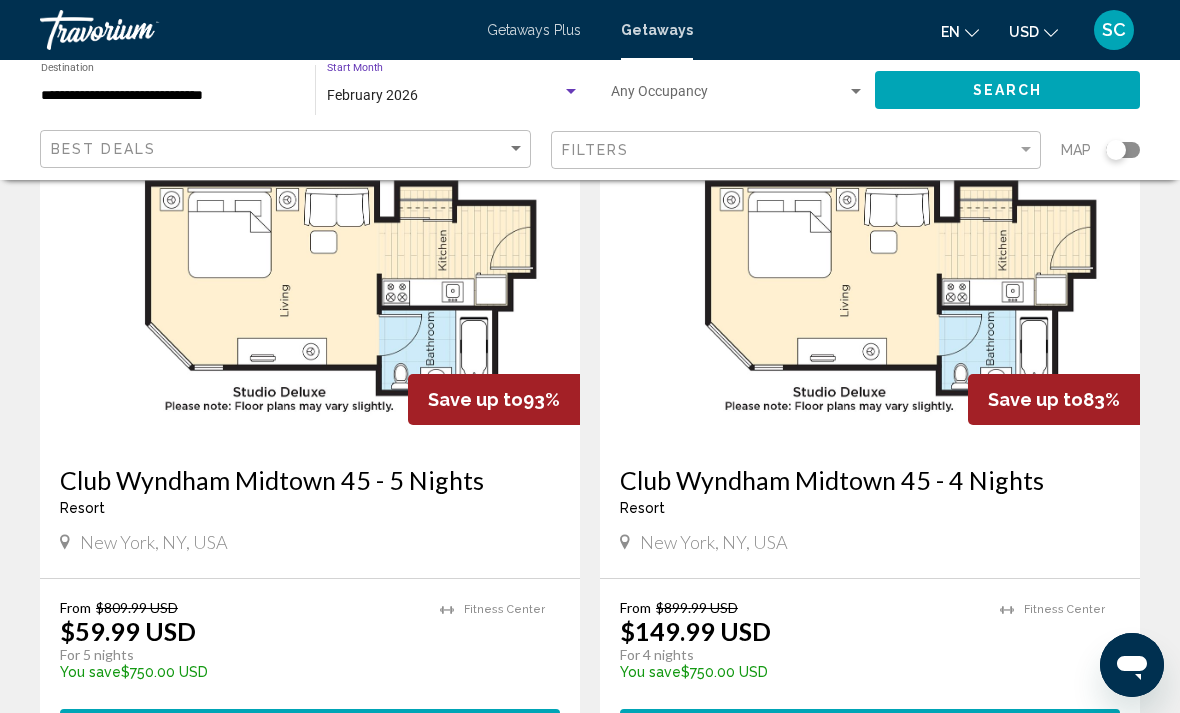 click on "February 2026" at bounding box center (372, 95) 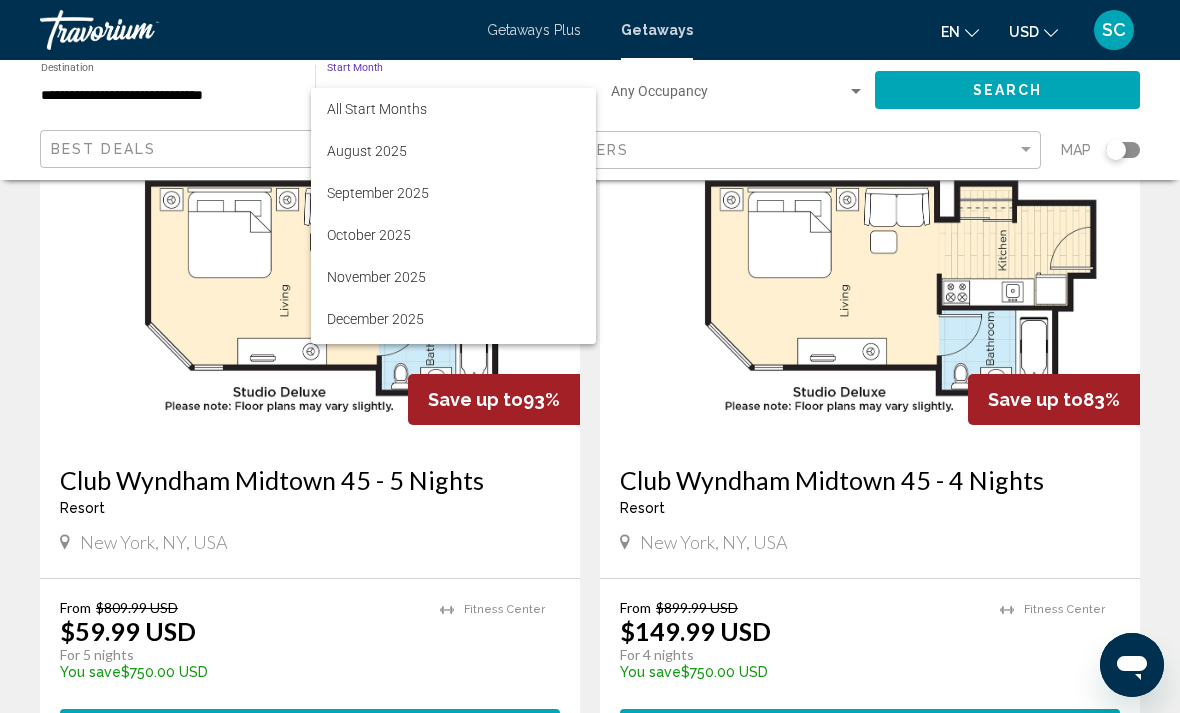 scroll, scrollTop: 122, scrollLeft: 0, axis: vertical 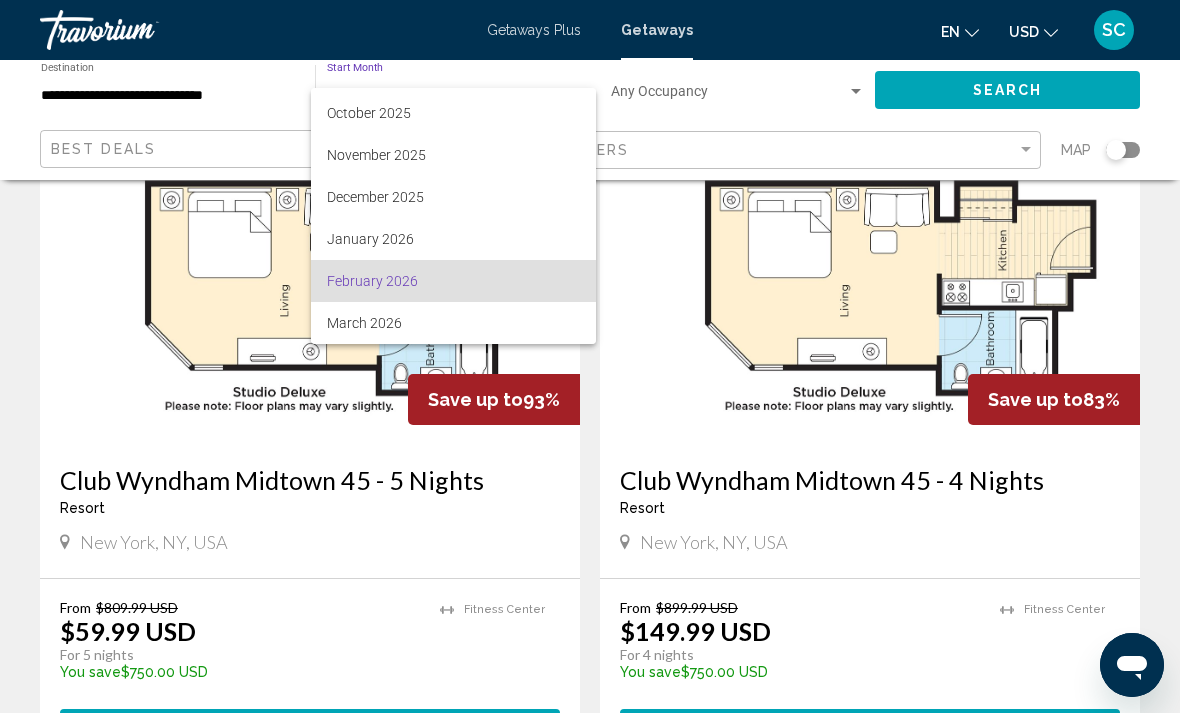 click at bounding box center [590, 356] 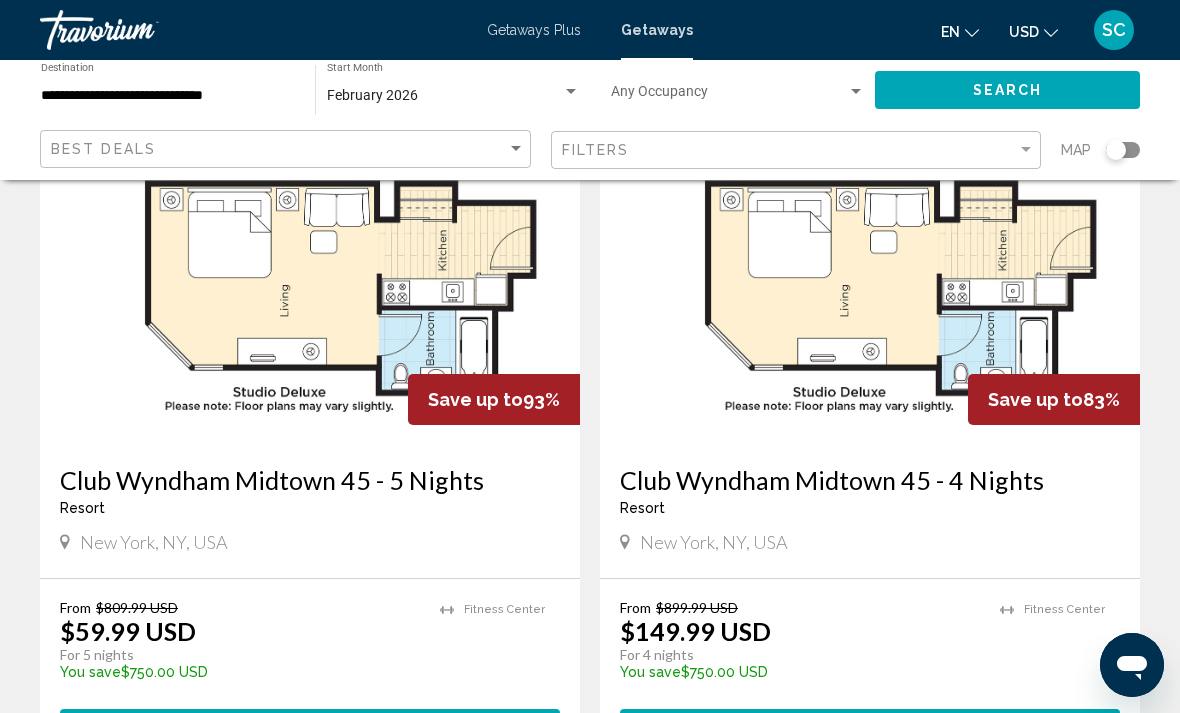 click on "**********" at bounding box center [168, 96] 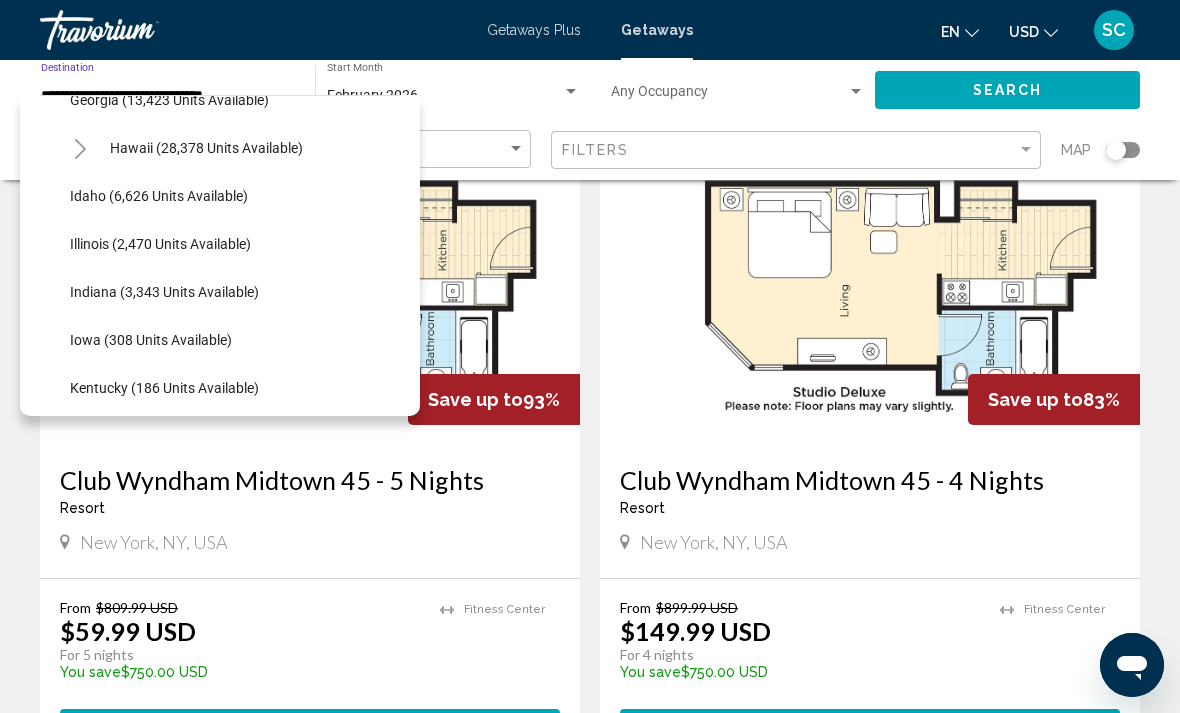 scroll, scrollTop: 446, scrollLeft: 1, axis: both 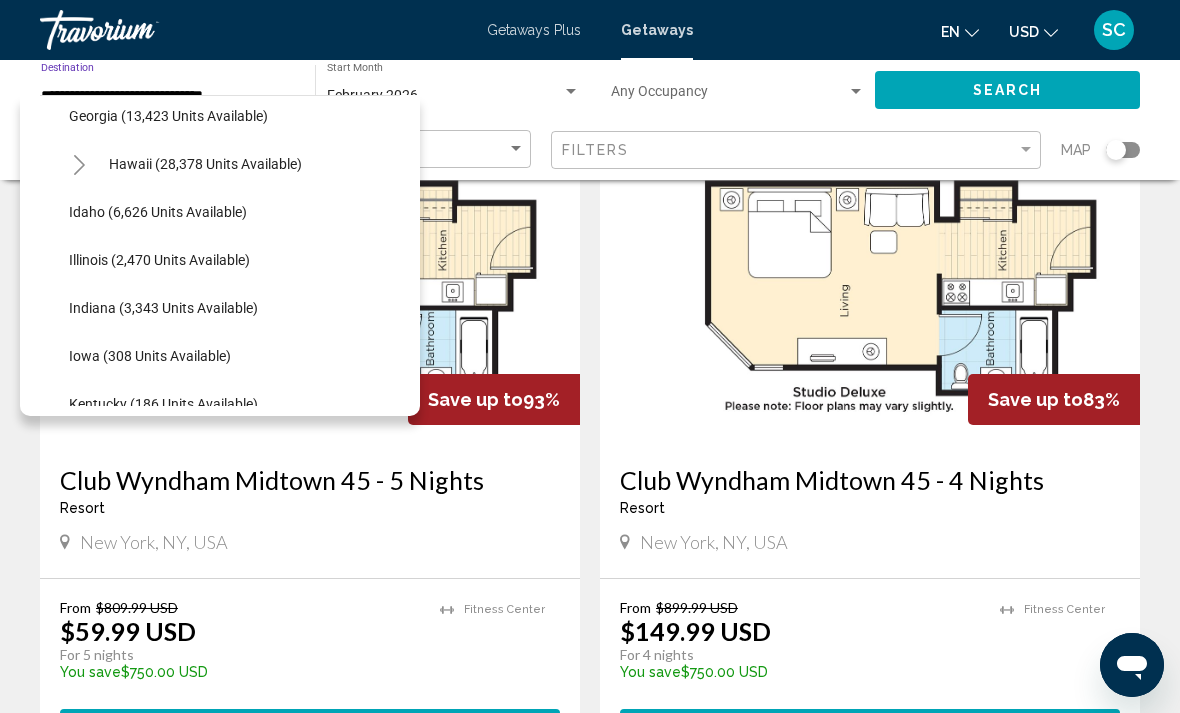 click on "Illinois (2,470 units available)" 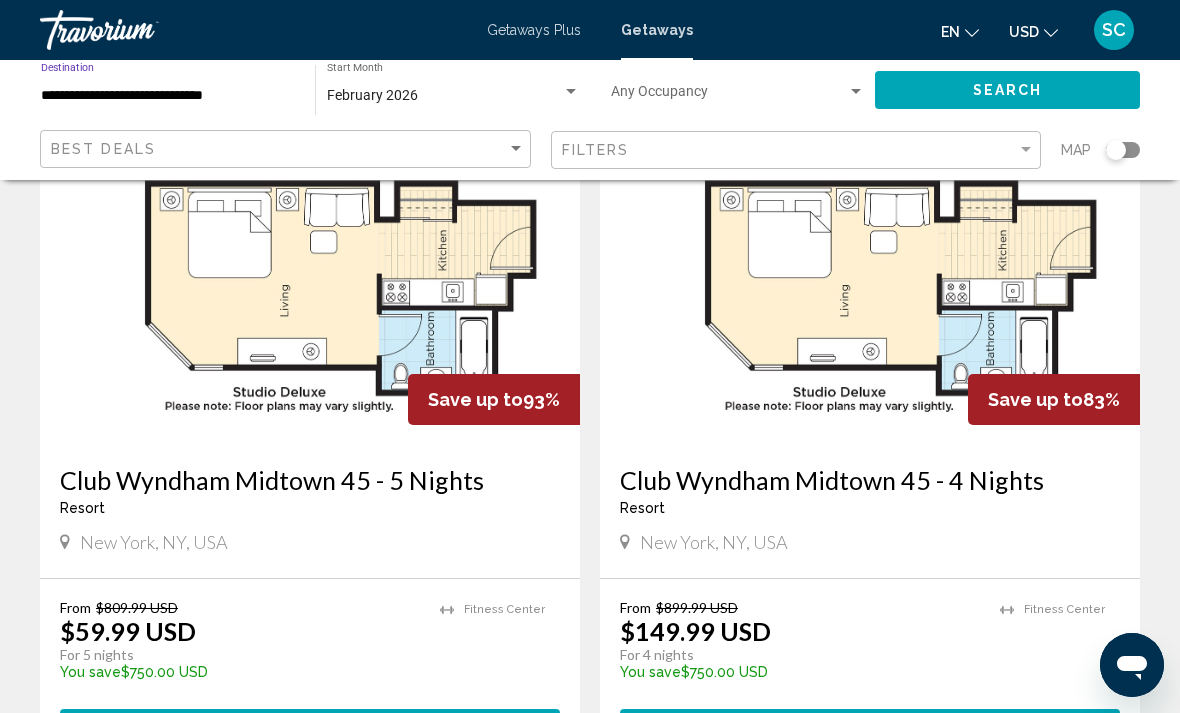 click on "February 2026" at bounding box center [444, 96] 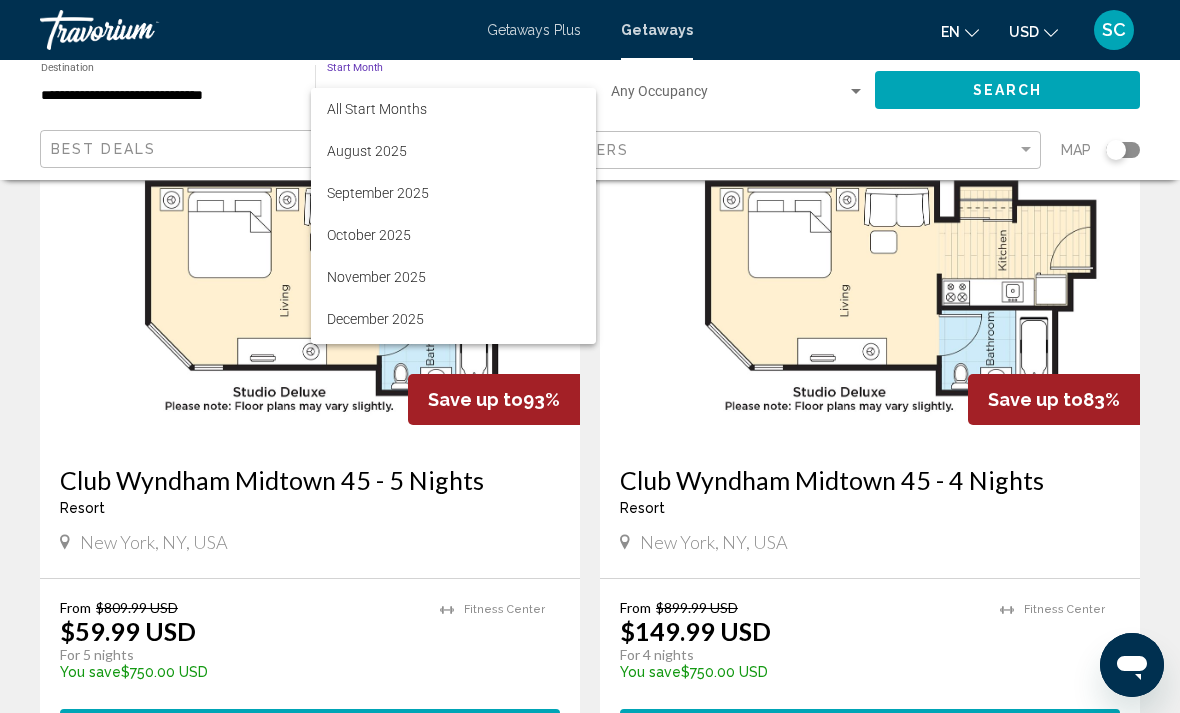 scroll, scrollTop: 0, scrollLeft: 0, axis: both 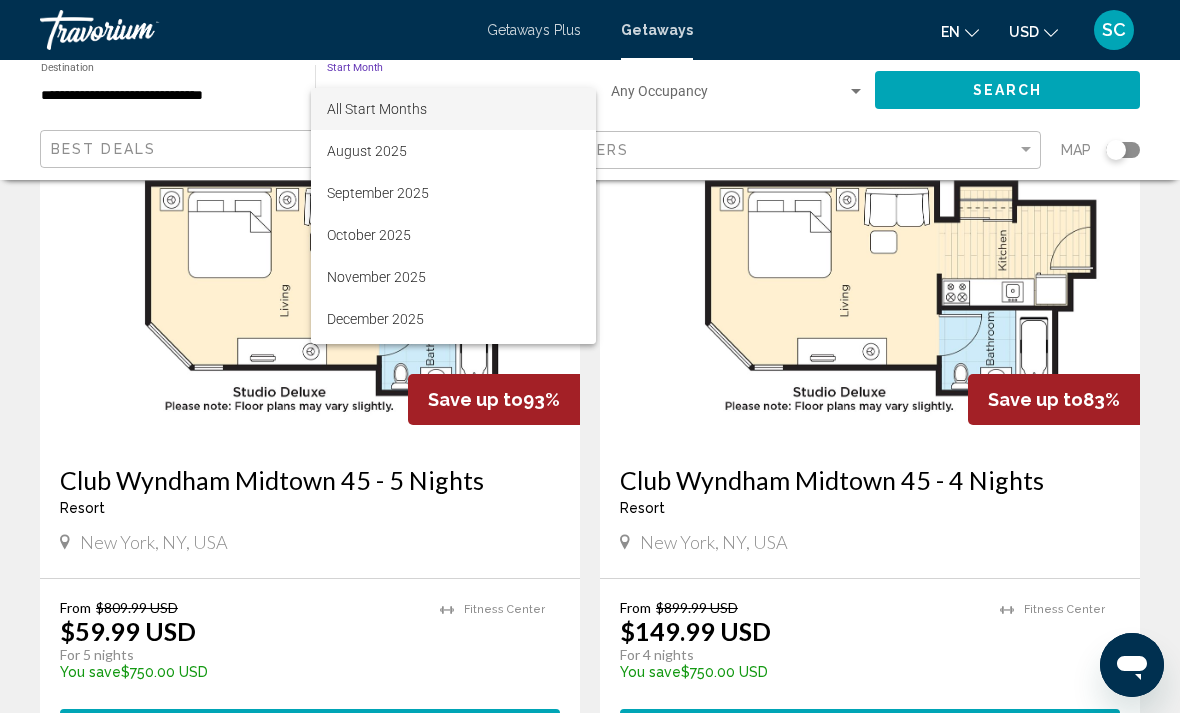 click on "All Start Months" at bounding box center (453, 109) 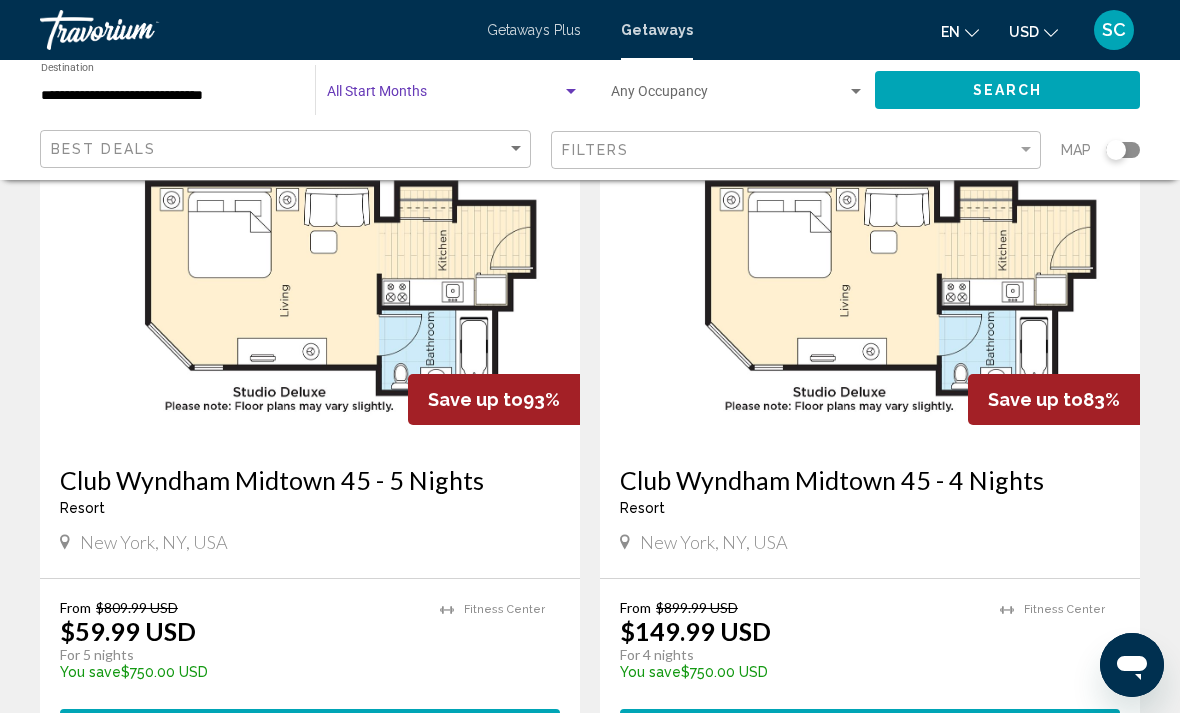 click on "Search" 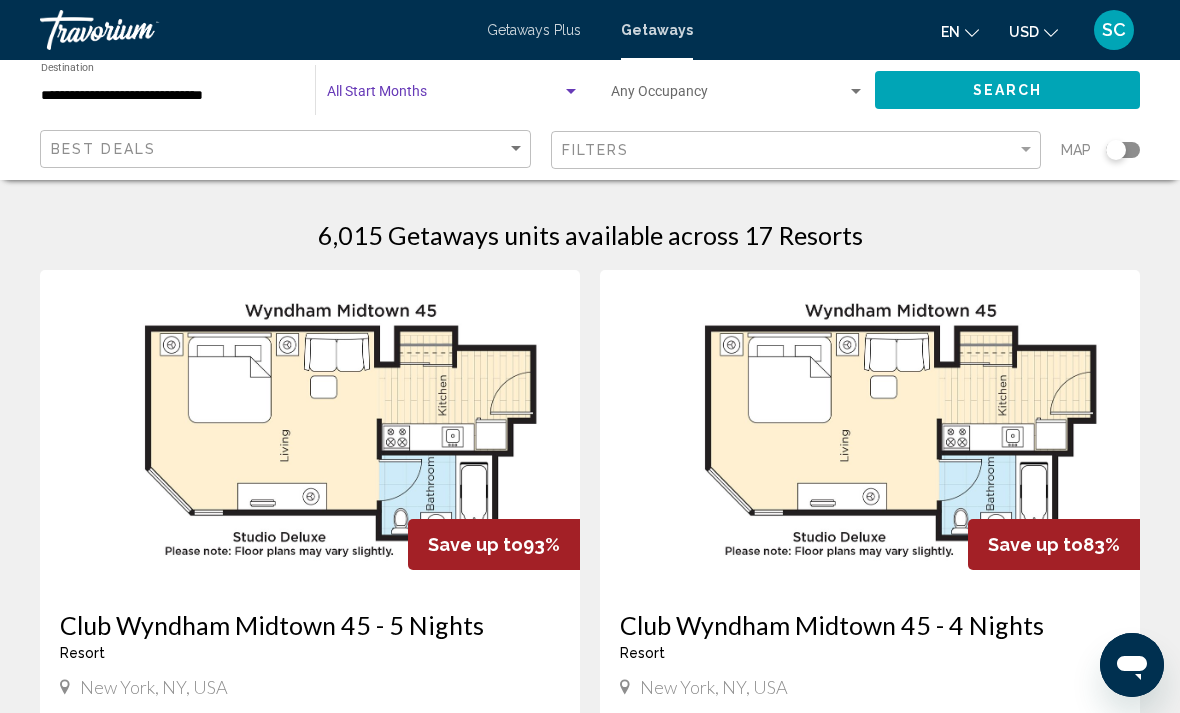 scroll, scrollTop: 65, scrollLeft: 0, axis: vertical 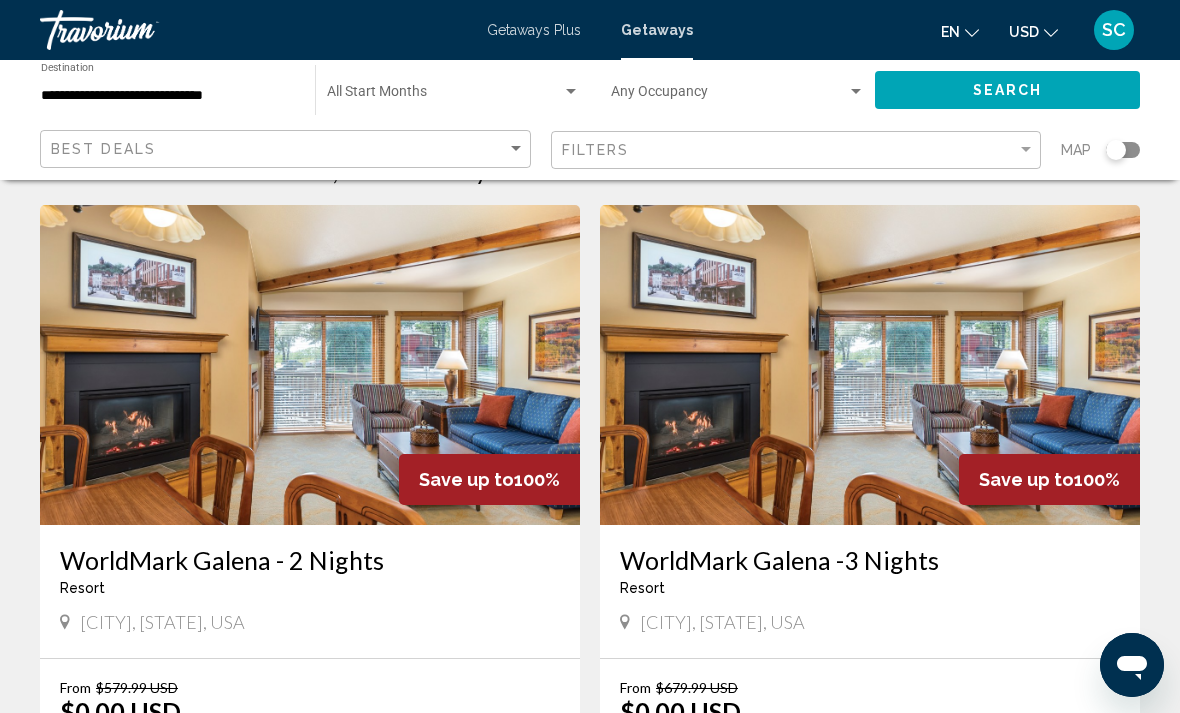 click on "Start Month All Start Months" 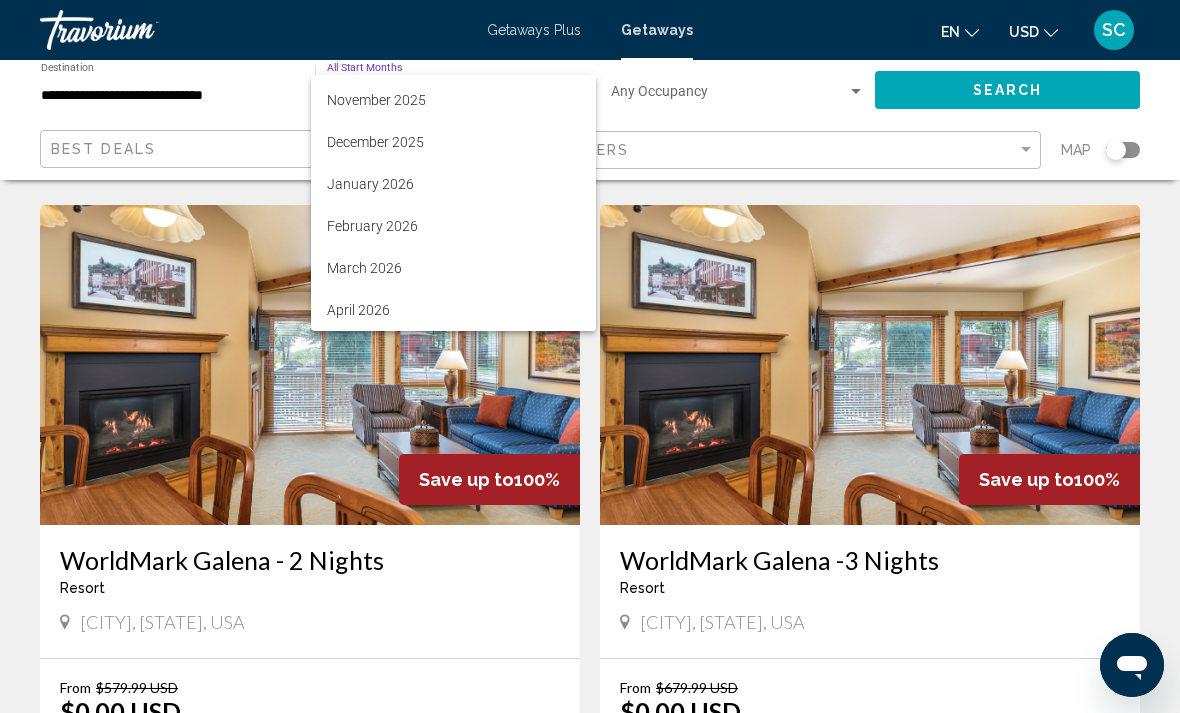 scroll, scrollTop: 164, scrollLeft: 0, axis: vertical 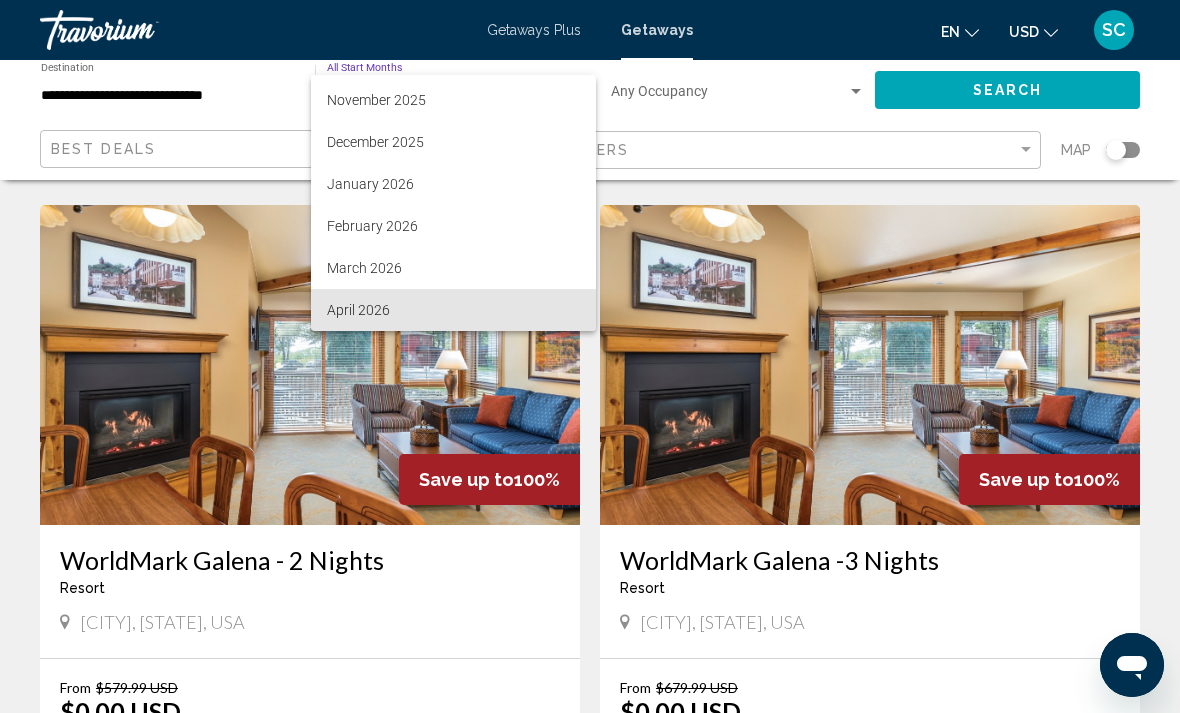 click on "April 2026" at bounding box center [453, 310] 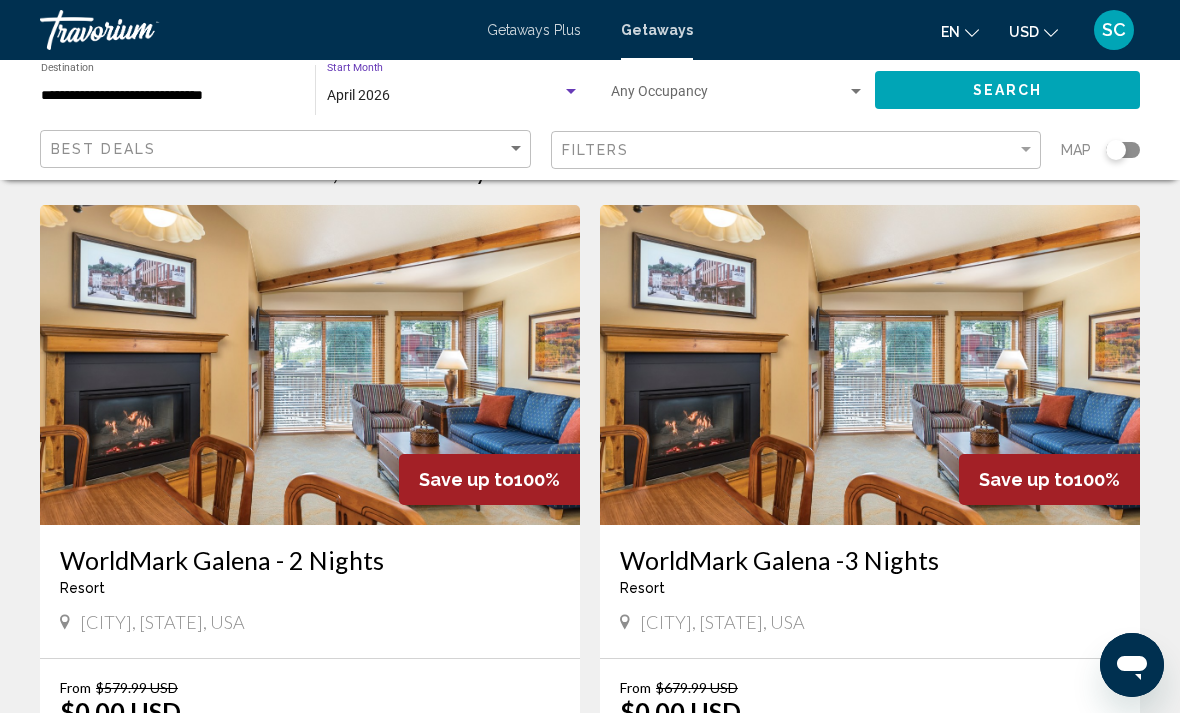 click on "Search" 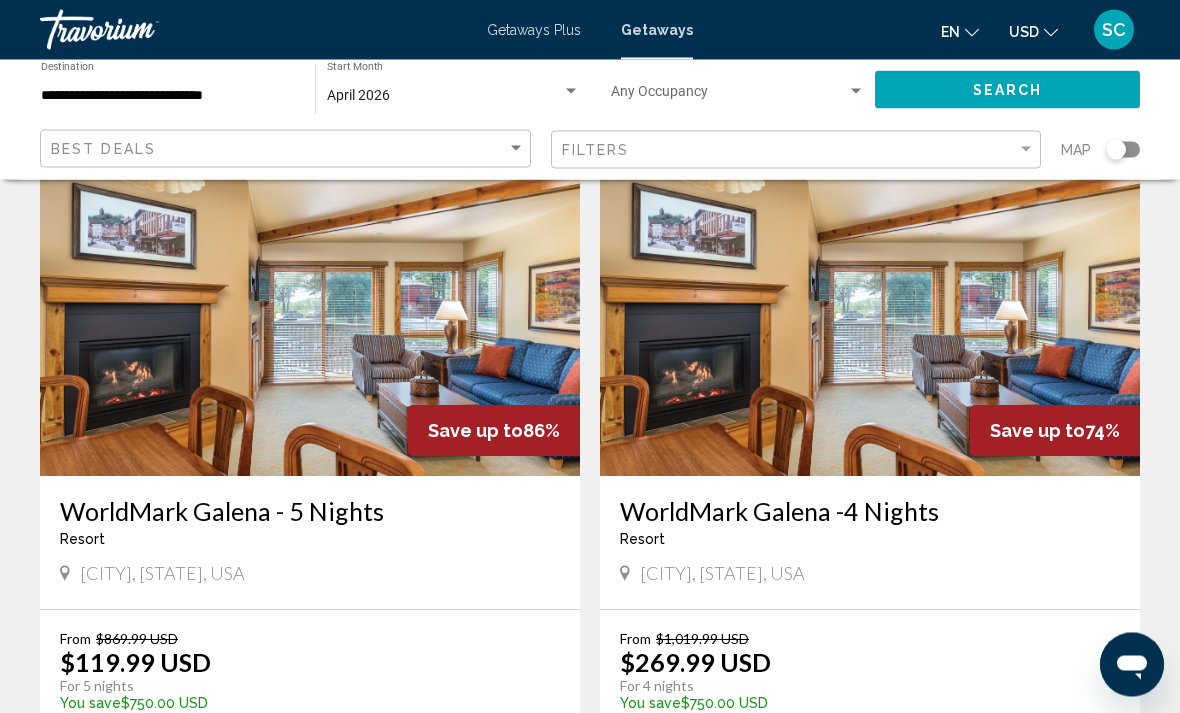 scroll, scrollTop: 1460, scrollLeft: 0, axis: vertical 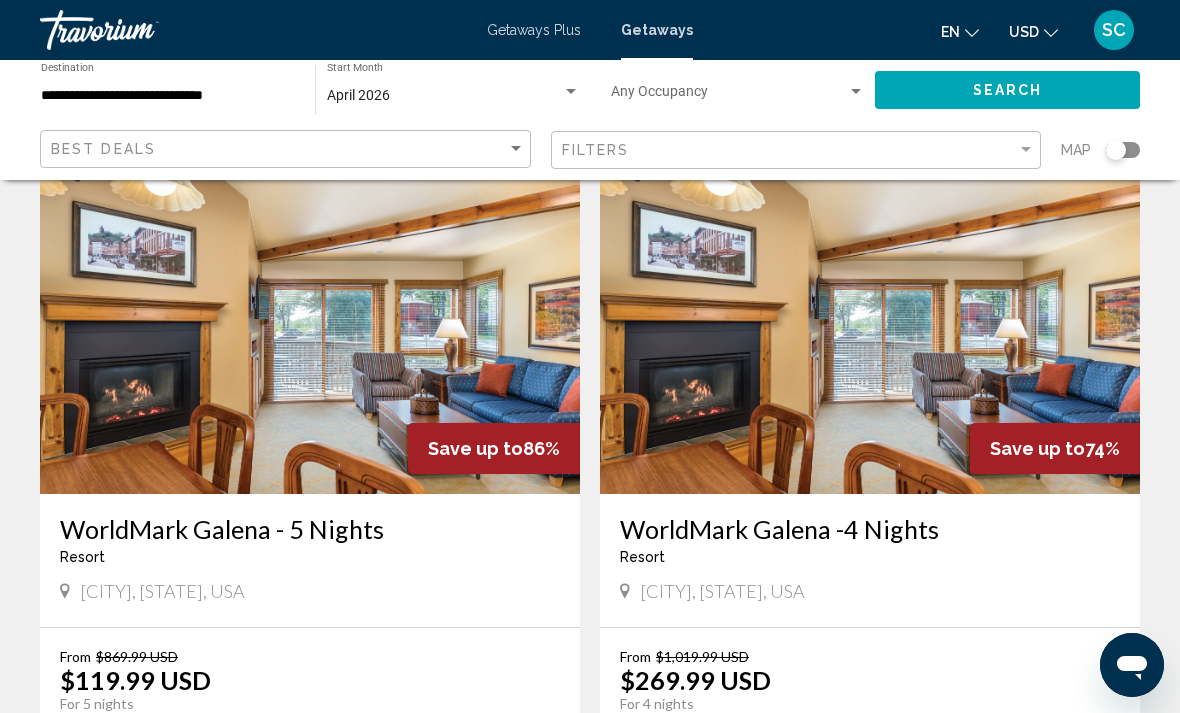 click on "**********" at bounding box center [168, 96] 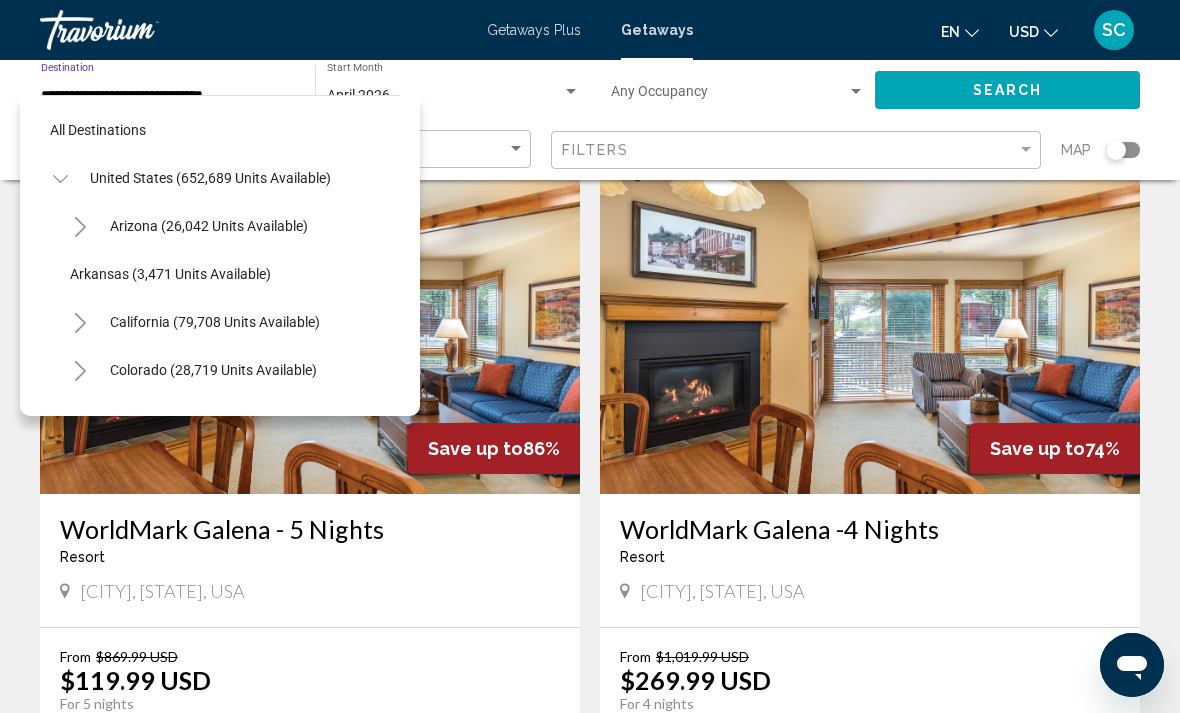 scroll, scrollTop: -4, scrollLeft: 0, axis: vertical 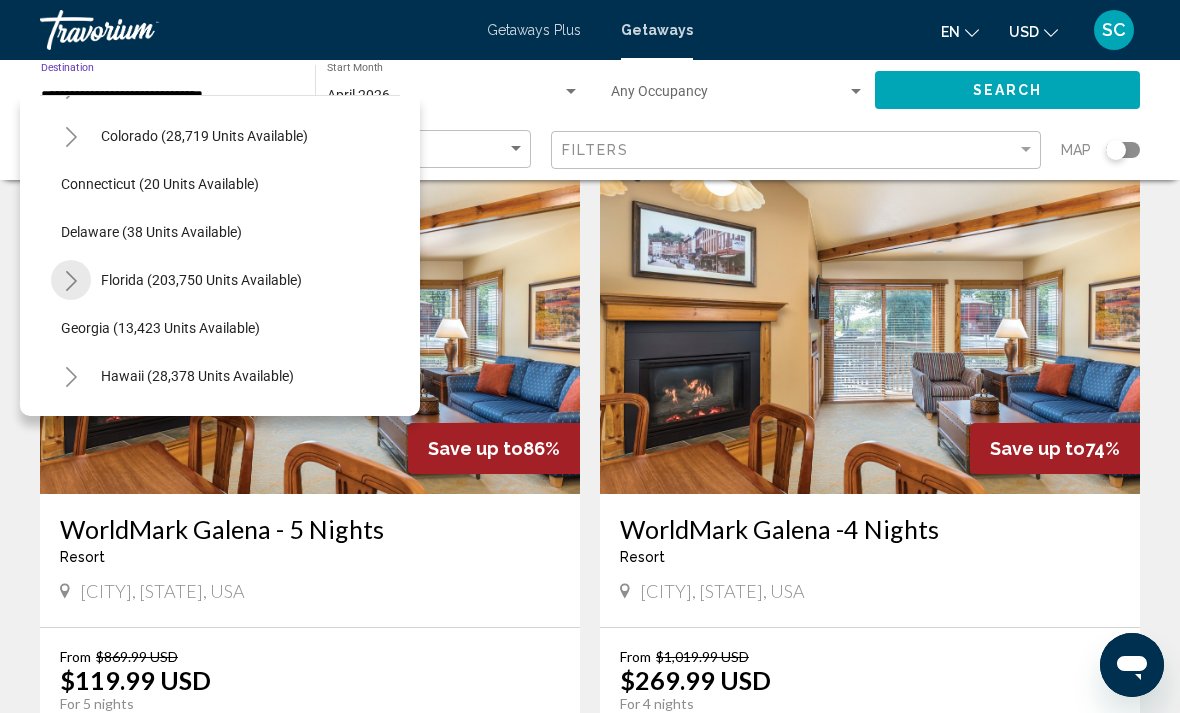 click 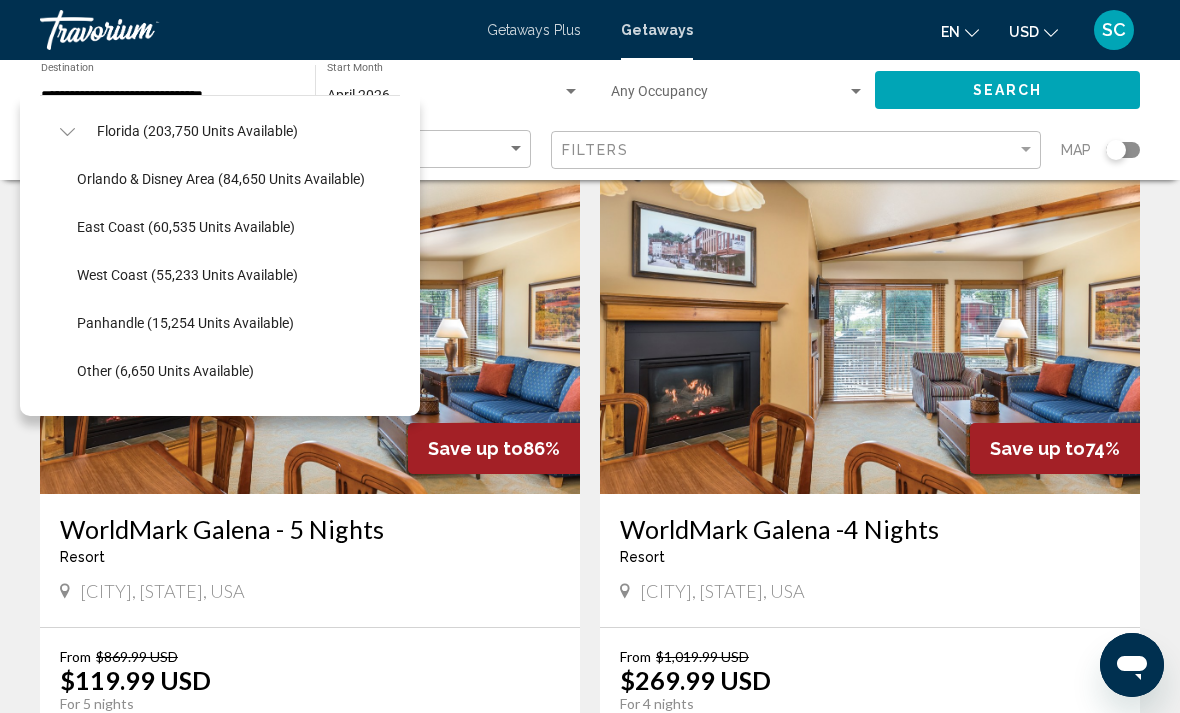 click on "East Coast (60,535 units available)" 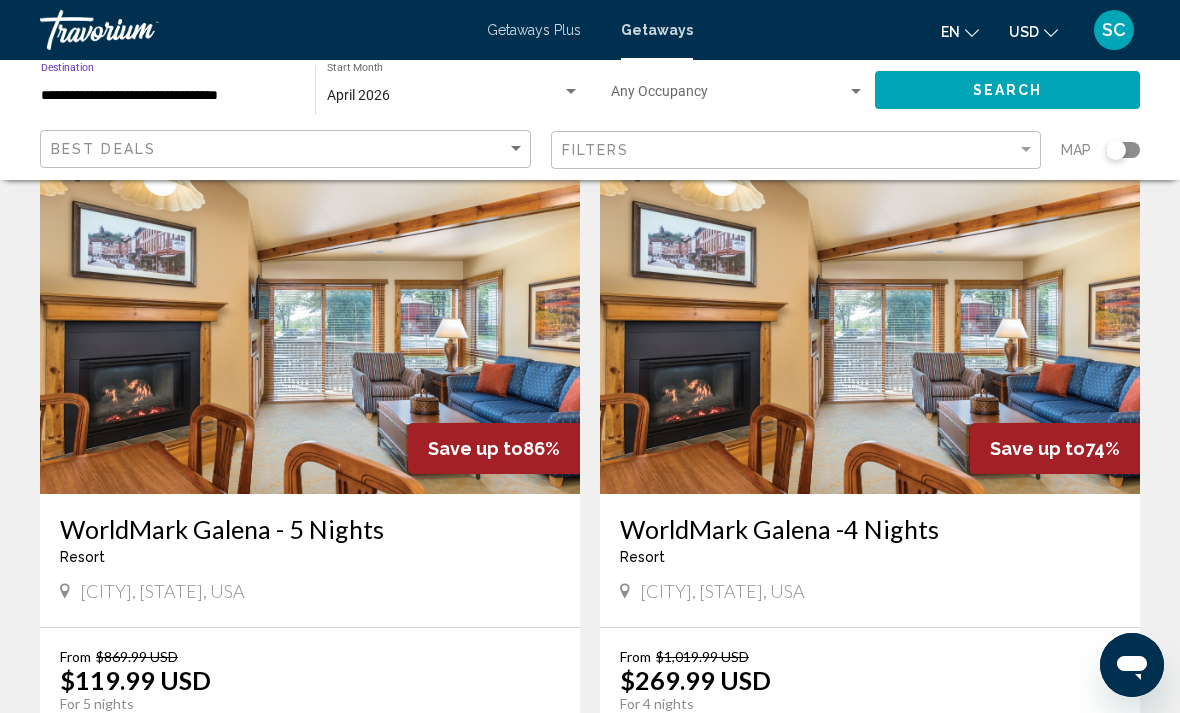 click on "April 2026" at bounding box center (444, 96) 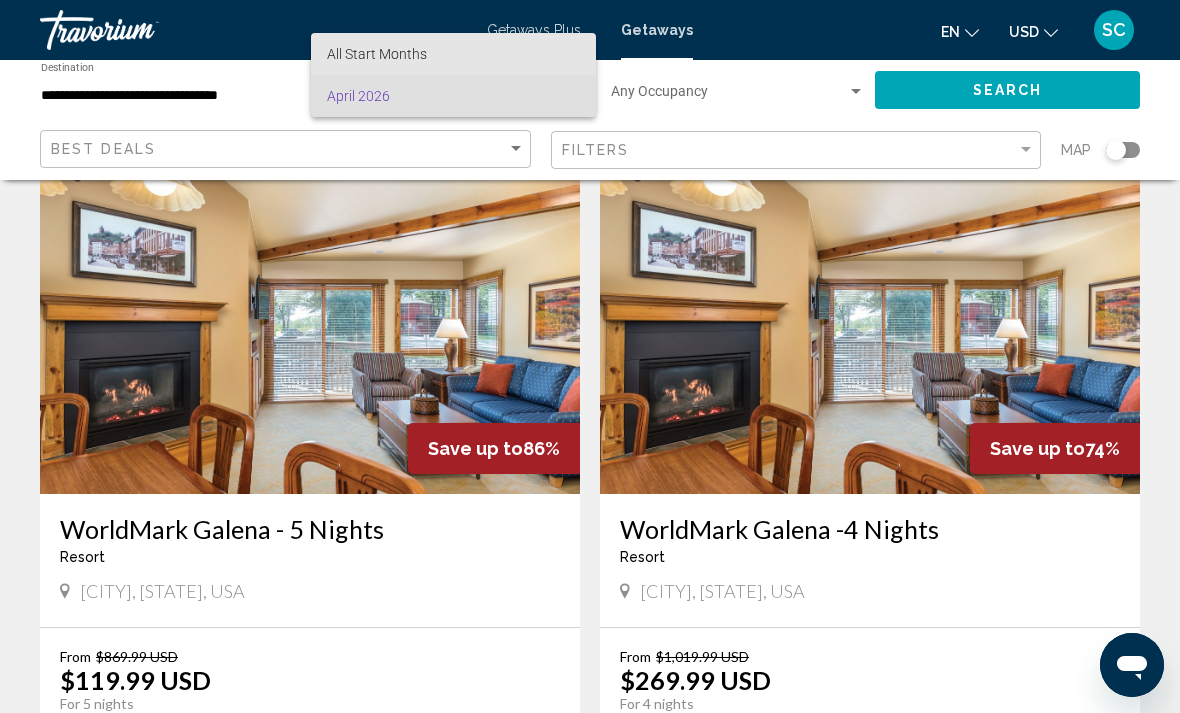 click on "All Start Months" at bounding box center [453, 54] 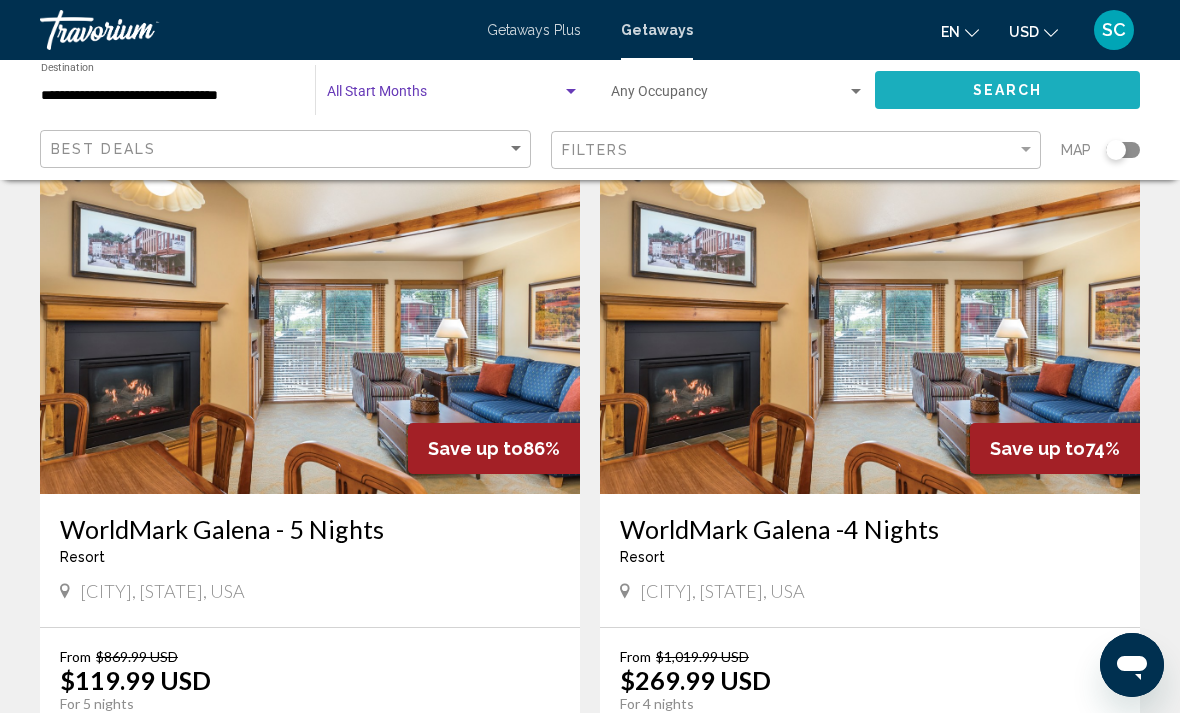 click on "Search" 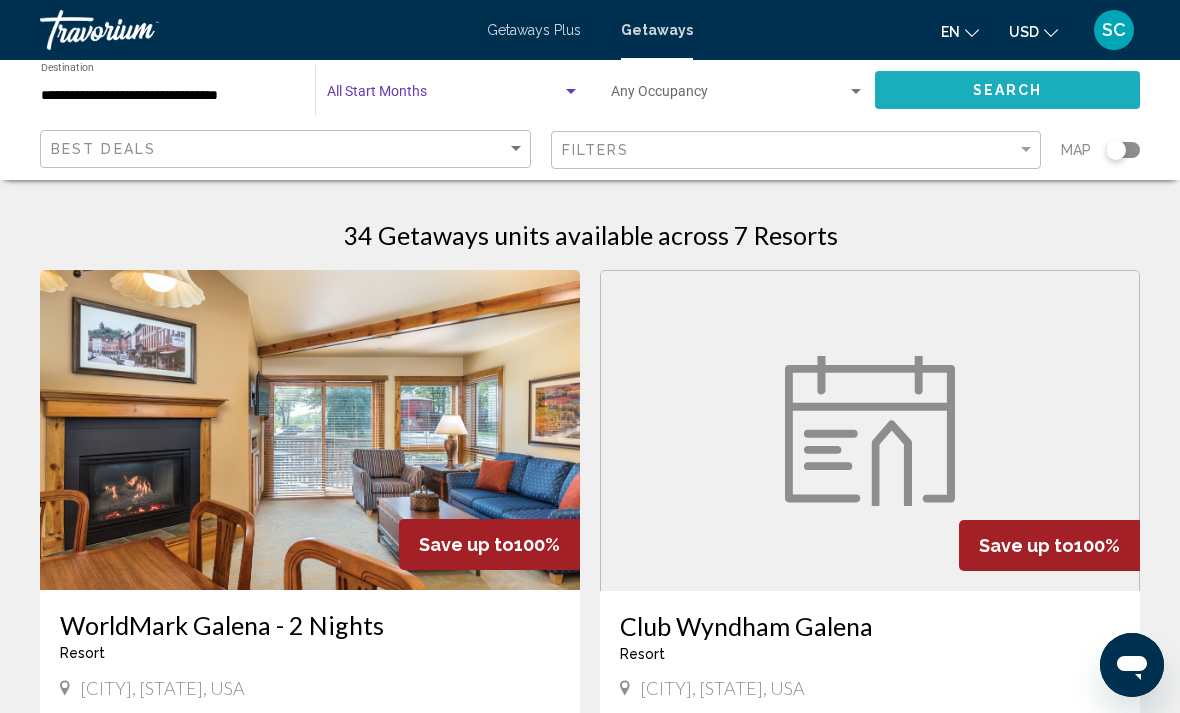 scroll, scrollTop: 65, scrollLeft: 0, axis: vertical 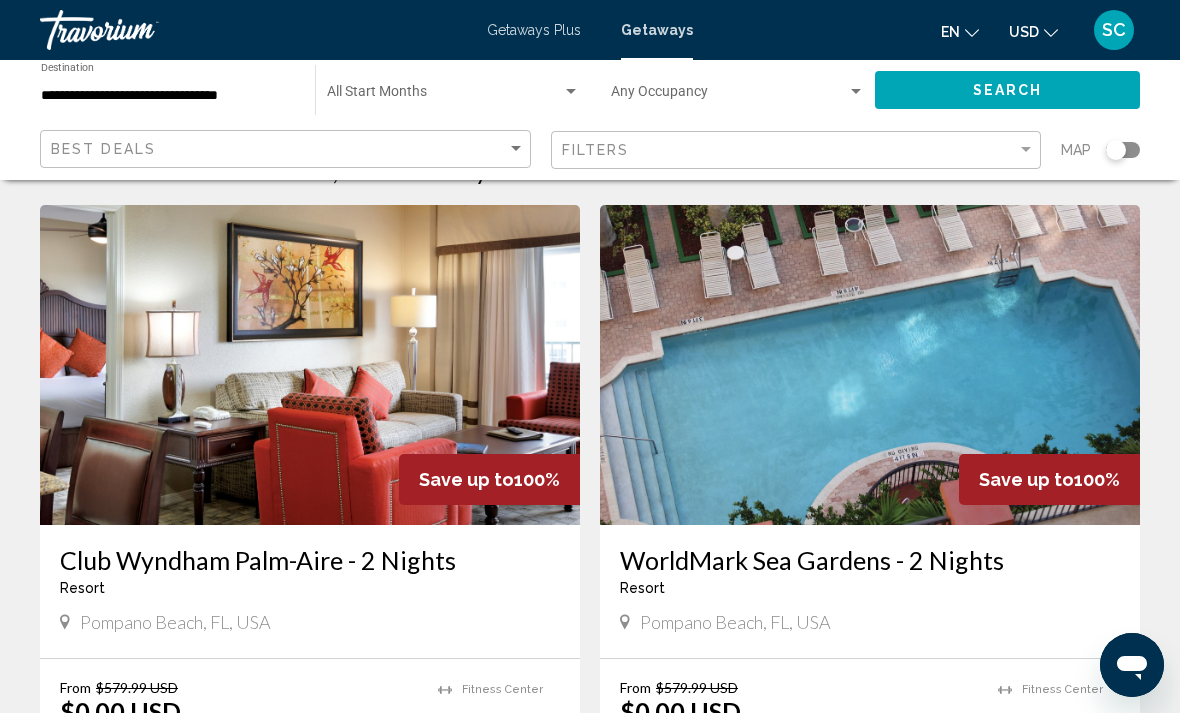 click at bounding box center (444, 96) 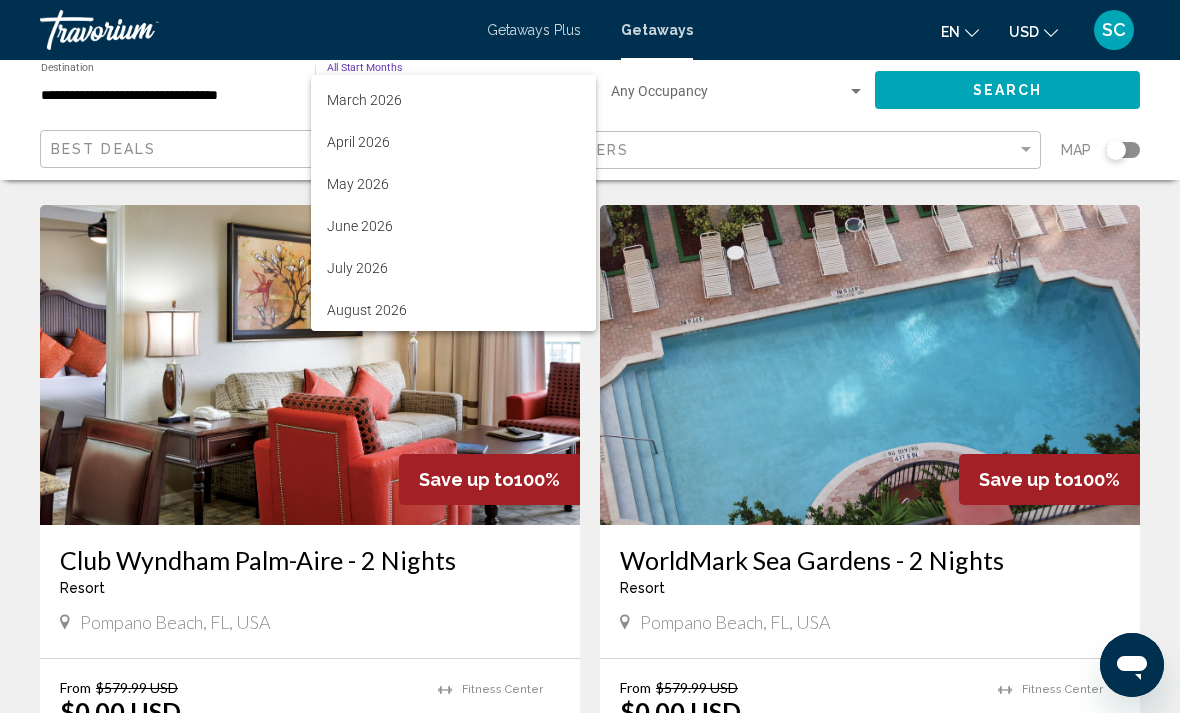 scroll, scrollTop: 332, scrollLeft: 0, axis: vertical 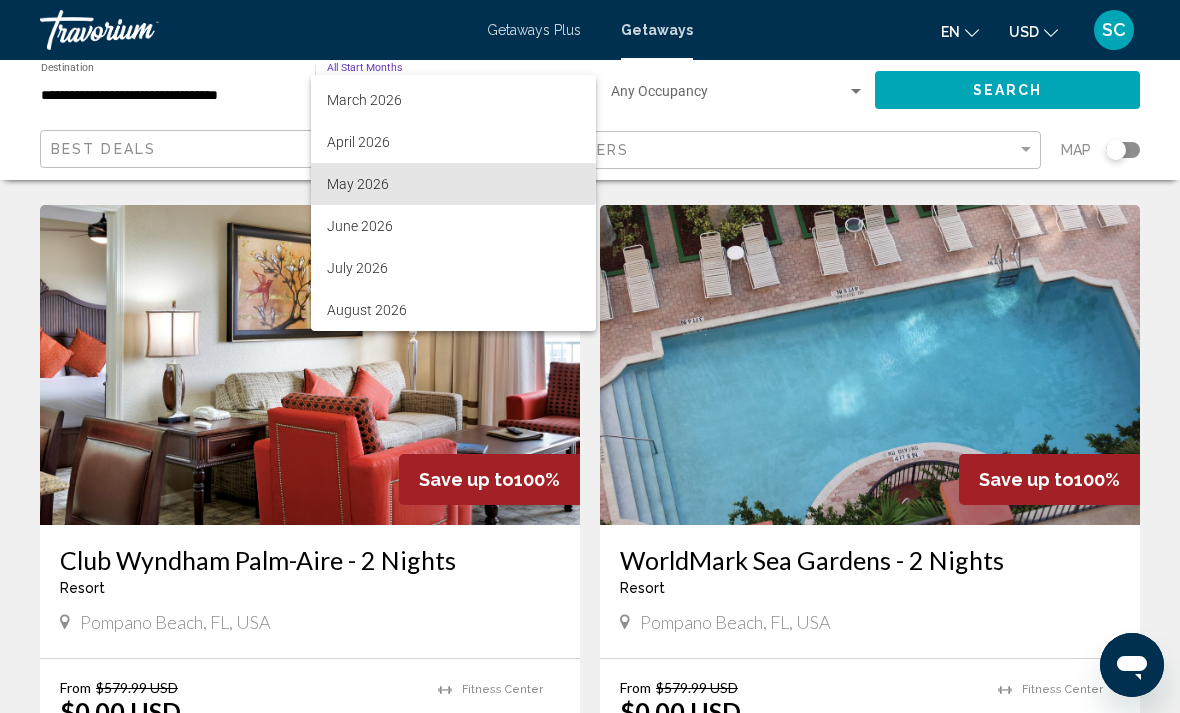 click on "May 2026" at bounding box center [453, 184] 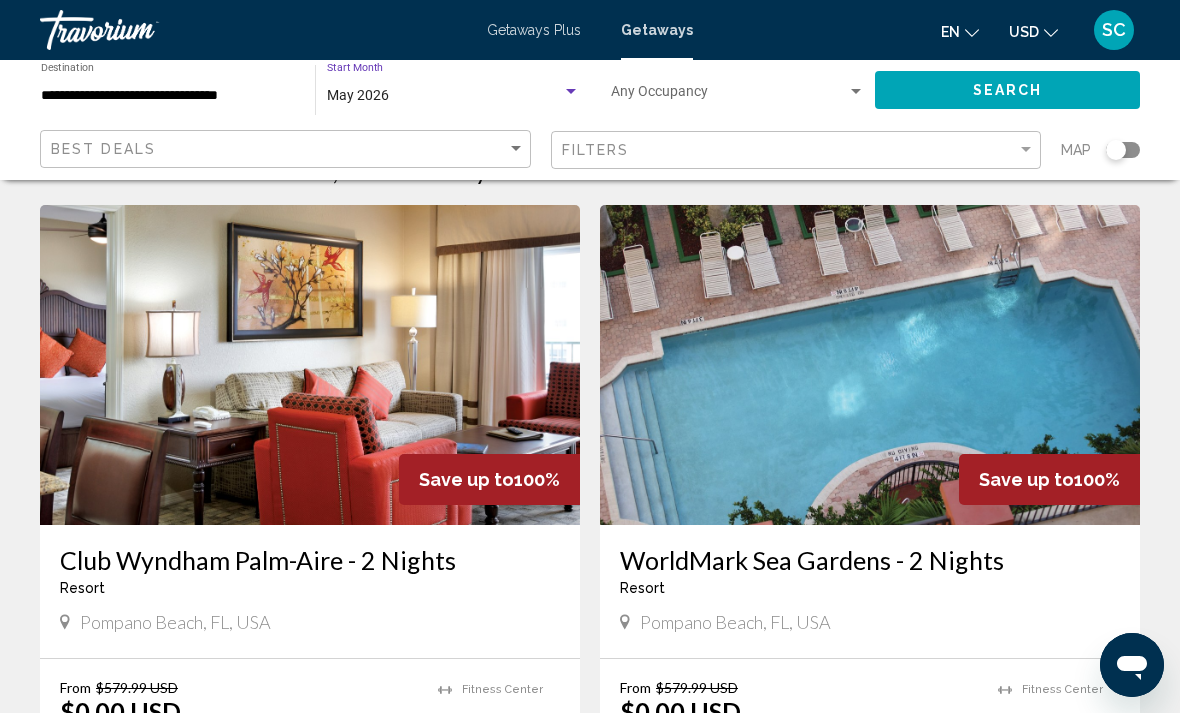click on "Search" 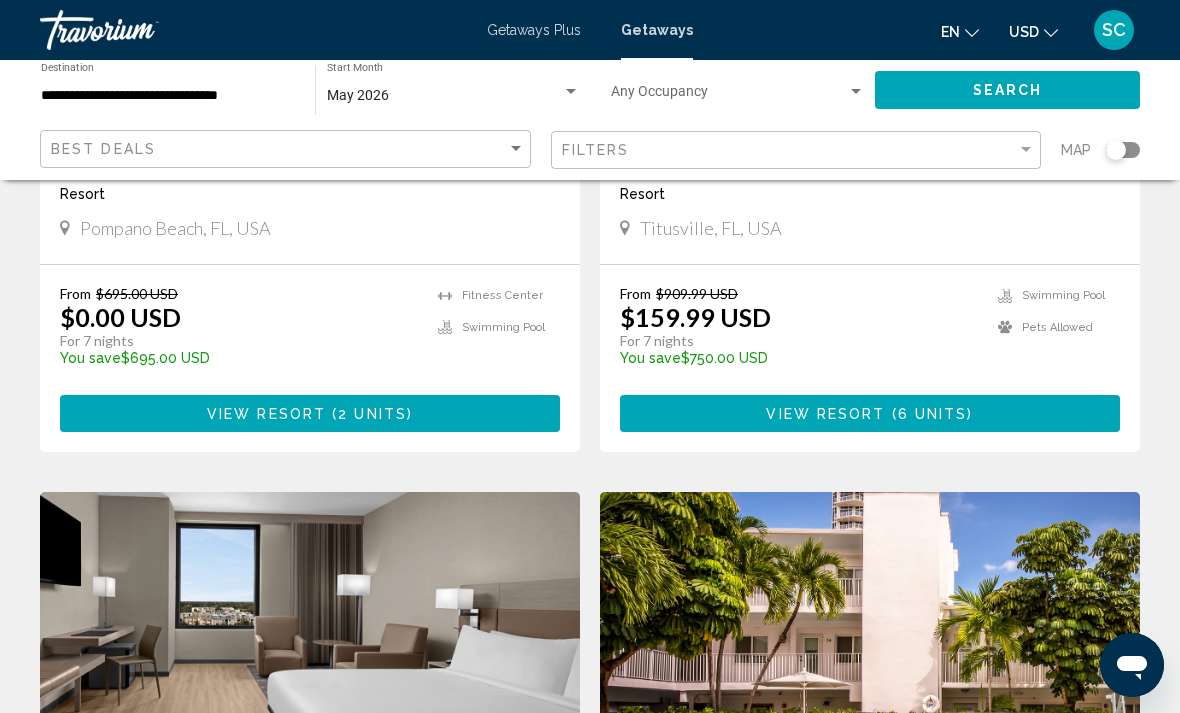 scroll, scrollTop: 460, scrollLeft: 0, axis: vertical 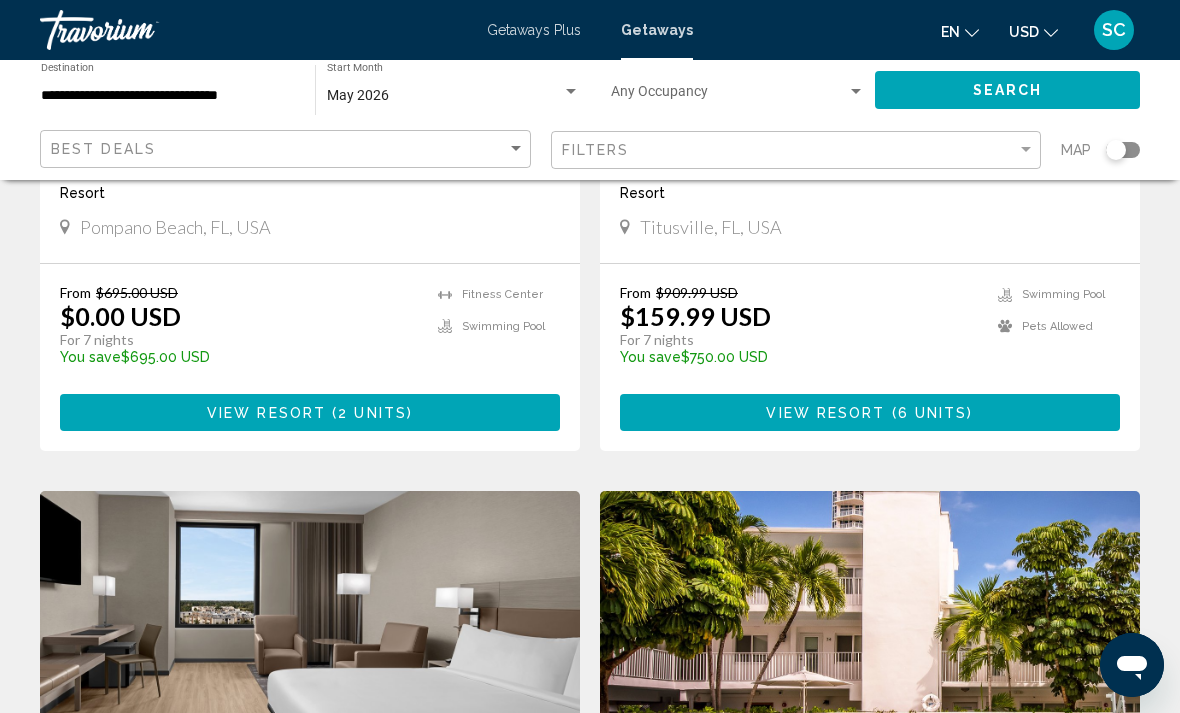 click on "Pompano Beach, FL, USA" at bounding box center [175, 227] 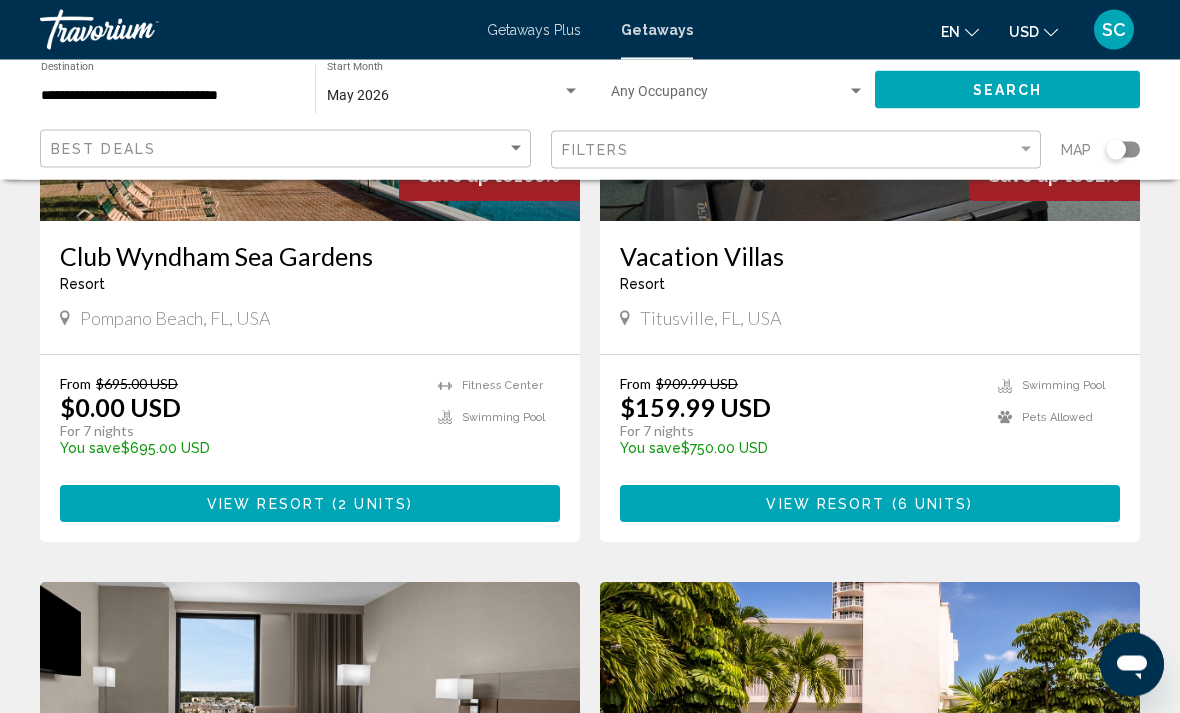 scroll, scrollTop: 360, scrollLeft: 0, axis: vertical 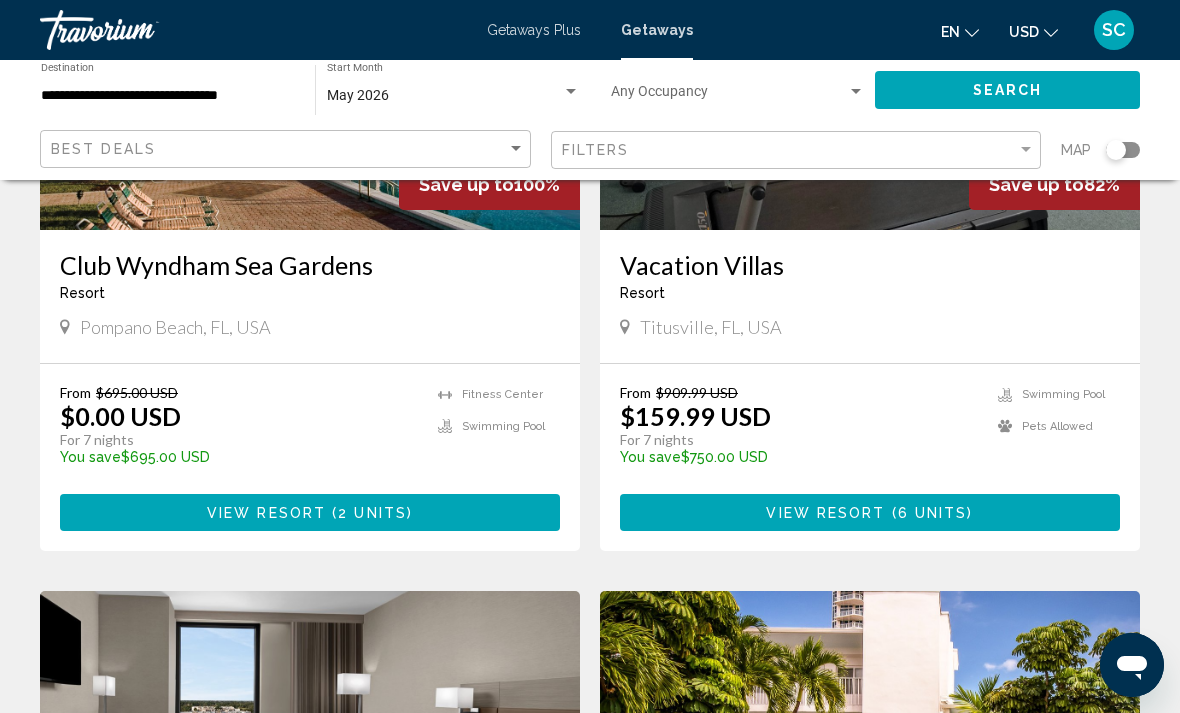 click on "Club Wyndham Sea Gardens" at bounding box center (310, 265) 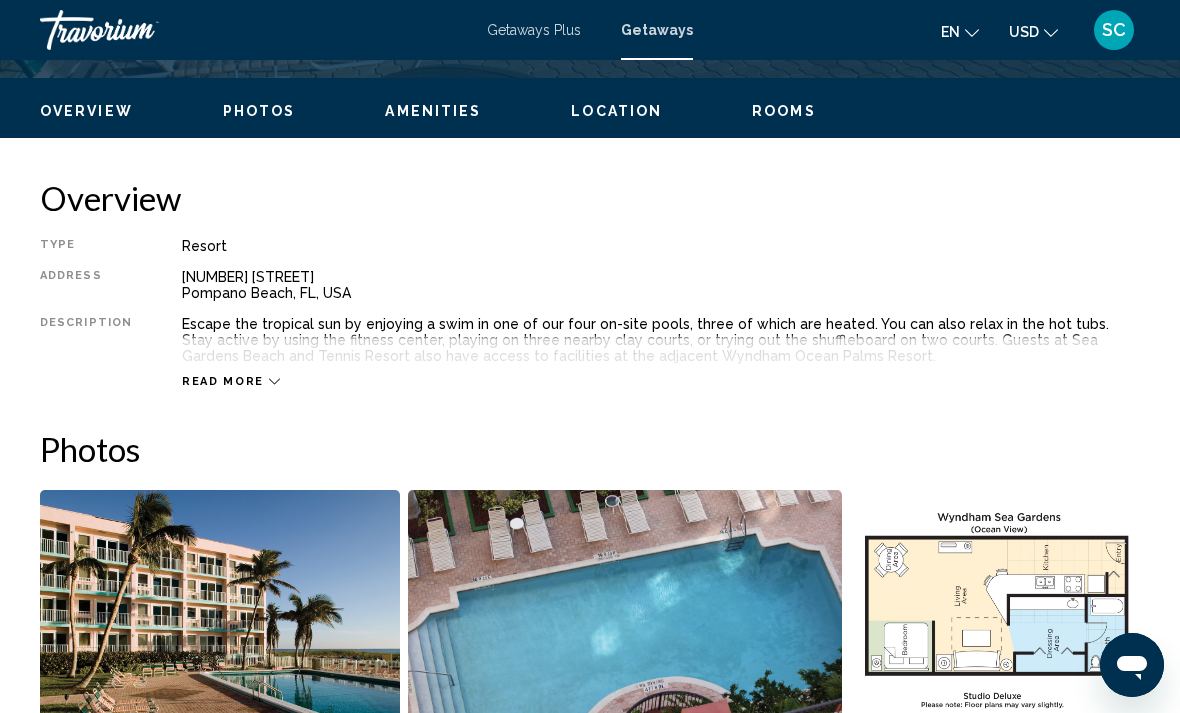 scroll, scrollTop: 939, scrollLeft: 0, axis: vertical 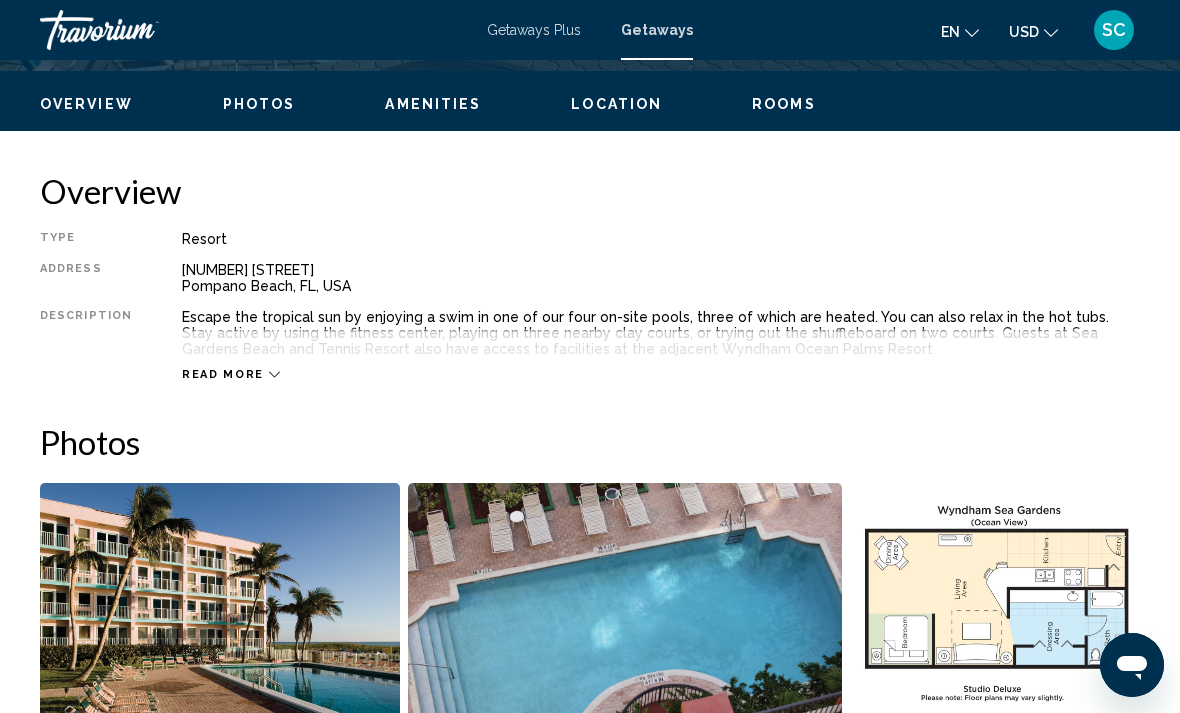click on "Read more" at bounding box center (223, 374) 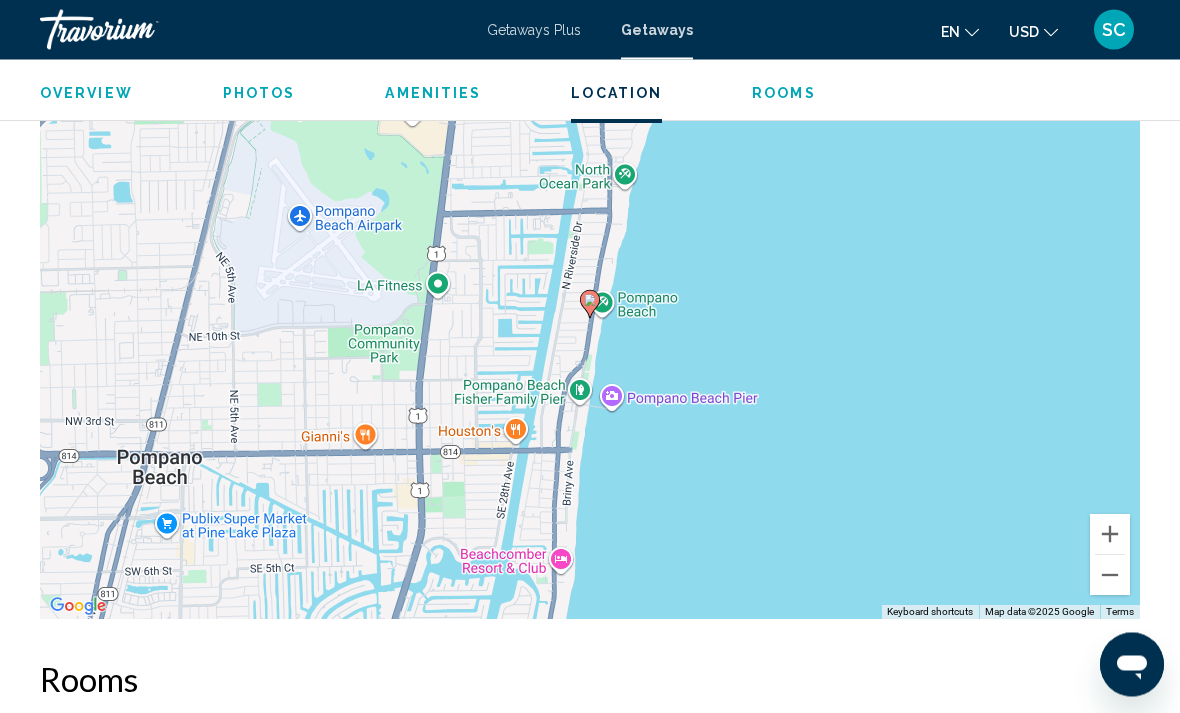 scroll, scrollTop: 3923, scrollLeft: 0, axis: vertical 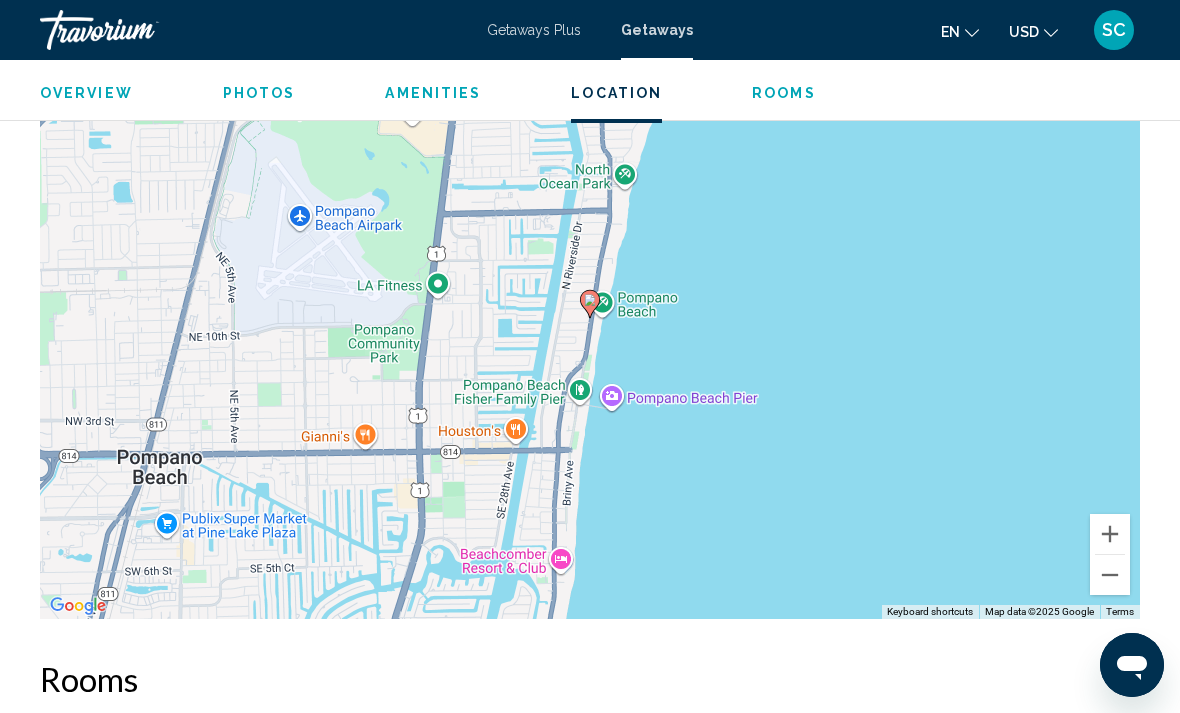 click at bounding box center [1110, 575] 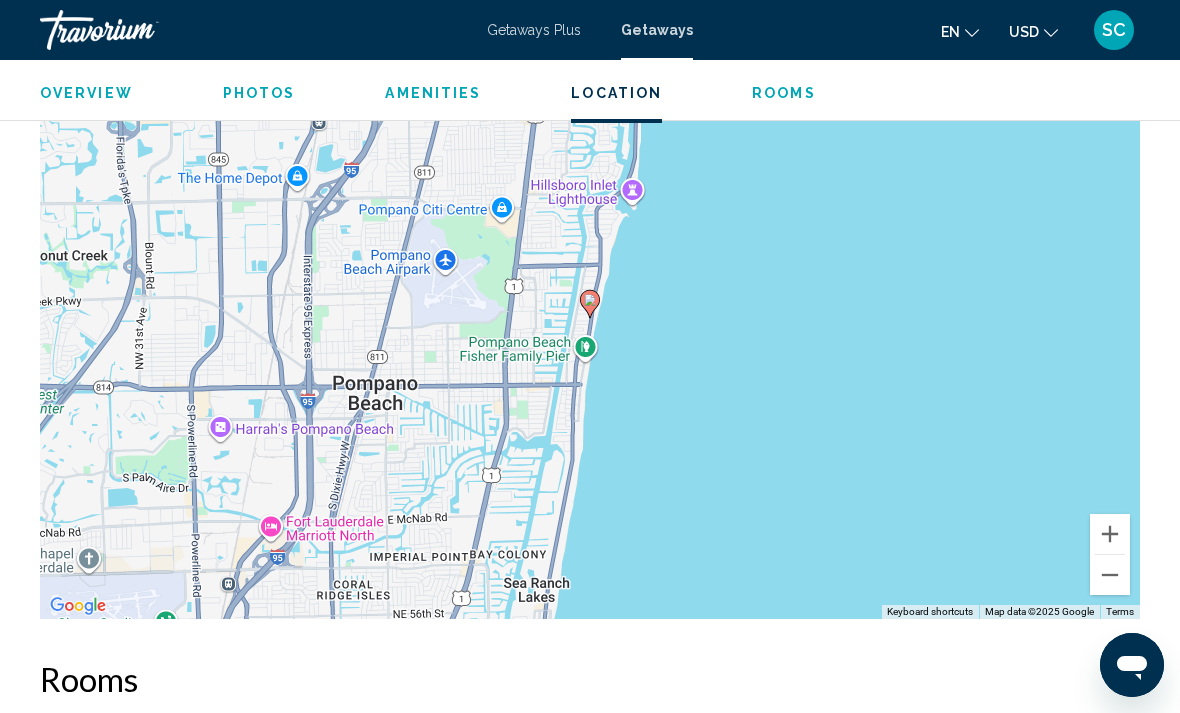 click at bounding box center (1110, 575) 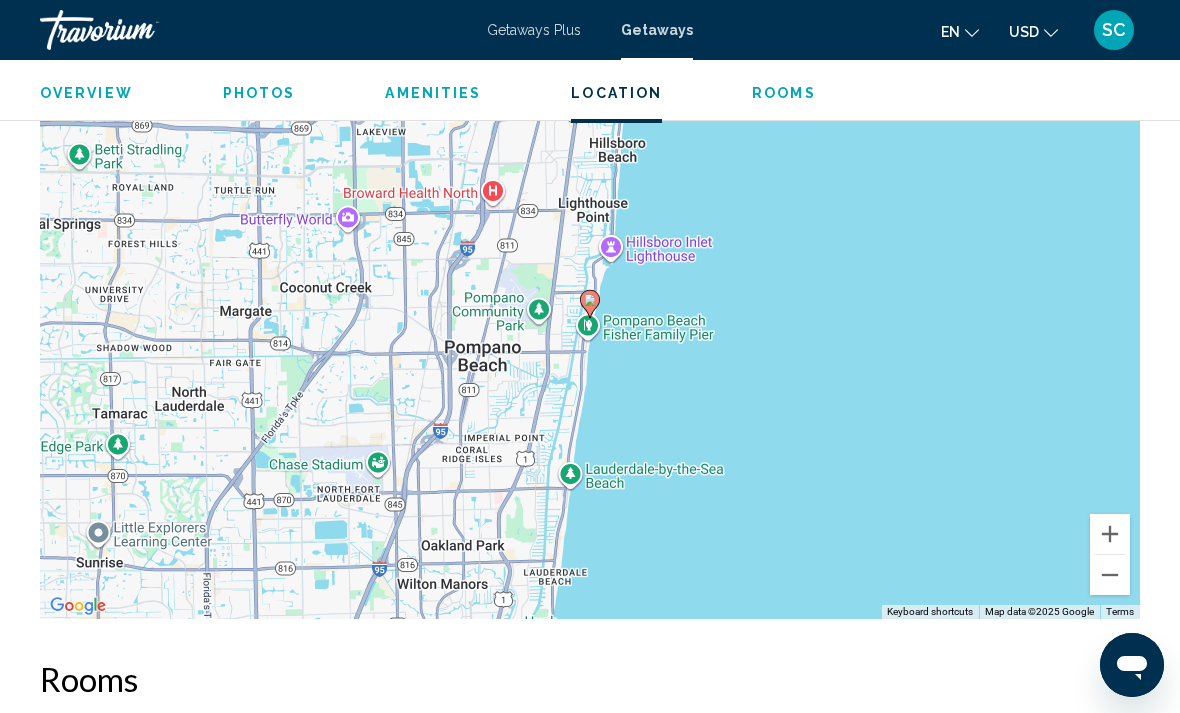 click at bounding box center (1110, 575) 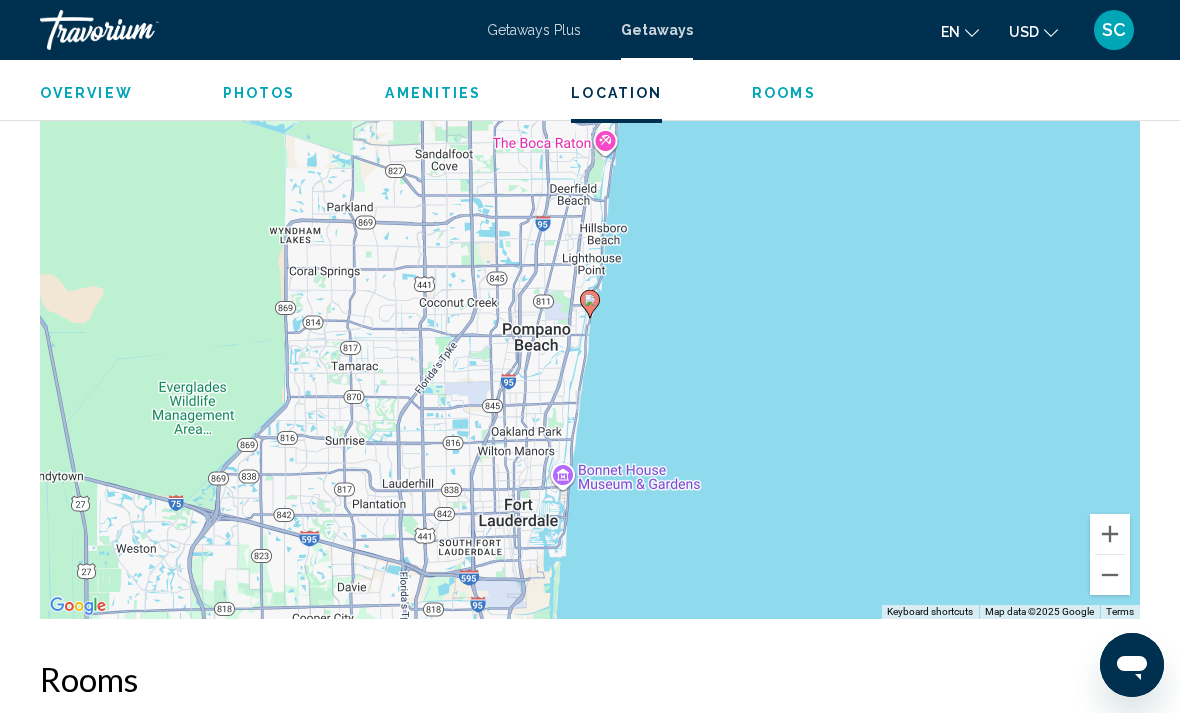 click at bounding box center [1110, 575] 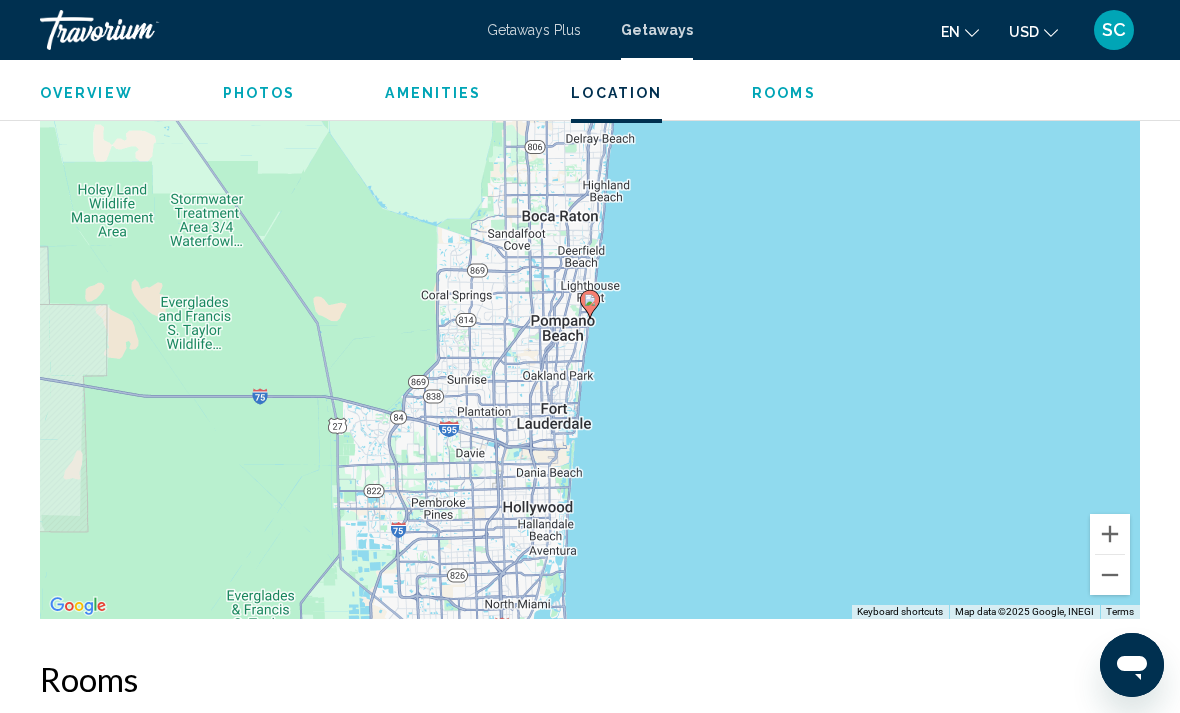 click at bounding box center (1110, 575) 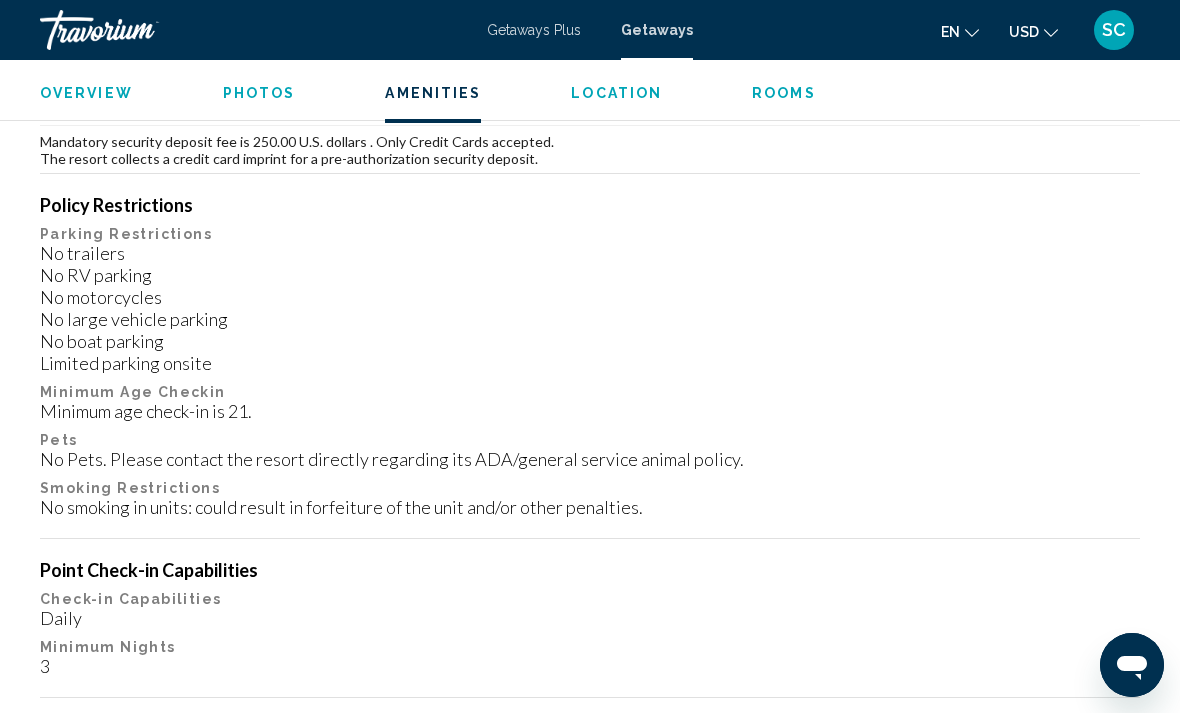 scroll, scrollTop: 94, scrollLeft: 0, axis: vertical 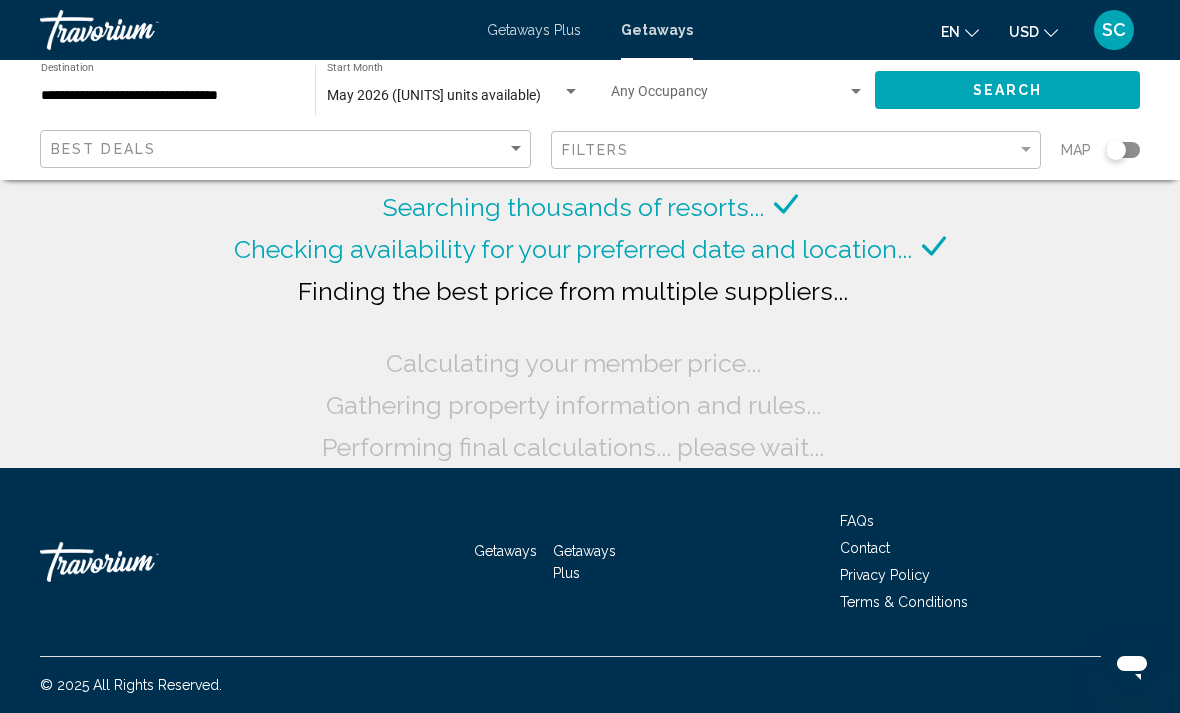 click on "May 2026 ([UNITS] units available)" at bounding box center (434, 95) 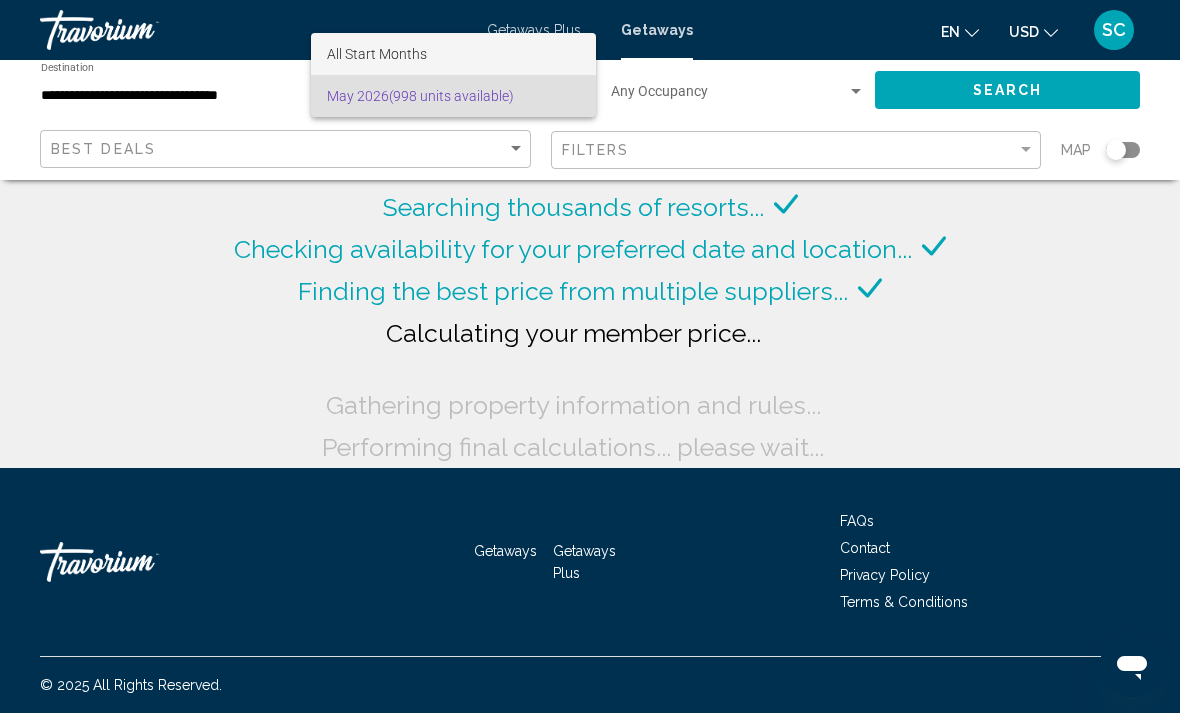 click on "All Start Months" at bounding box center (453, 54) 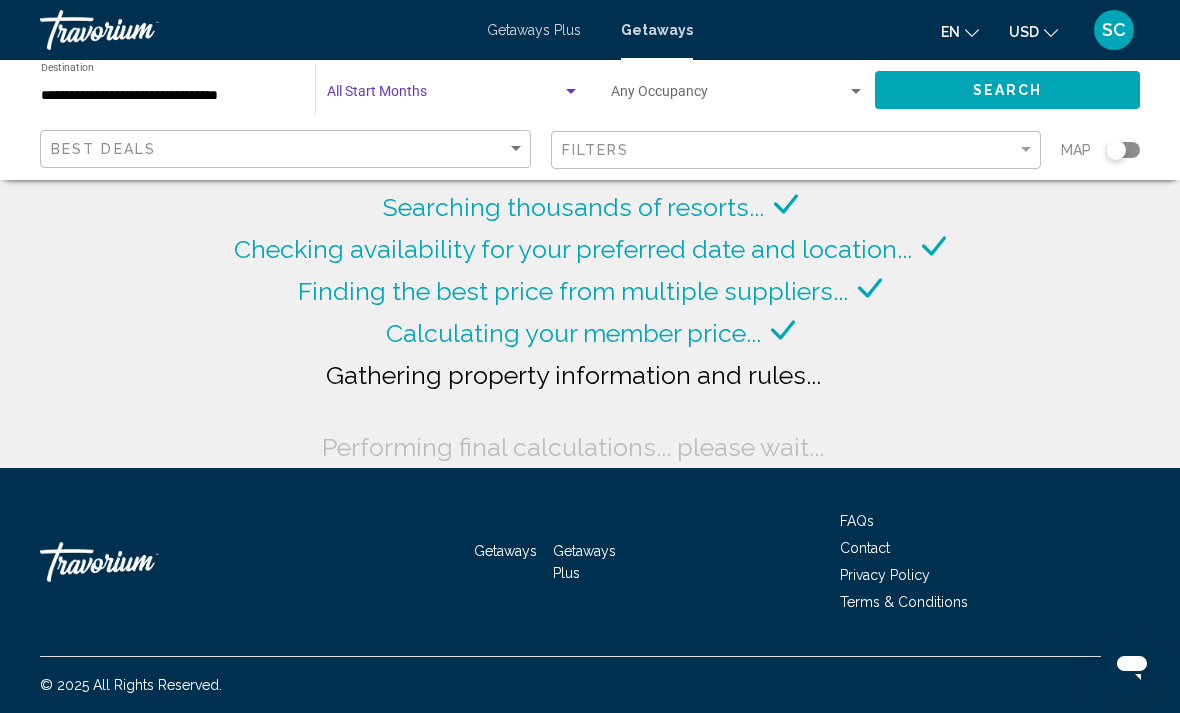 click on "Search" 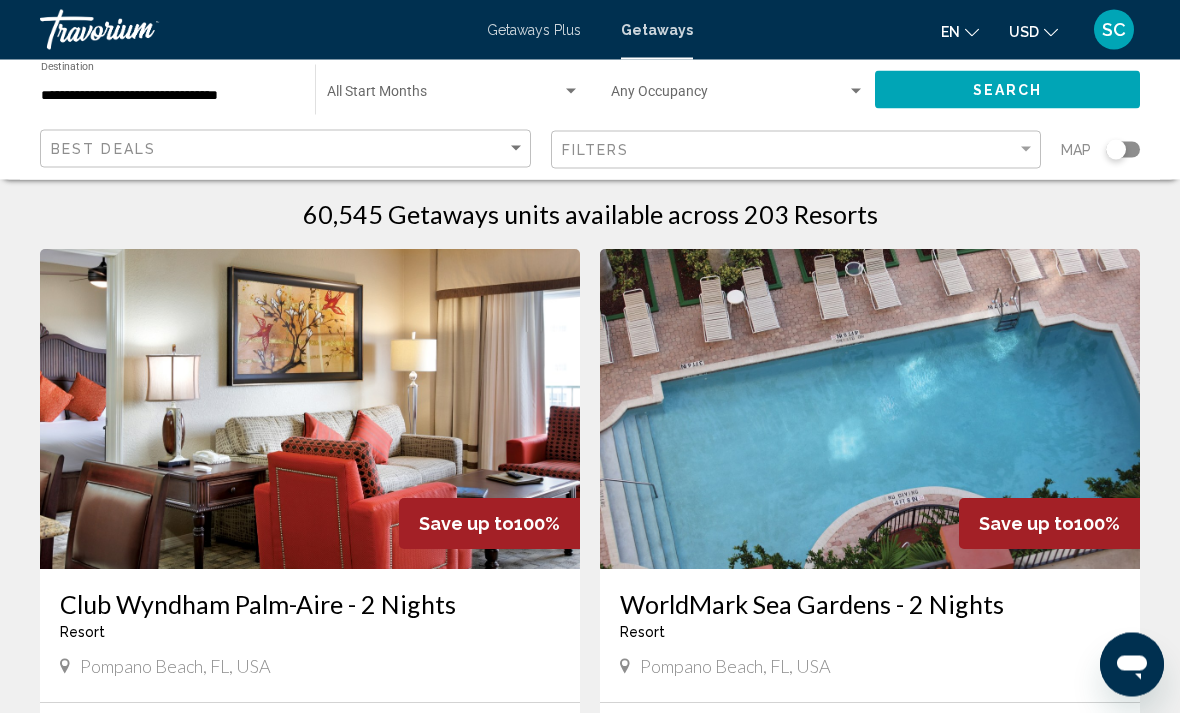 scroll, scrollTop: 21, scrollLeft: 0, axis: vertical 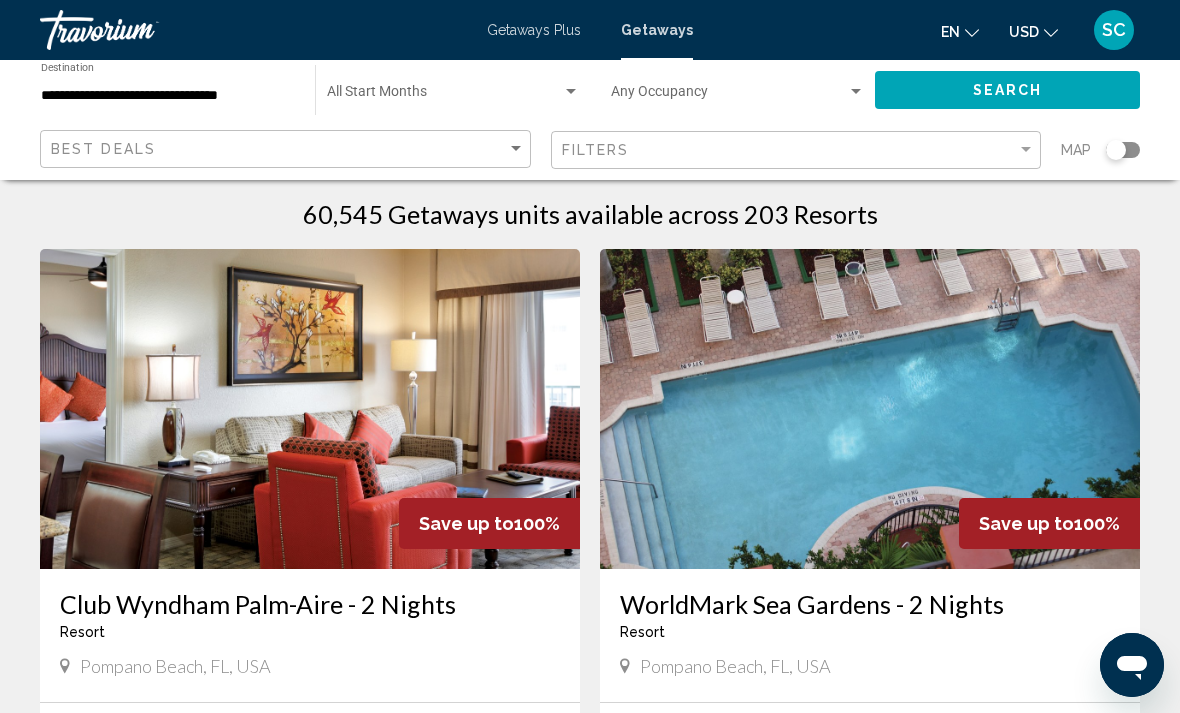 click at bounding box center [444, 96] 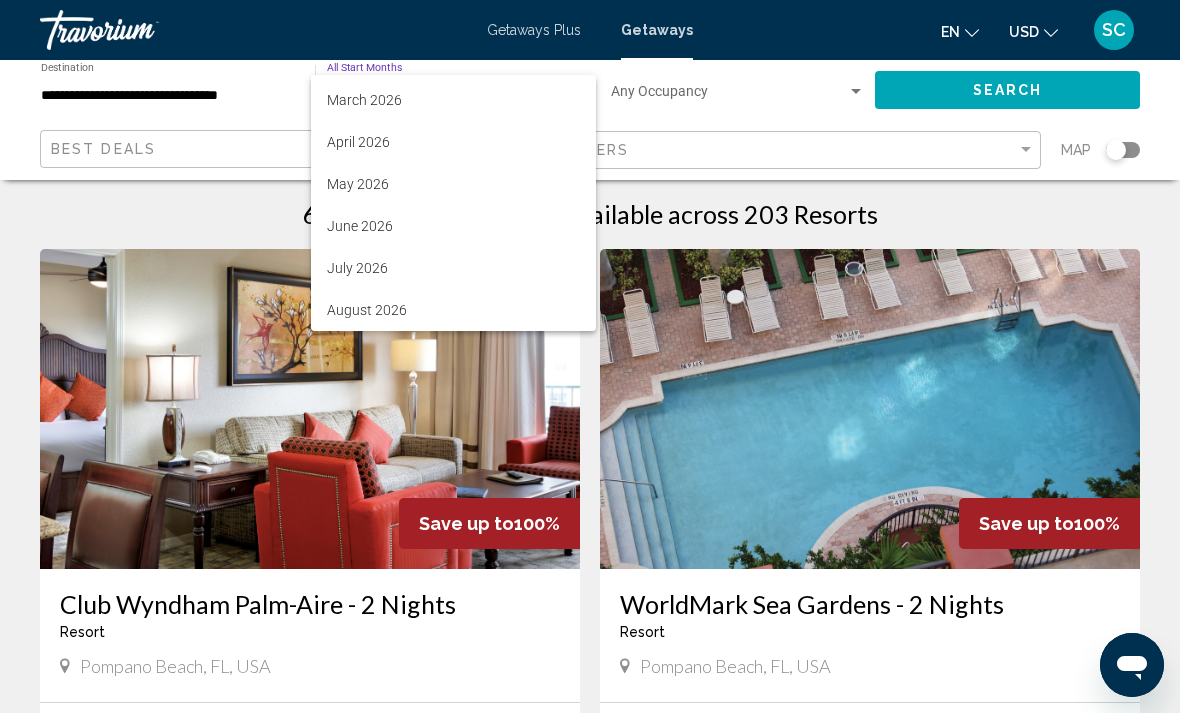 scroll, scrollTop: 332, scrollLeft: 0, axis: vertical 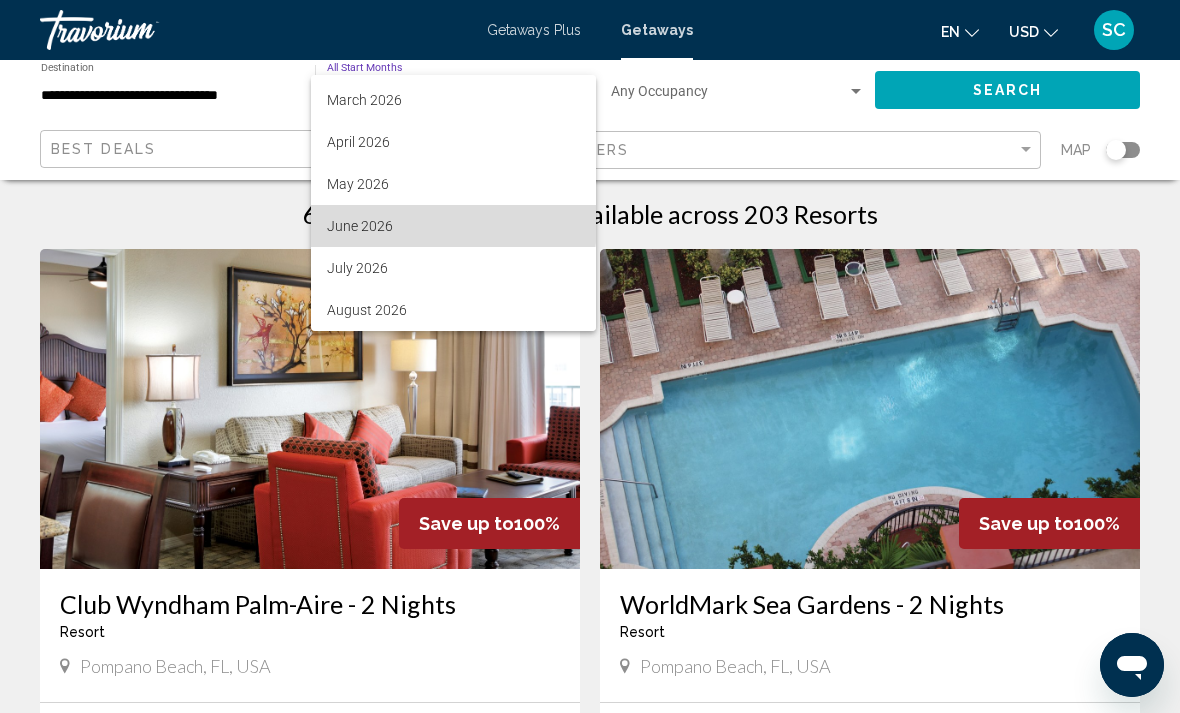 click on "June 2026" at bounding box center (453, 226) 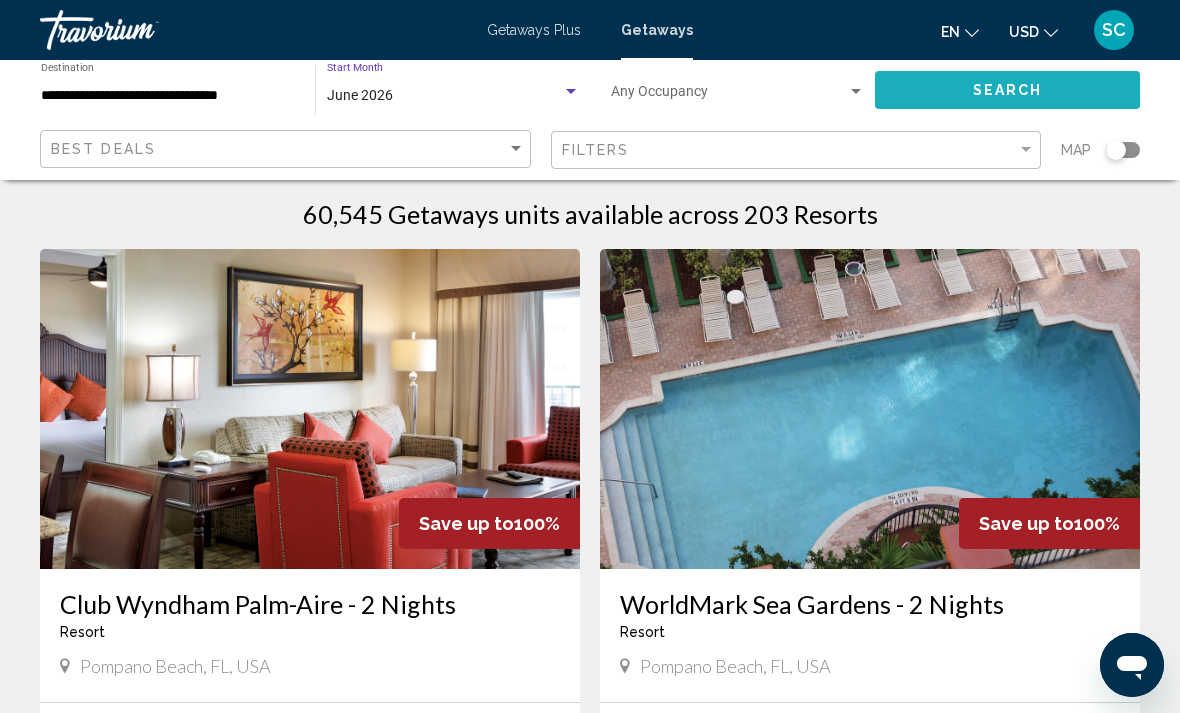 click on "Search" 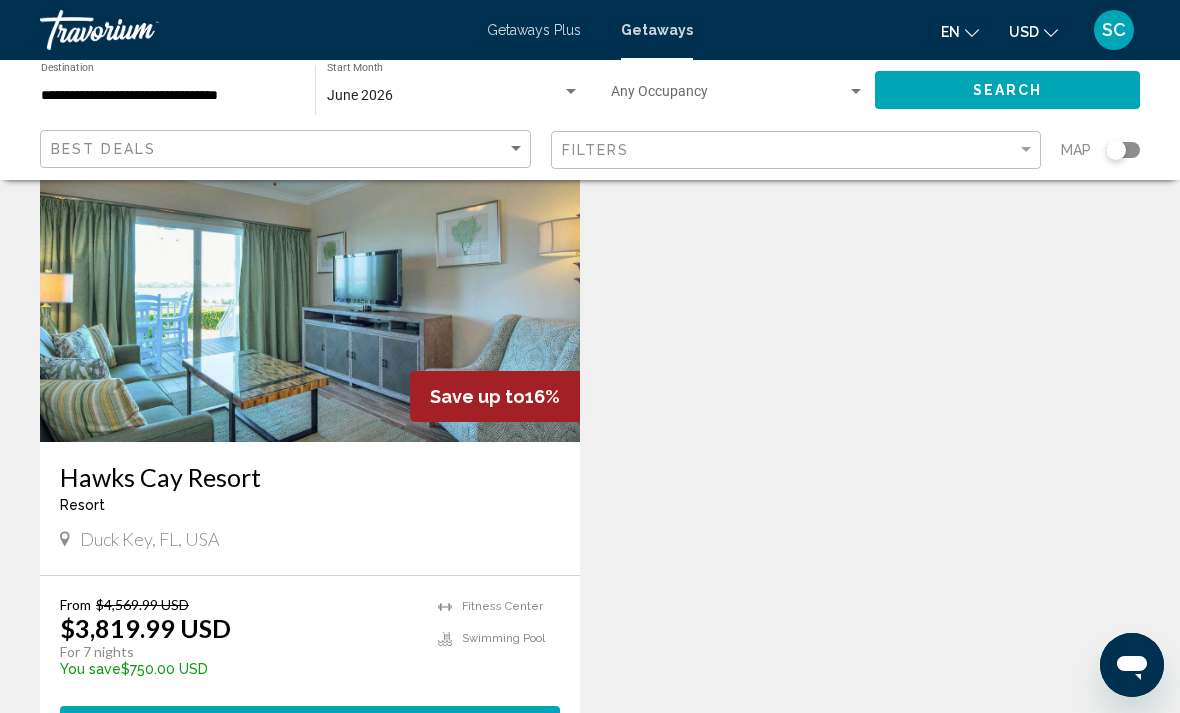 scroll, scrollTop: 2184, scrollLeft: 0, axis: vertical 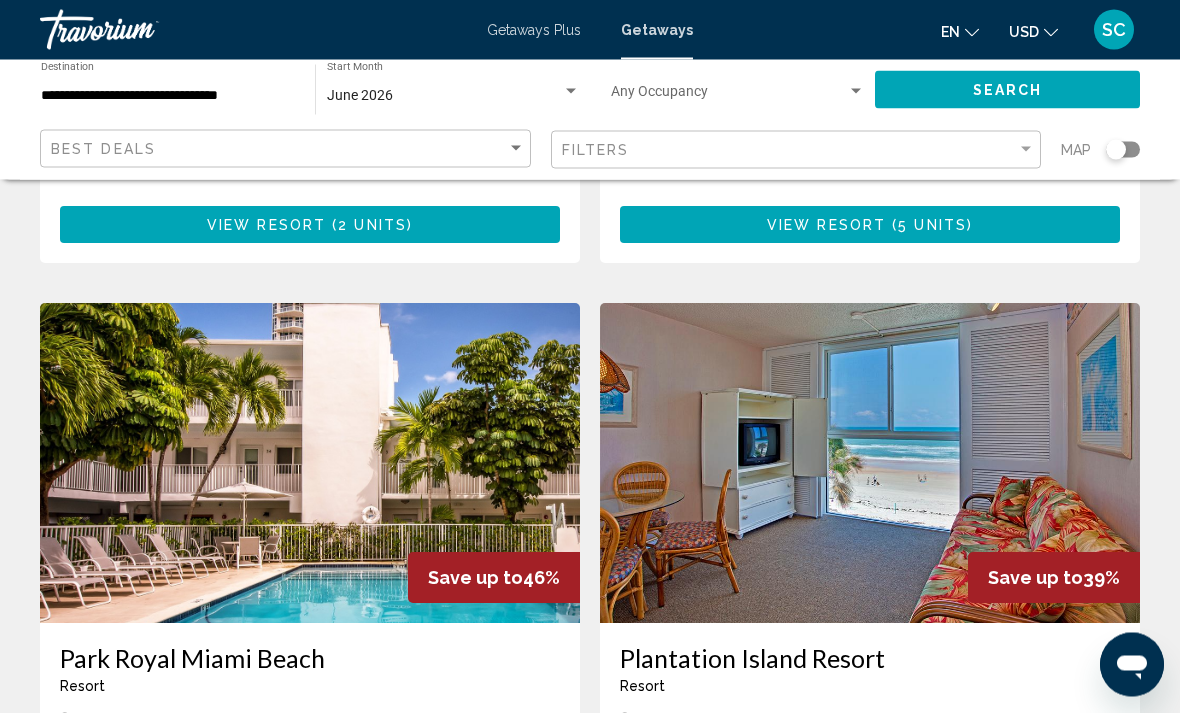 click on "**********" at bounding box center [168, 96] 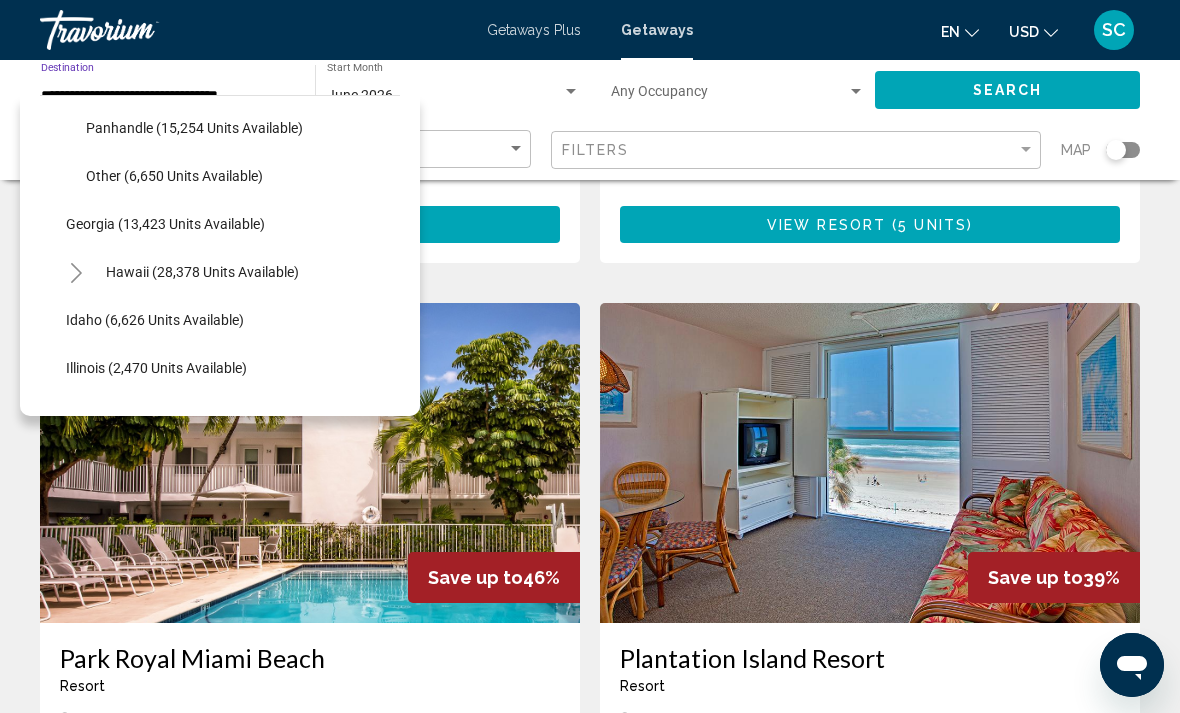 scroll, scrollTop: 581, scrollLeft: 4, axis: both 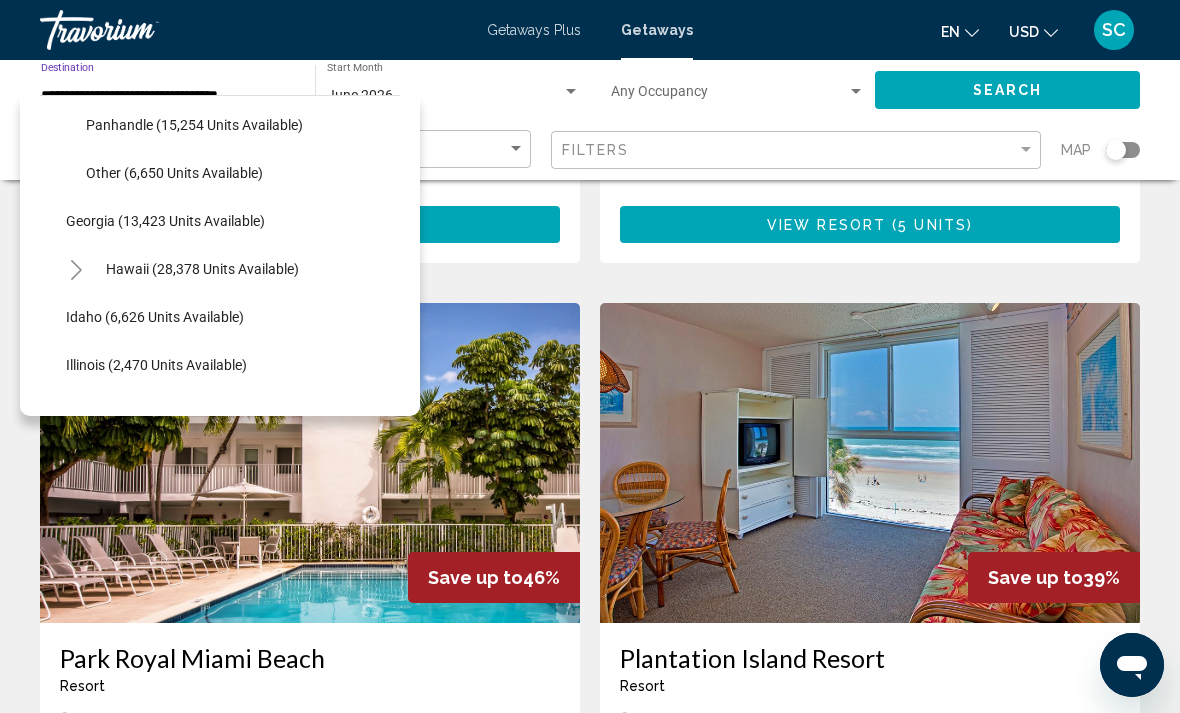 click on "Georgia (13,423 units available)" 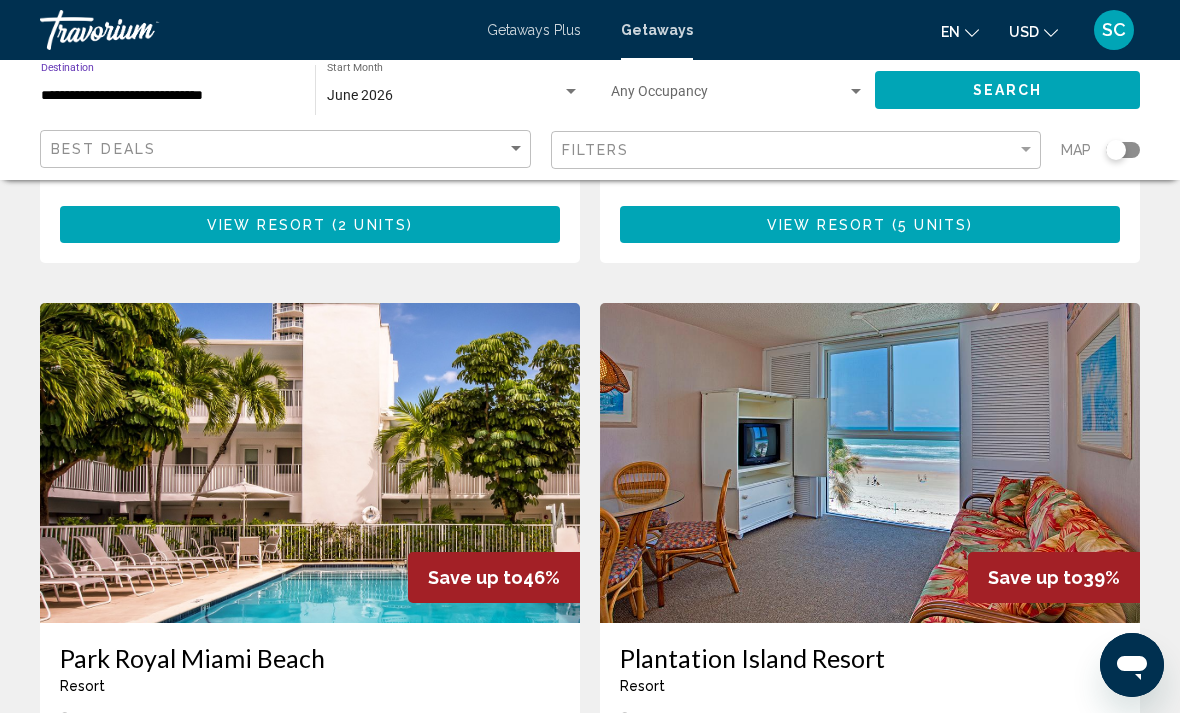 click on "June 2026 Start Month All Start Months" 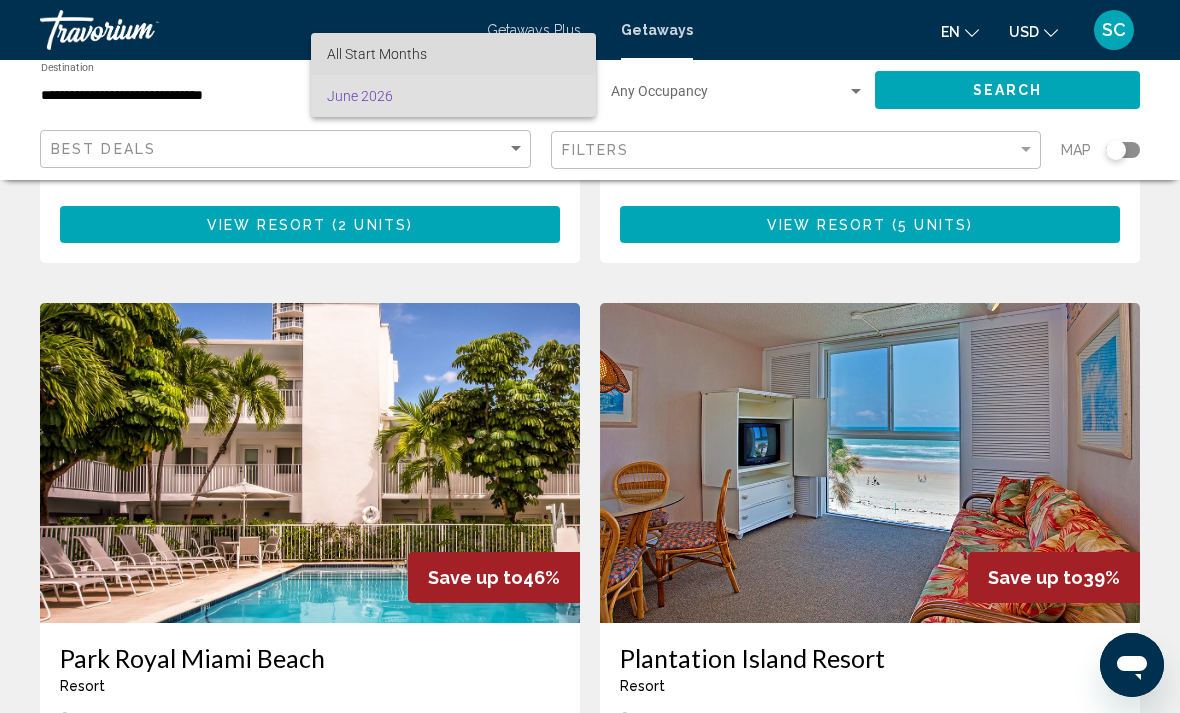 click on "All Start Months" at bounding box center [453, 54] 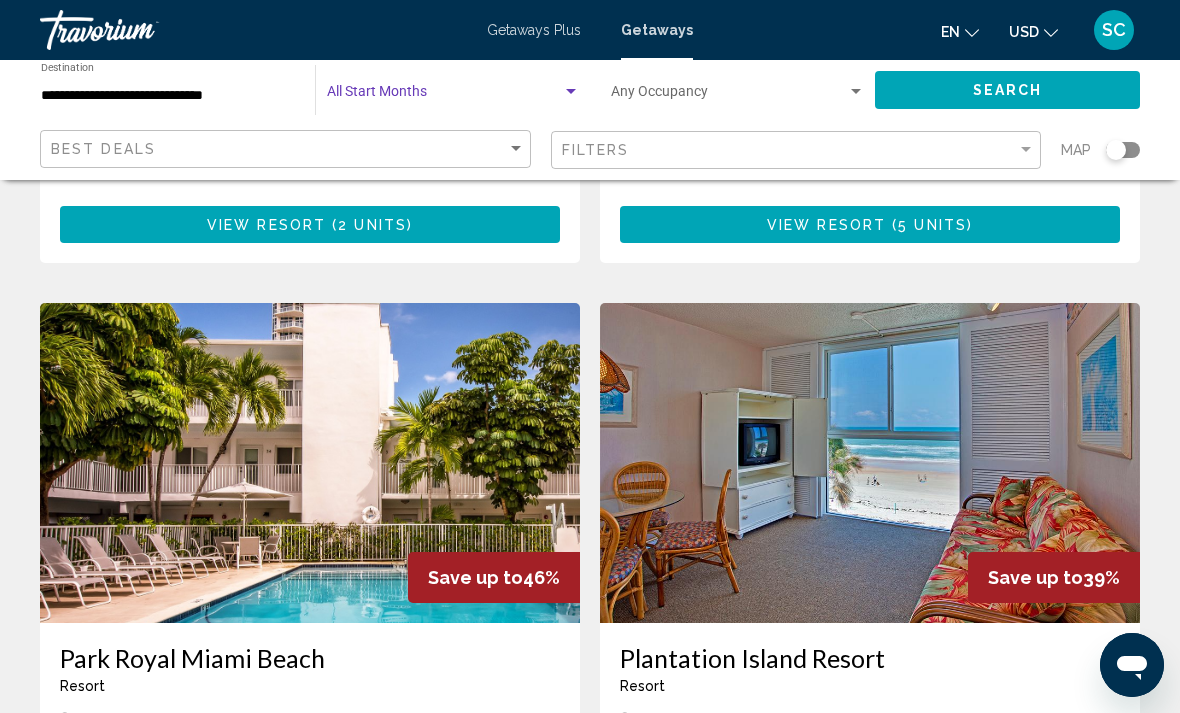 click on "Search" 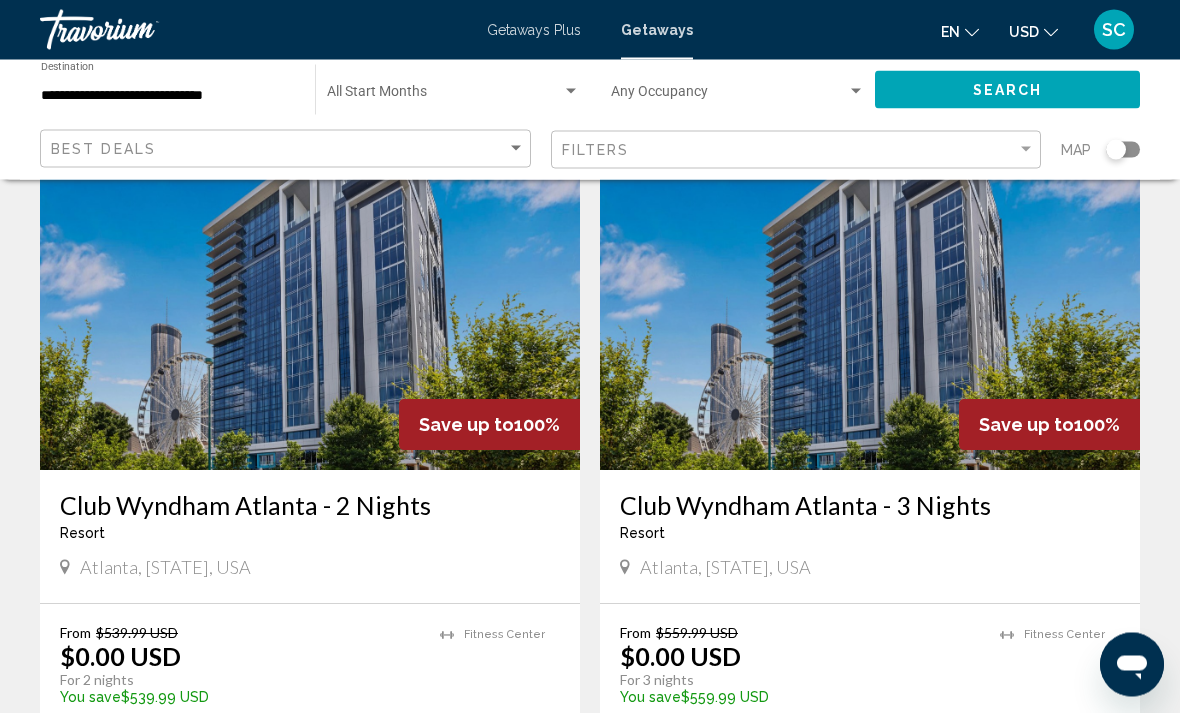 scroll, scrollTop: 120, scrollLeft: 0, axis: vertical 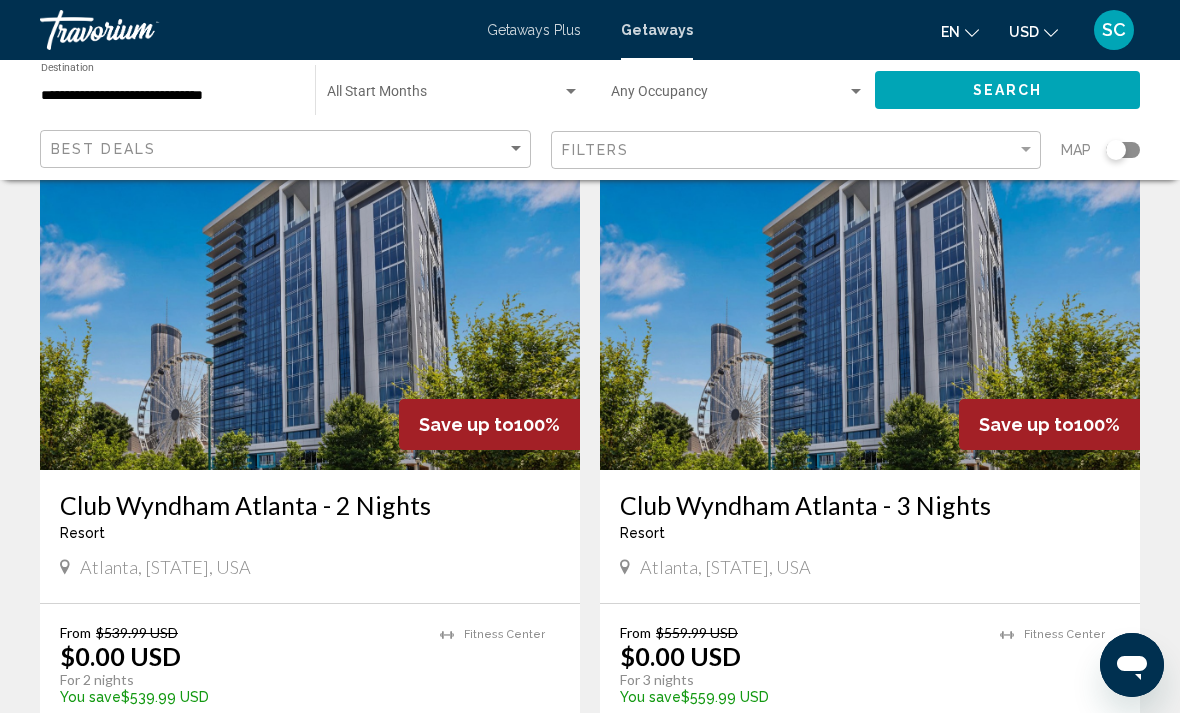 click on "Start Month All Start Months" 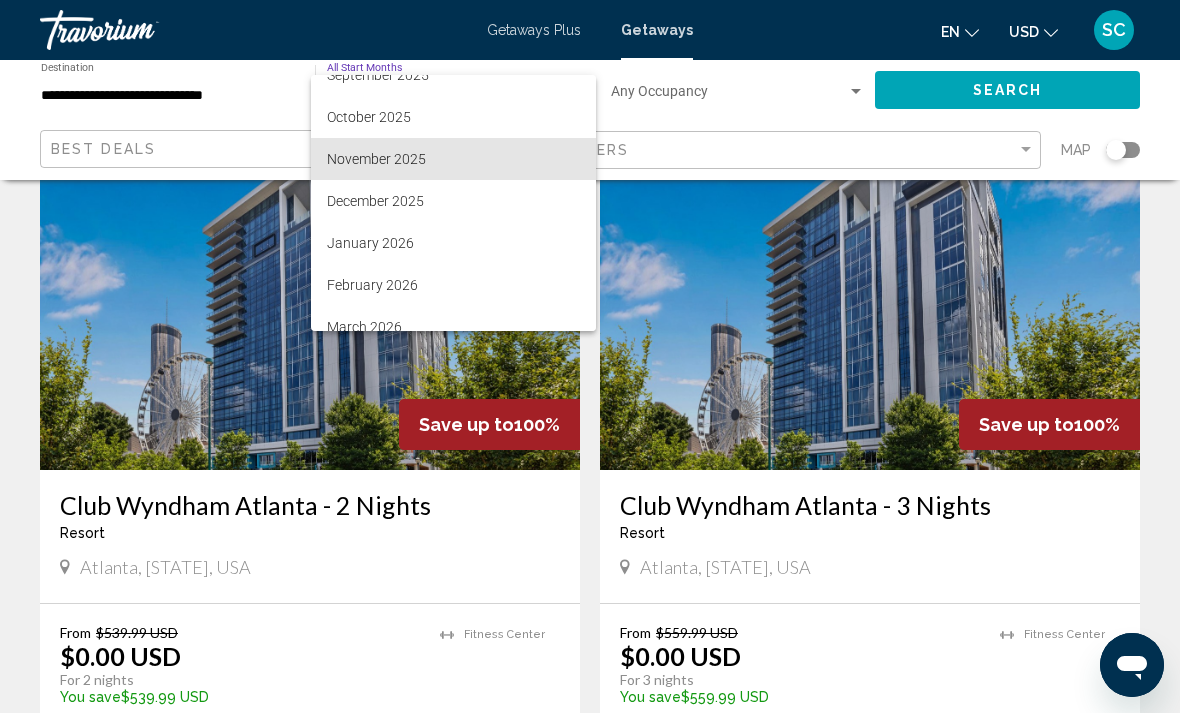 scroll, scrollTop: 108, scrollLeft: 0, axis: vertical 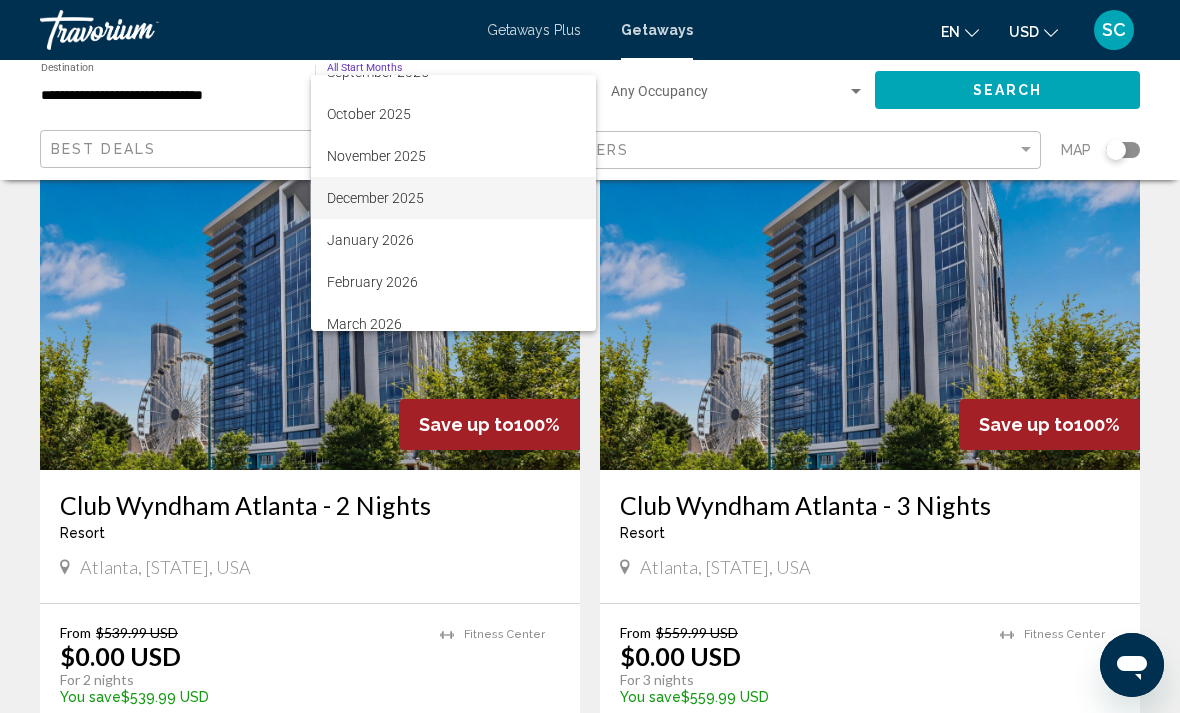 click on "December 2025" at bounding box center [453, 198] 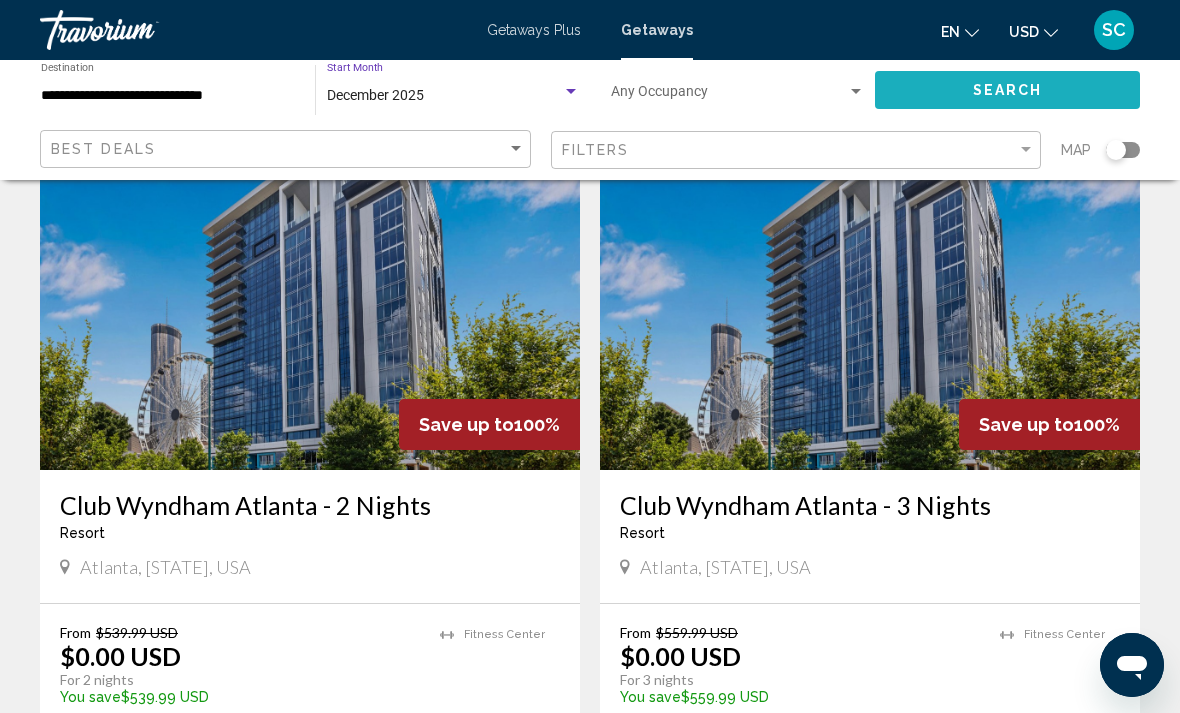 click on "Search" 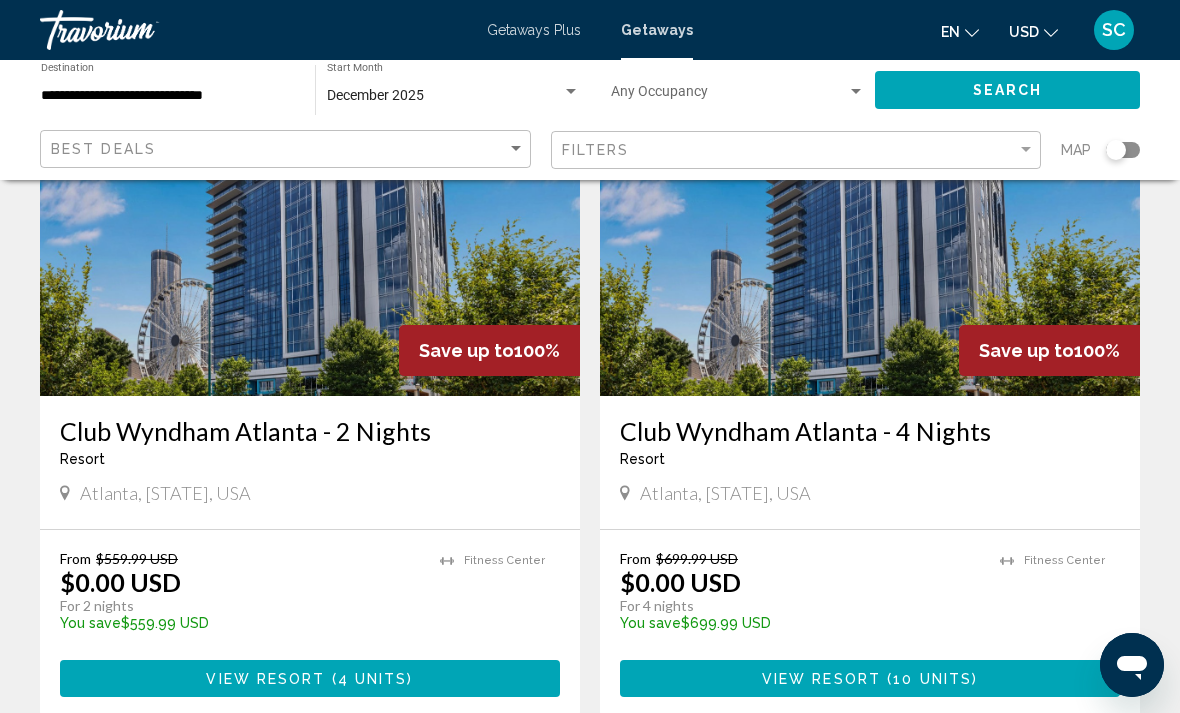 scroll, scrollTop: 196, scrollLeft: 0, axis: vertical 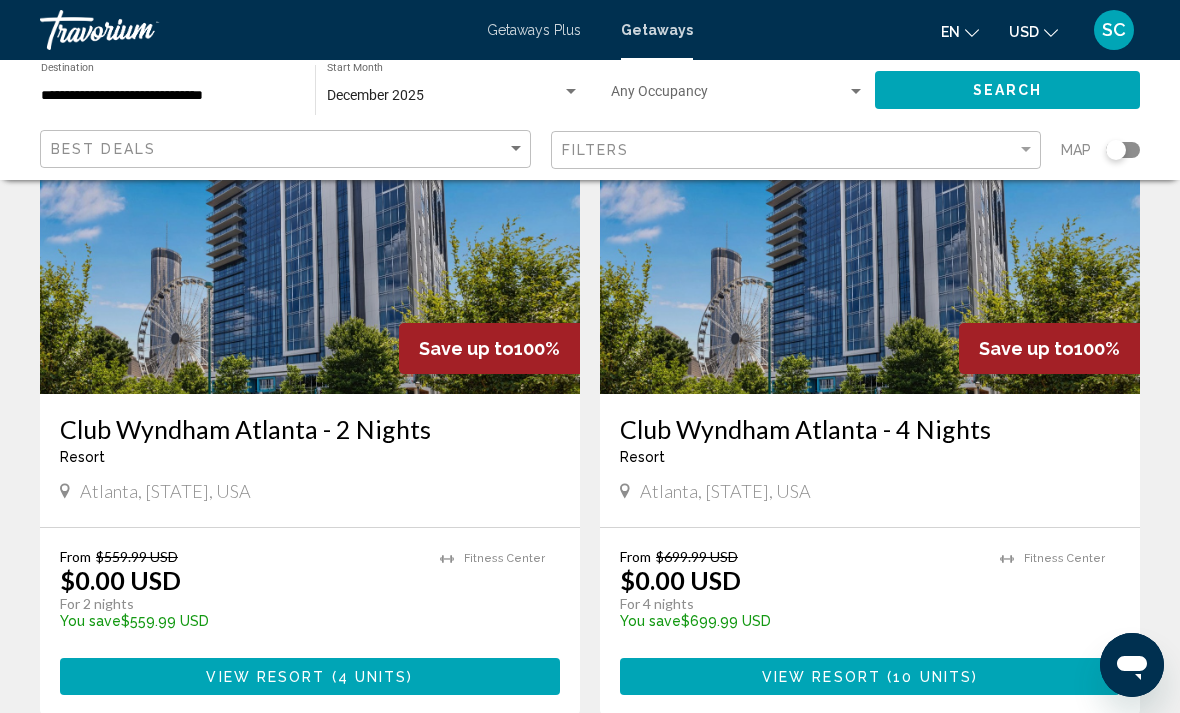 click on "Club Wyndham Atlanta - 4 Nights" at bounding box center [870, 429] 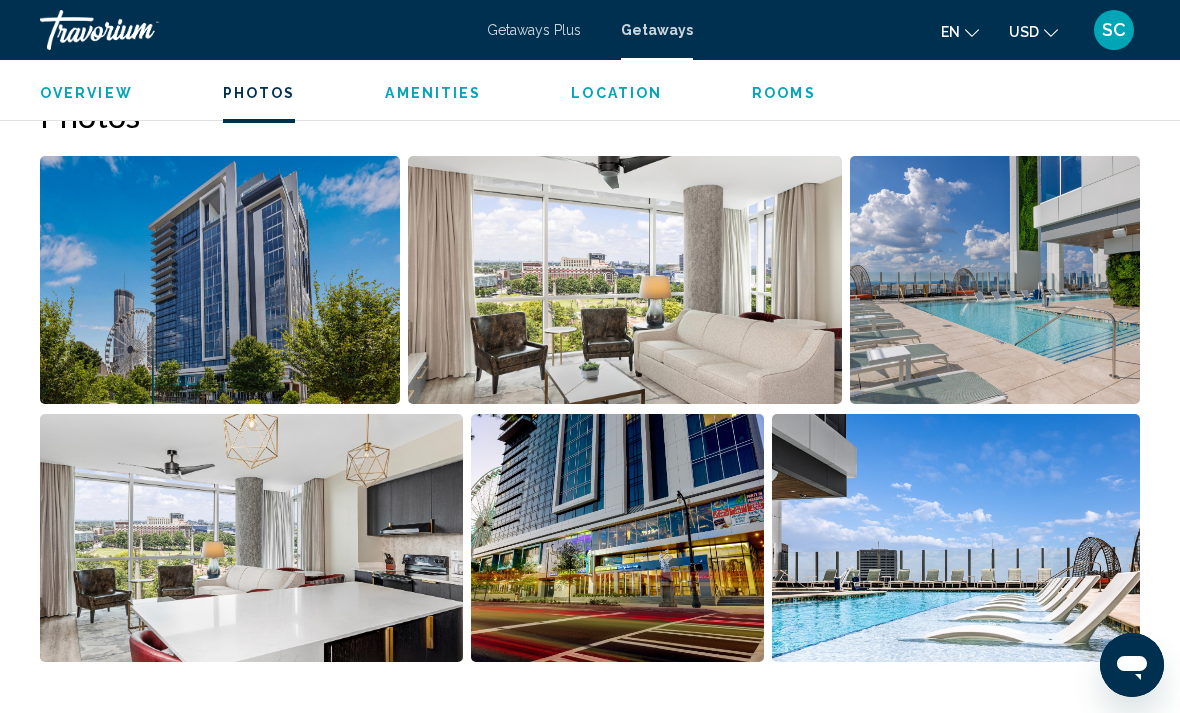 scroll, scrollTop: 1292, scrollLeft: 0, axis: vertical 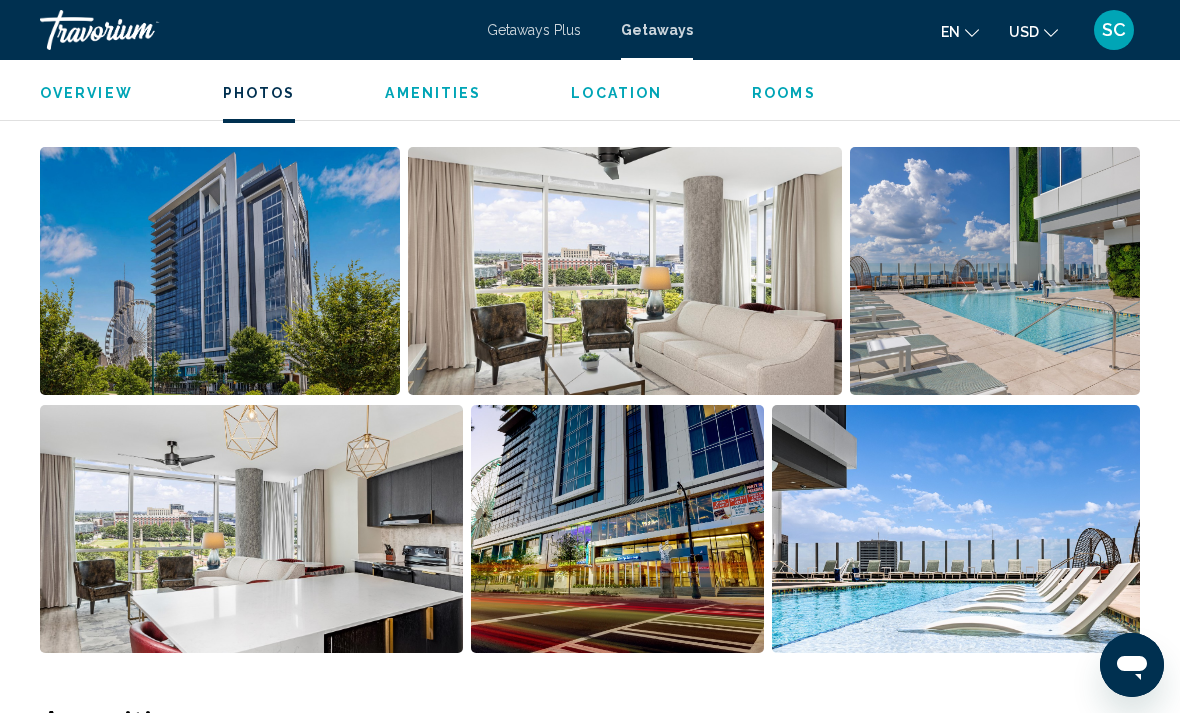 click at bounding box center (251, 529) 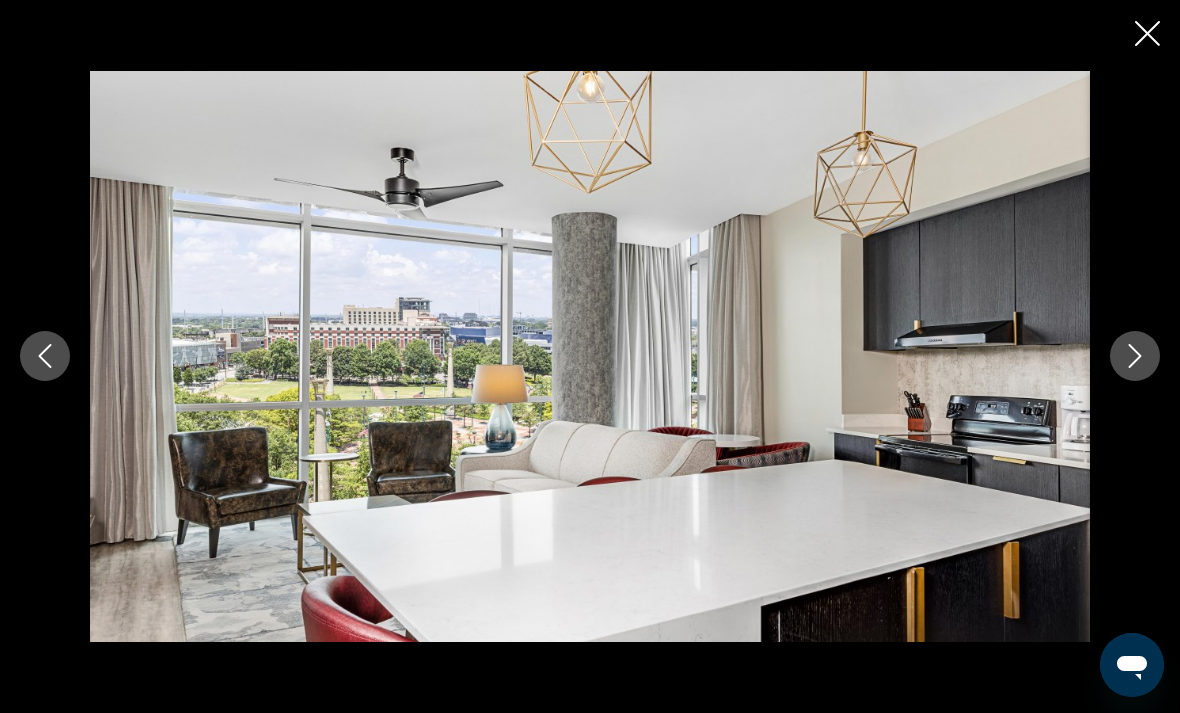 click 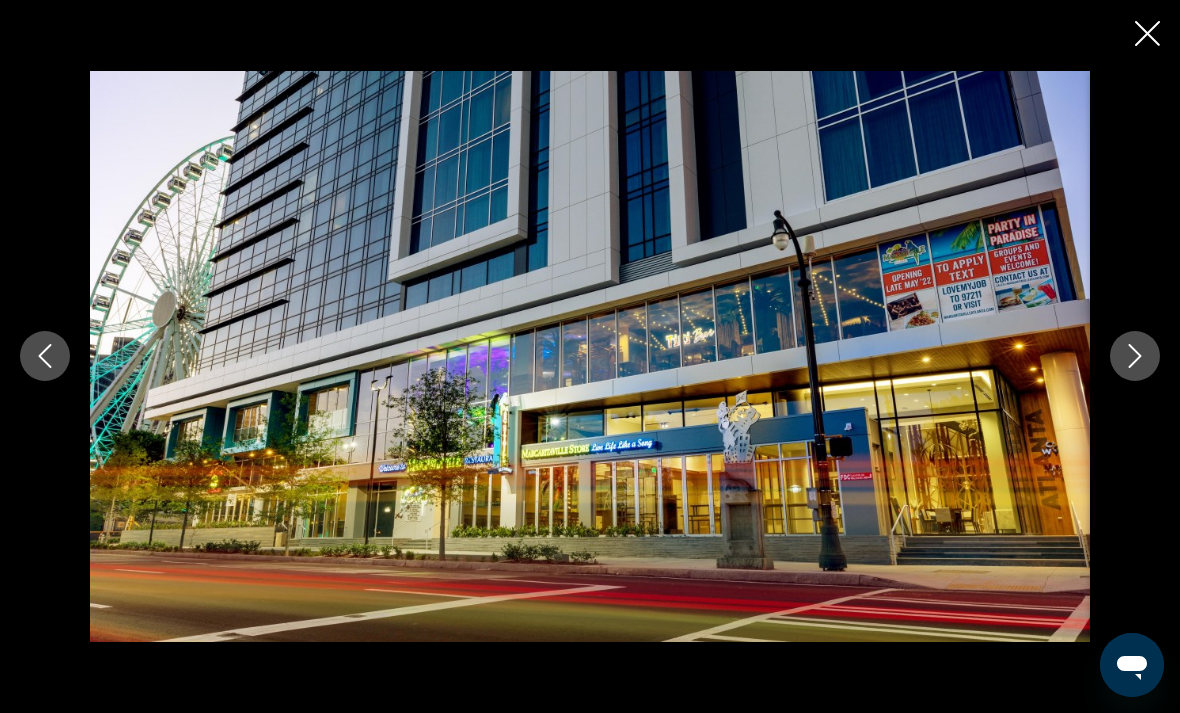 click at bounding box center [1135, 356] 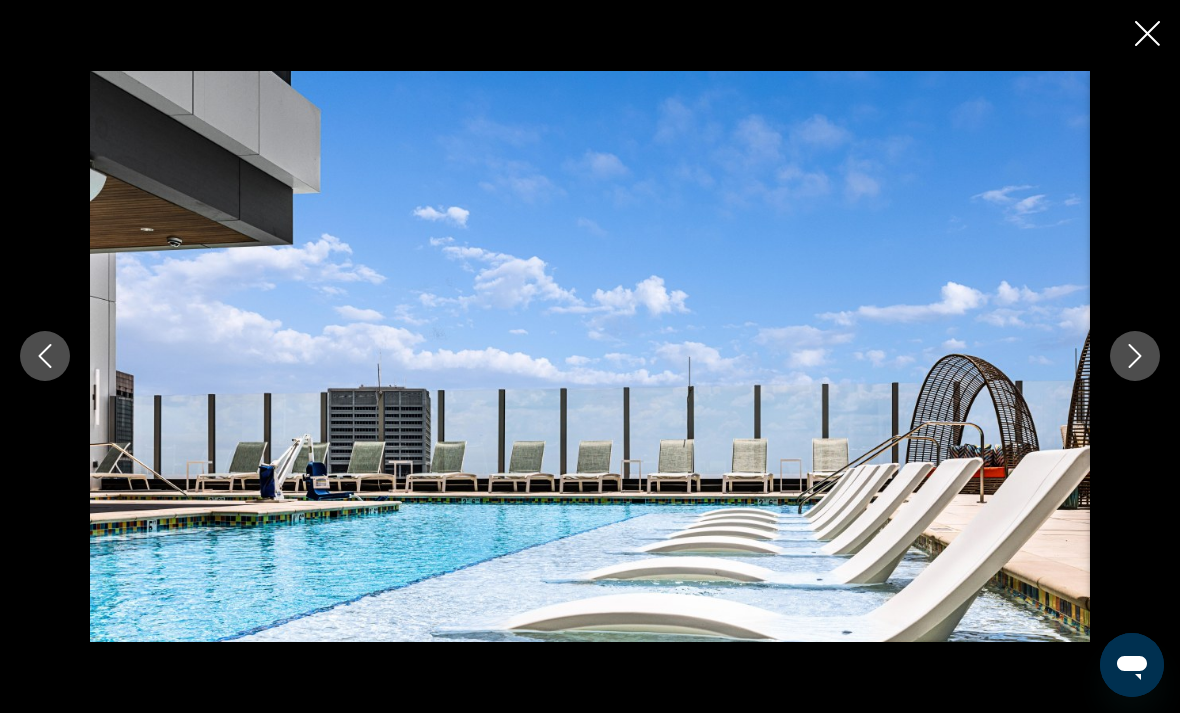 click 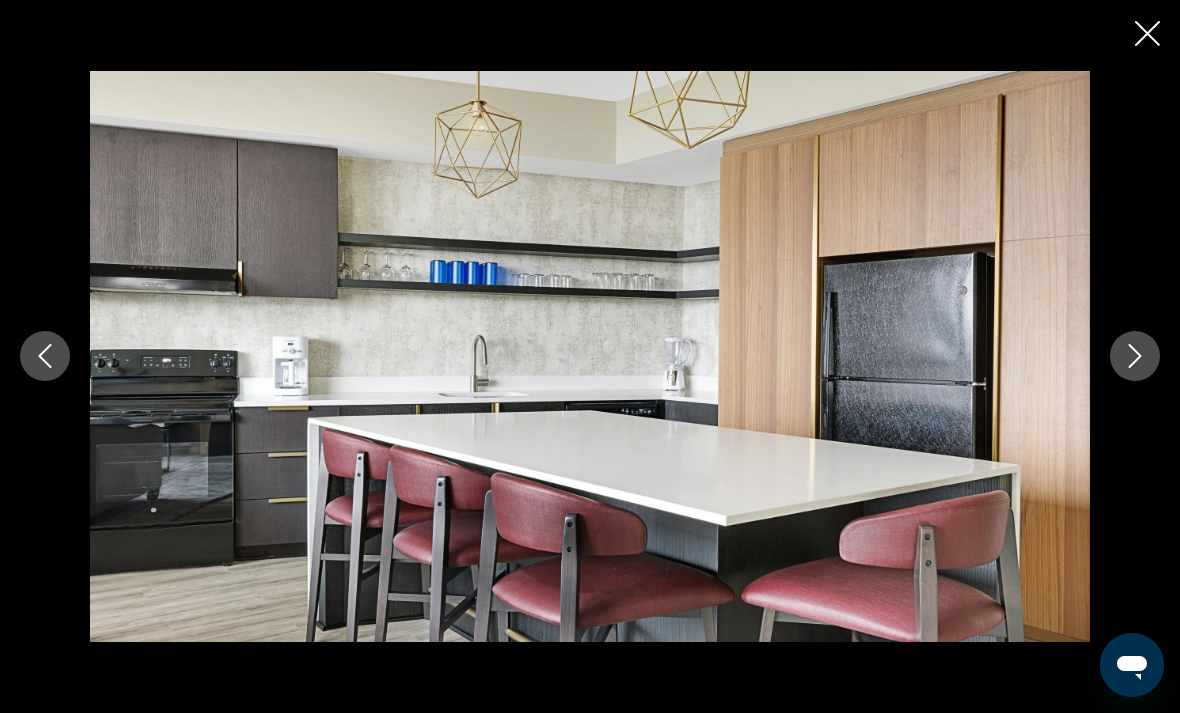 click 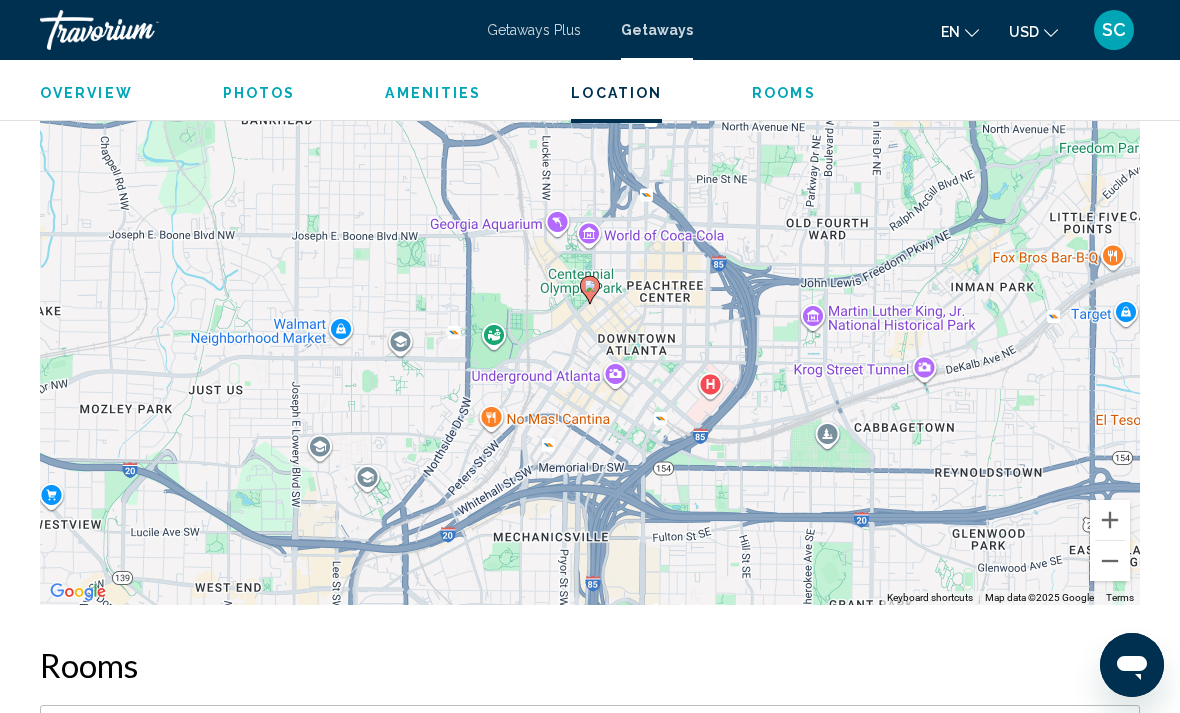 scroll, scrollTop: 3350, scrollLeft: 0, axis: vertical 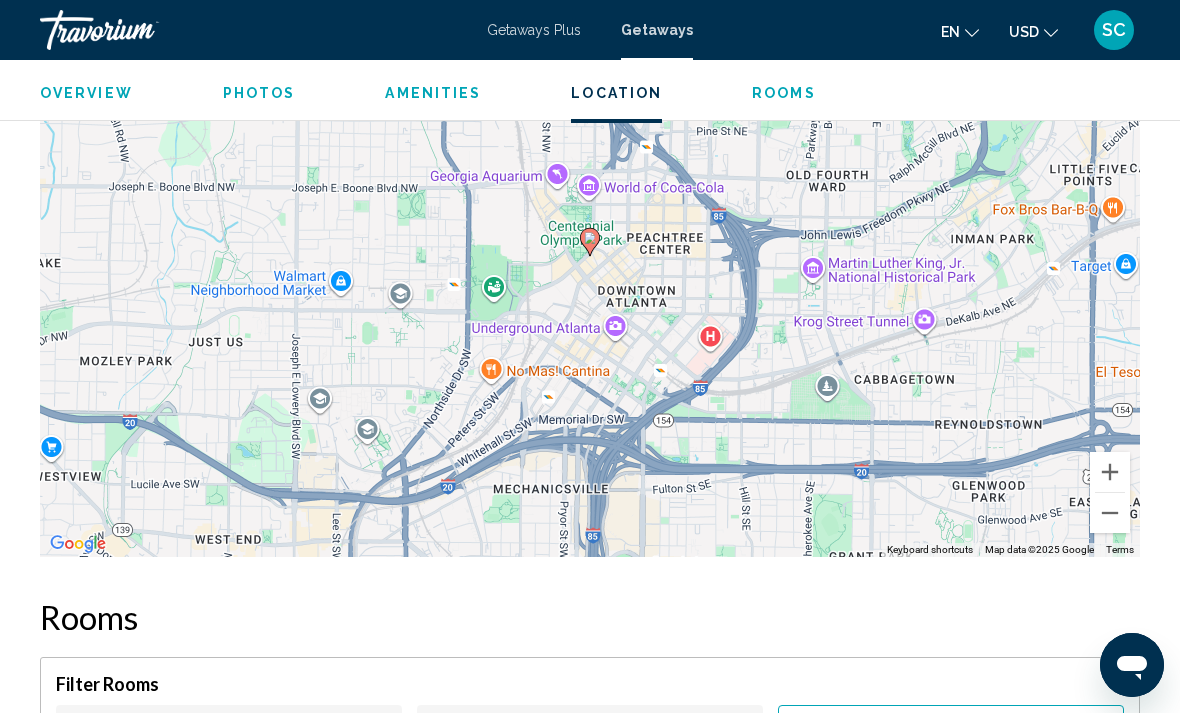 click at bounding box center (1110, 513) 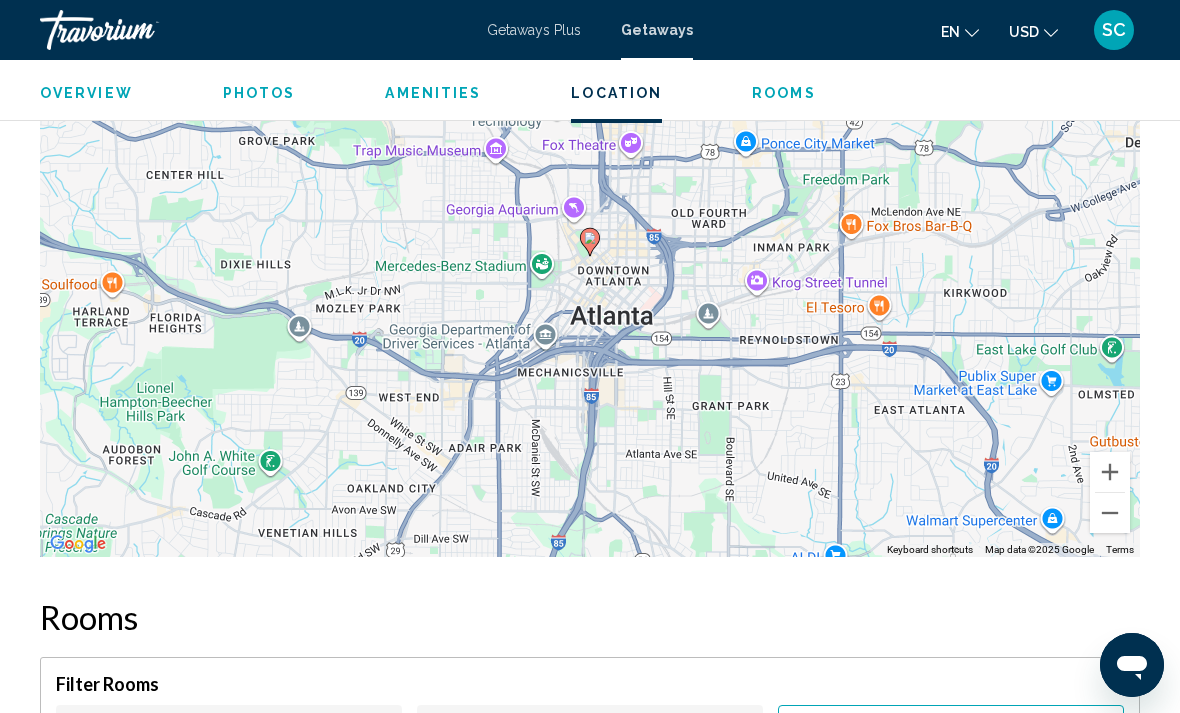click at bounding box center [1110, 513] 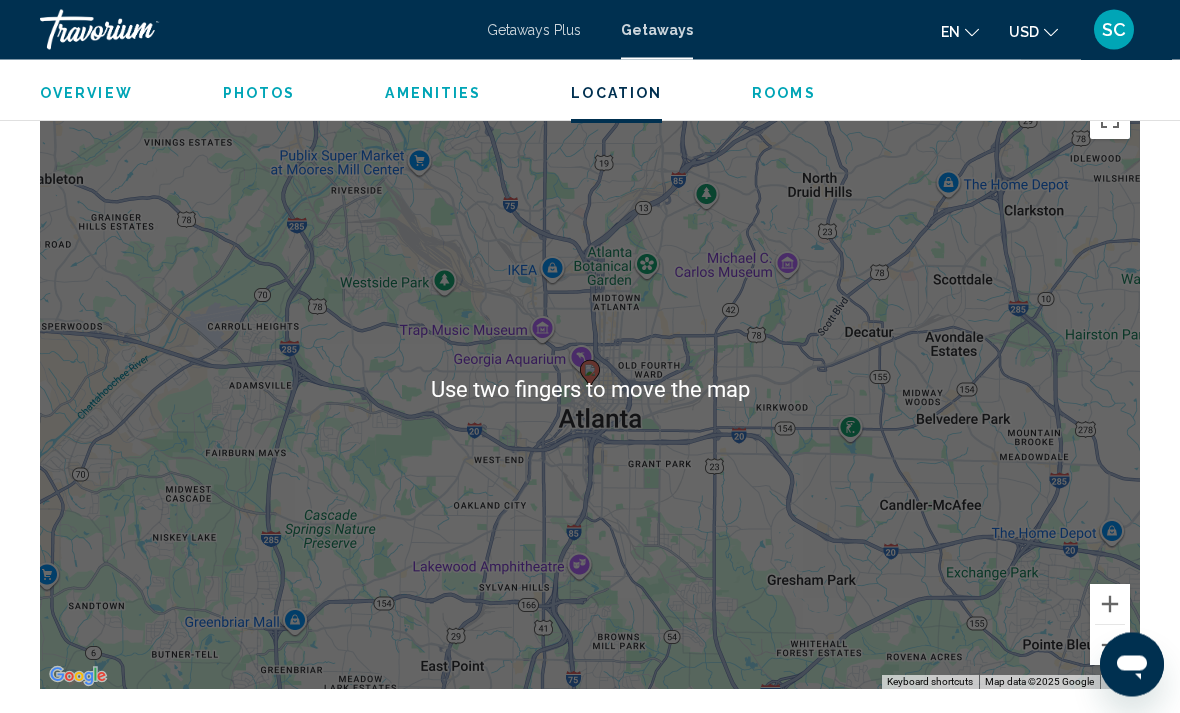 scroll, scrollTop: 3215, scrollLeft: 0, axis: vertical 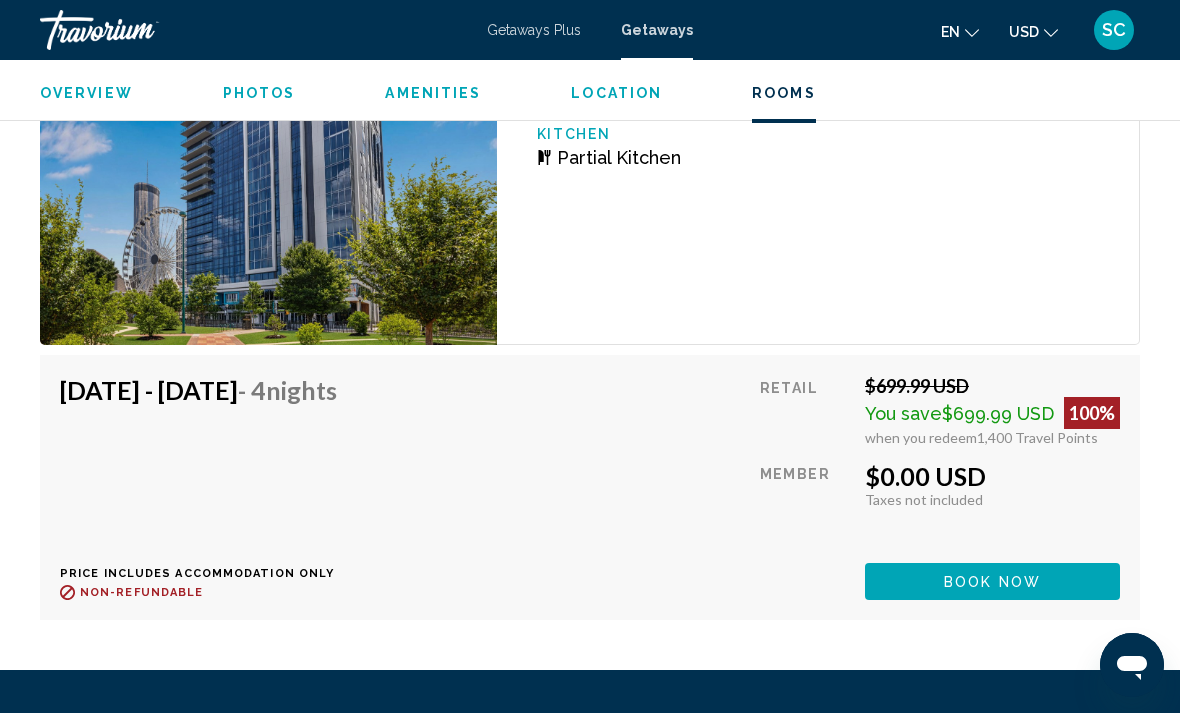 click on "Book now" at bounding box center (992, 582) 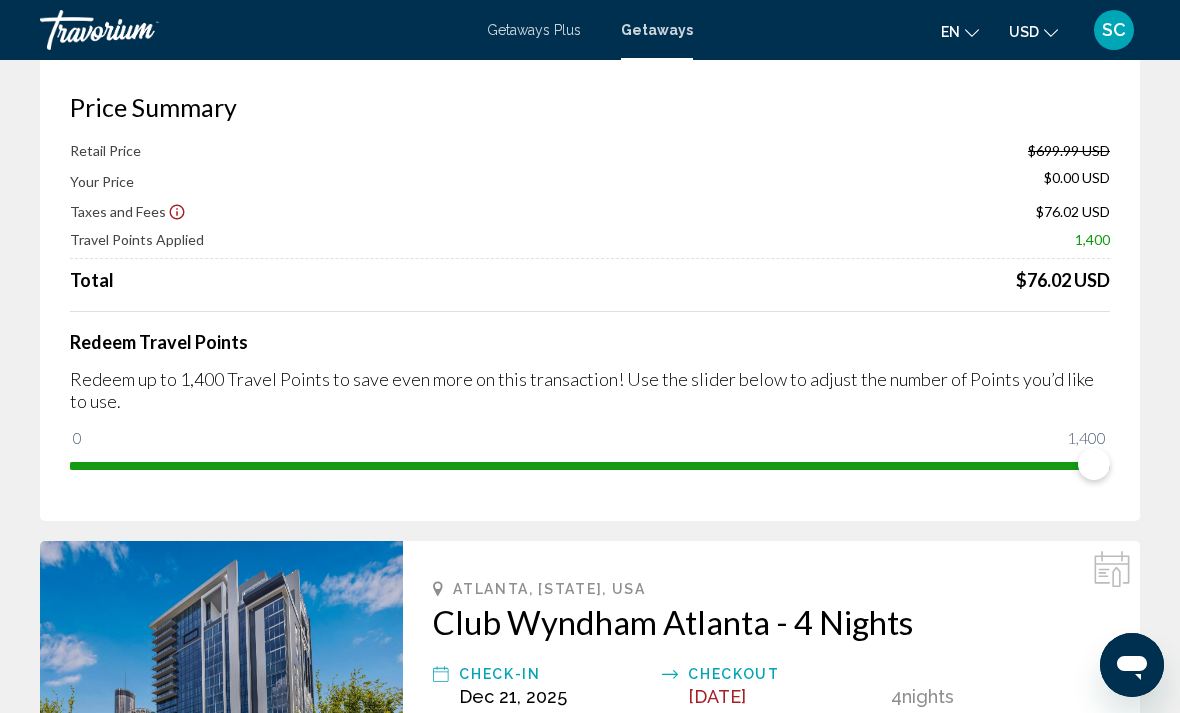 scroll, scrollTop: 0, scrollLeft: 0, axis: both 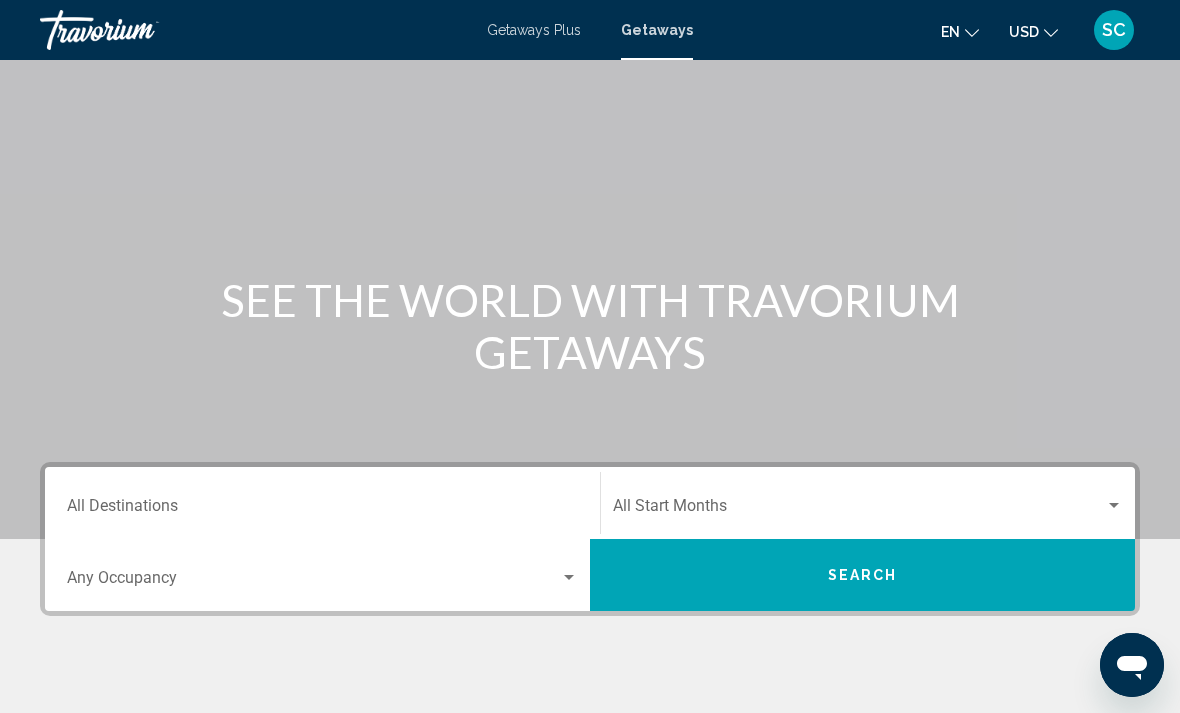 click on "Destination All Destinations" at bounding box center [322, 503] 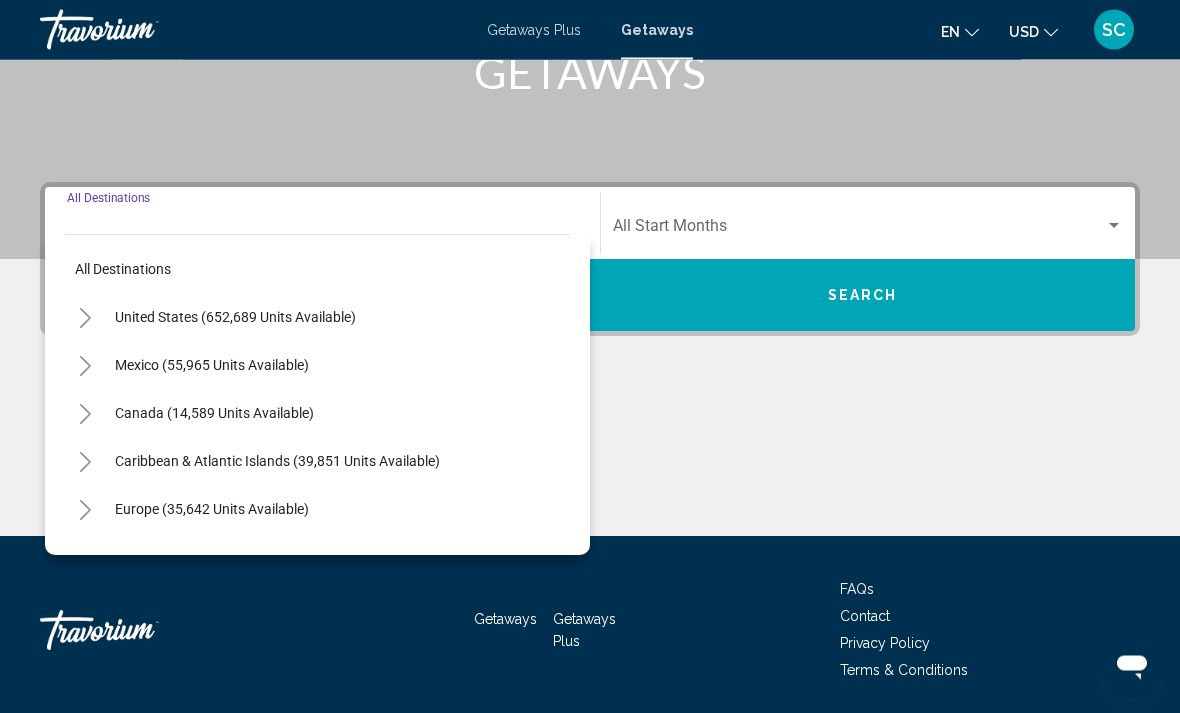 scroll, scrollTop: 409, scrollLeft: 0, axis: vertical 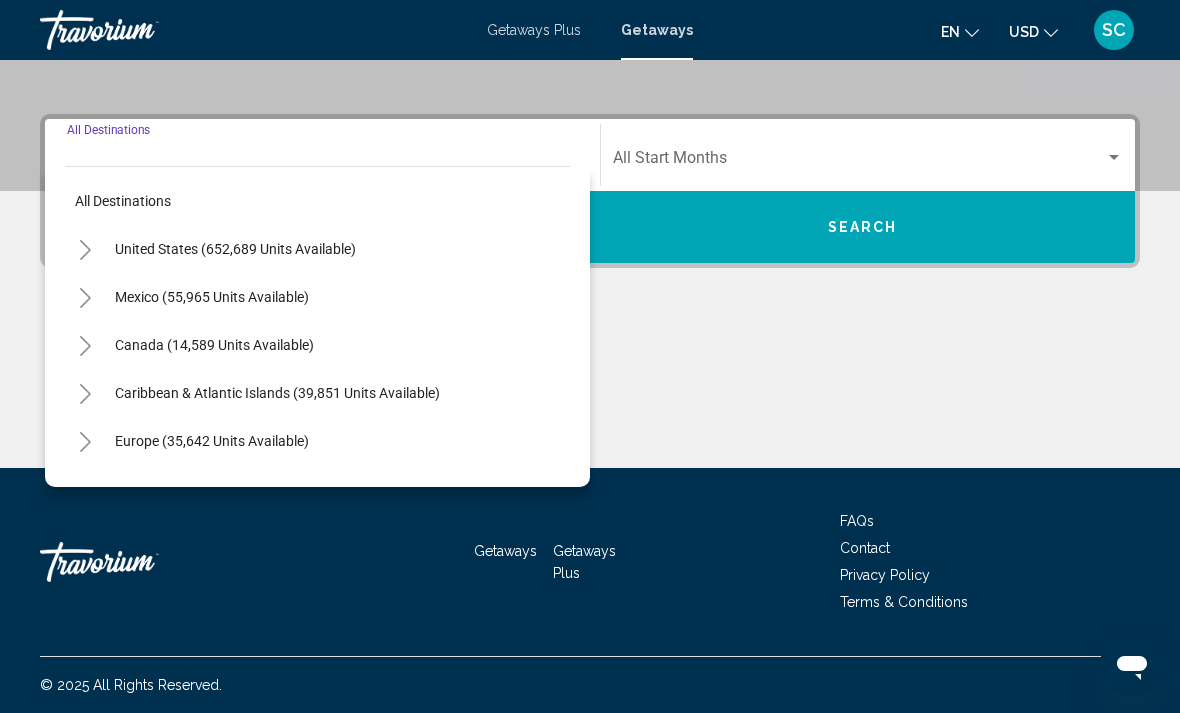click 